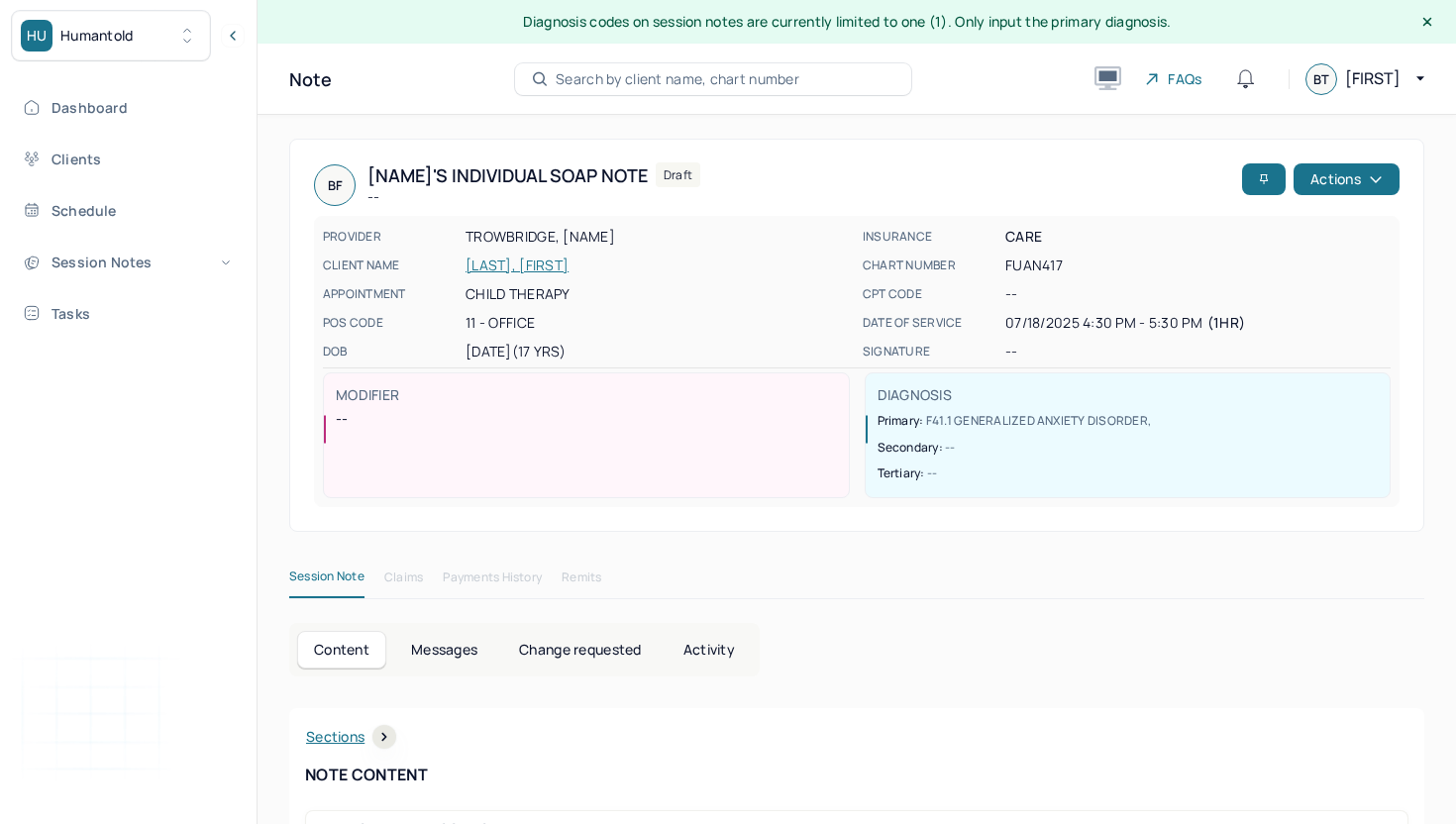 scroll, scrollTop: 0, scrollLeft: 0, axis: both 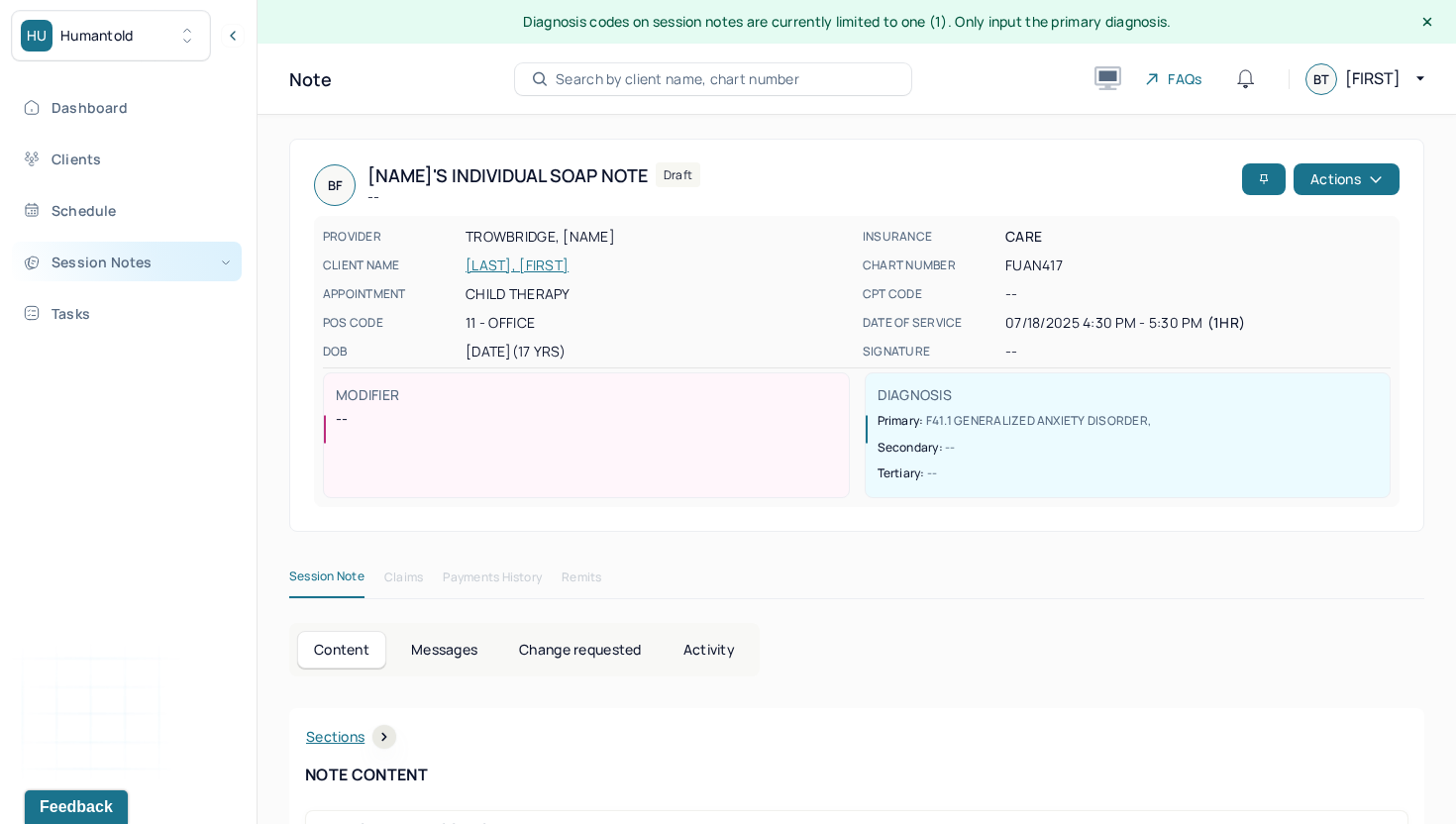 click on "Session Notes" at bounding box center [127, 261] 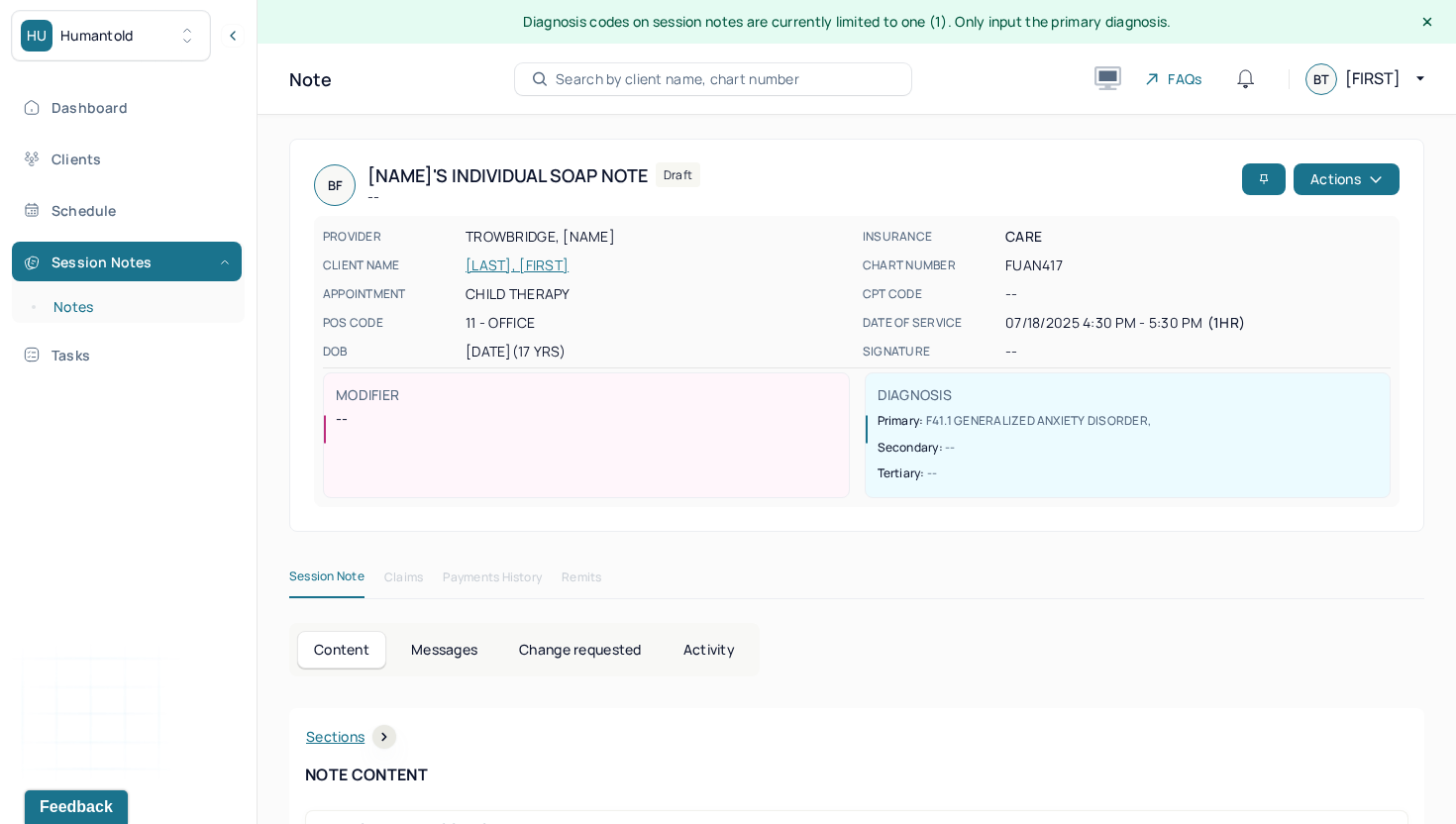 click on "Notes" at bounding box center (138, 307) 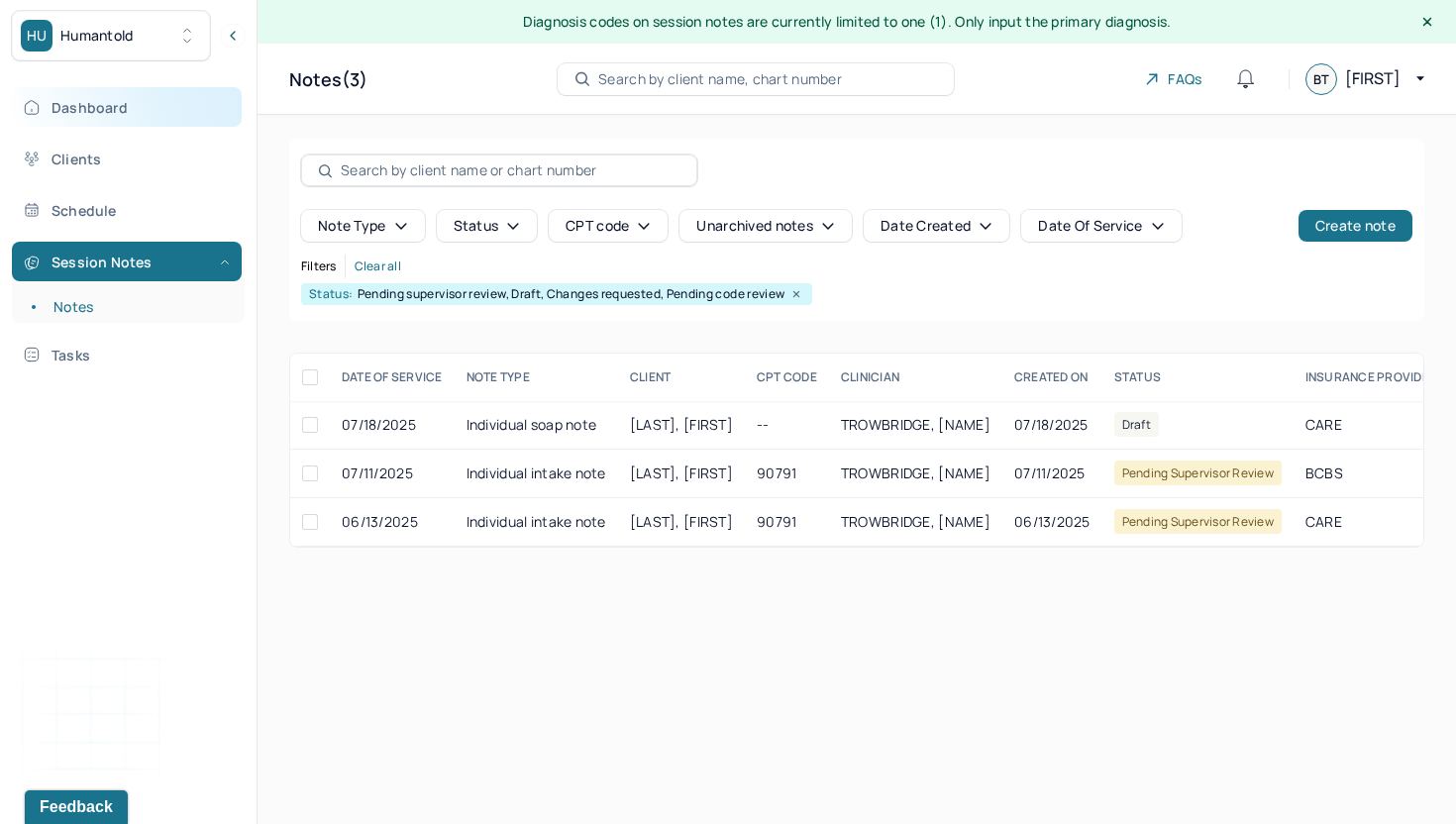 click on "Dashboard" at bounding box center [127, 107] 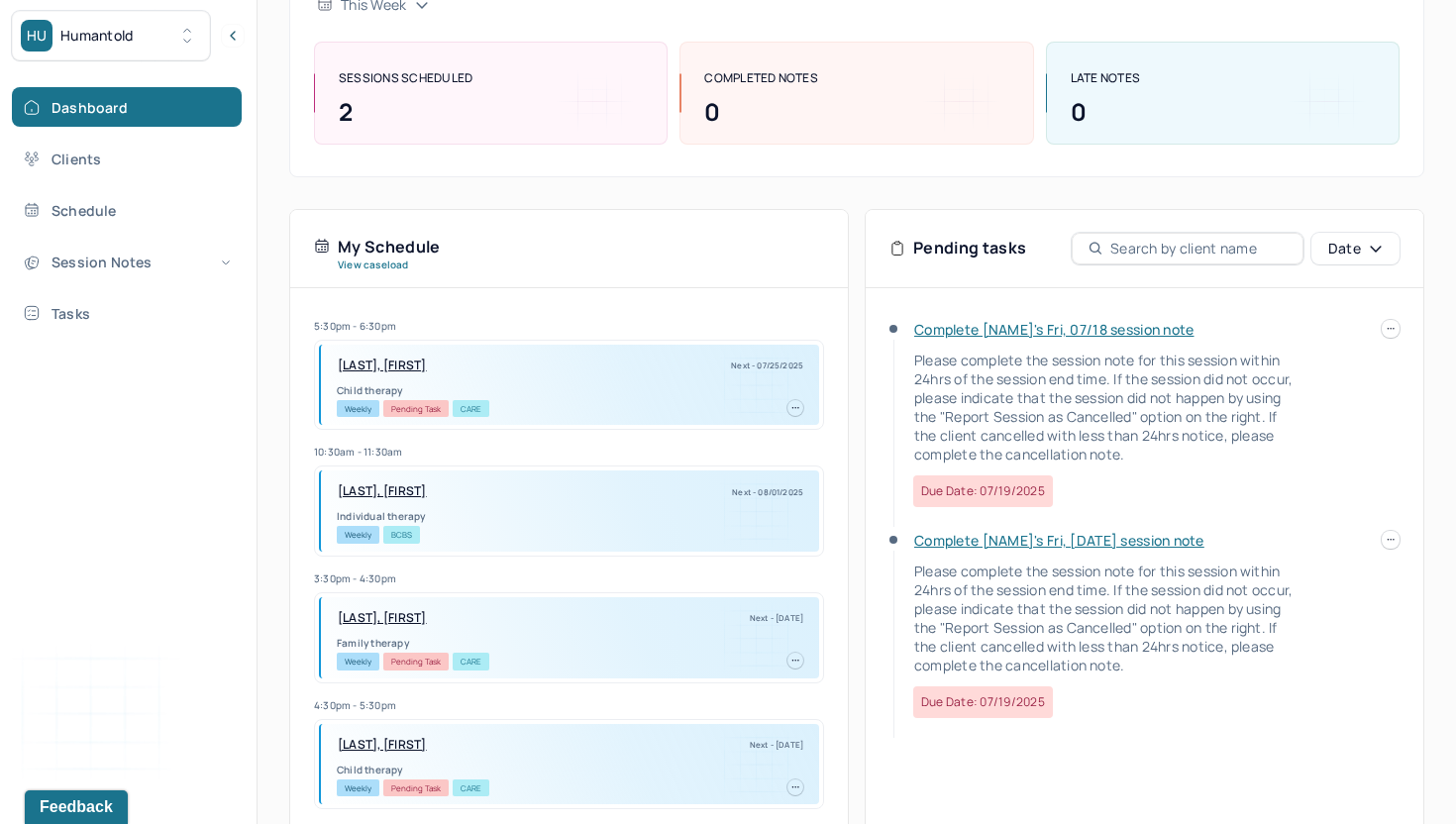 scroll, scrollTop: 265, scrollLeft: 0, axis: vertical 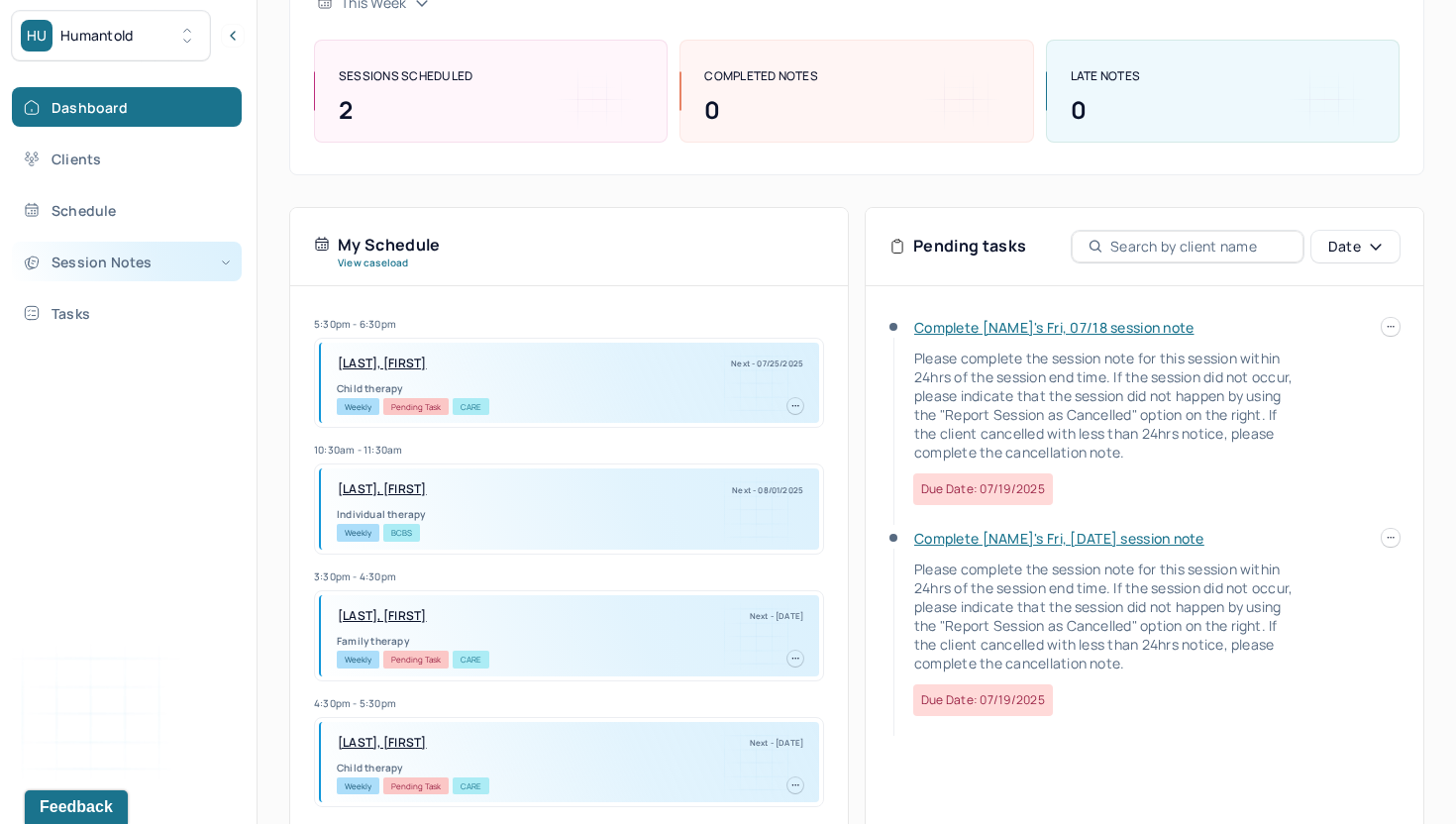 click on "Session Notes" at bounding box center (127, 261) 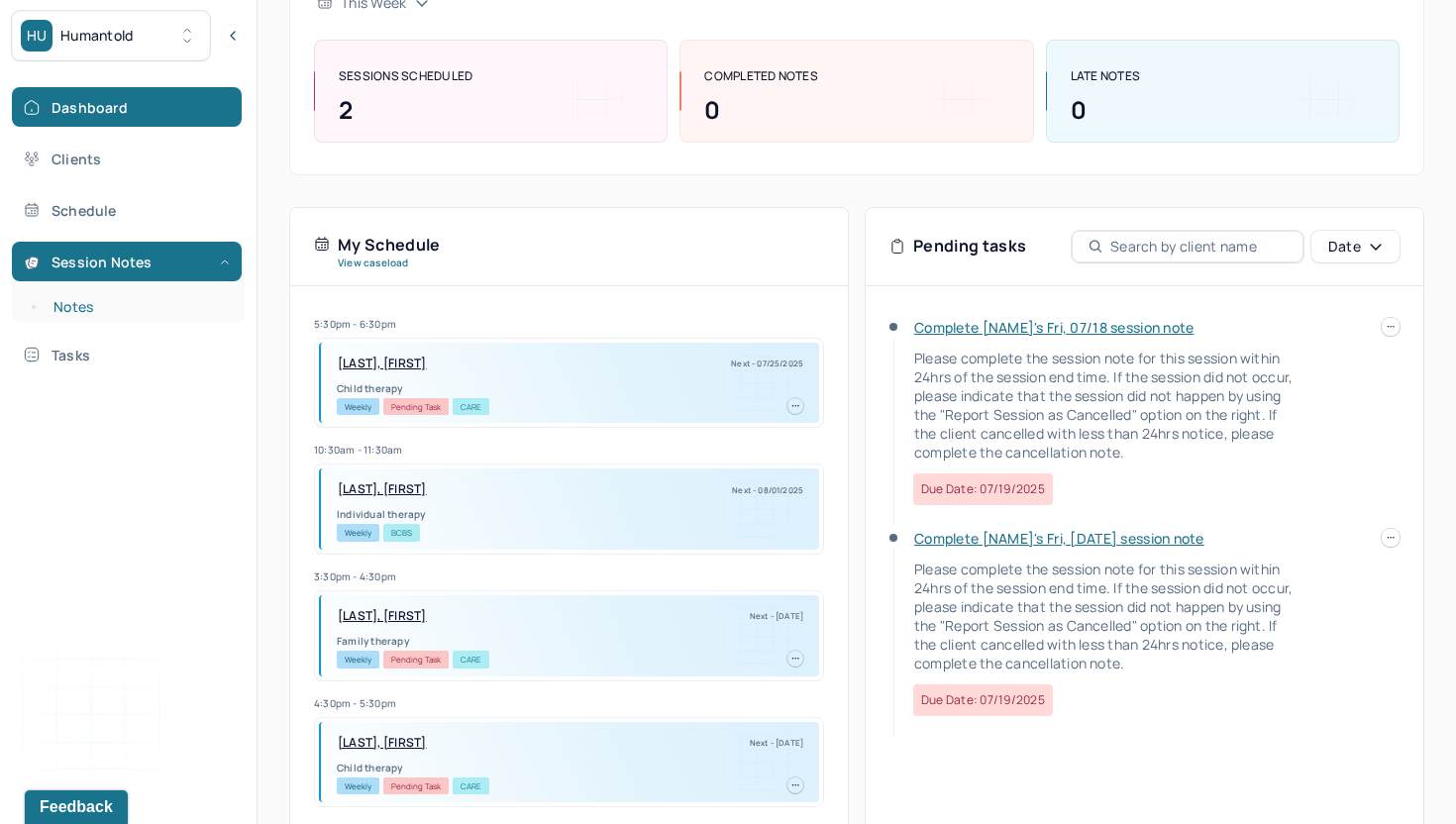 click on "Notes" at bounding box center (138, 307) 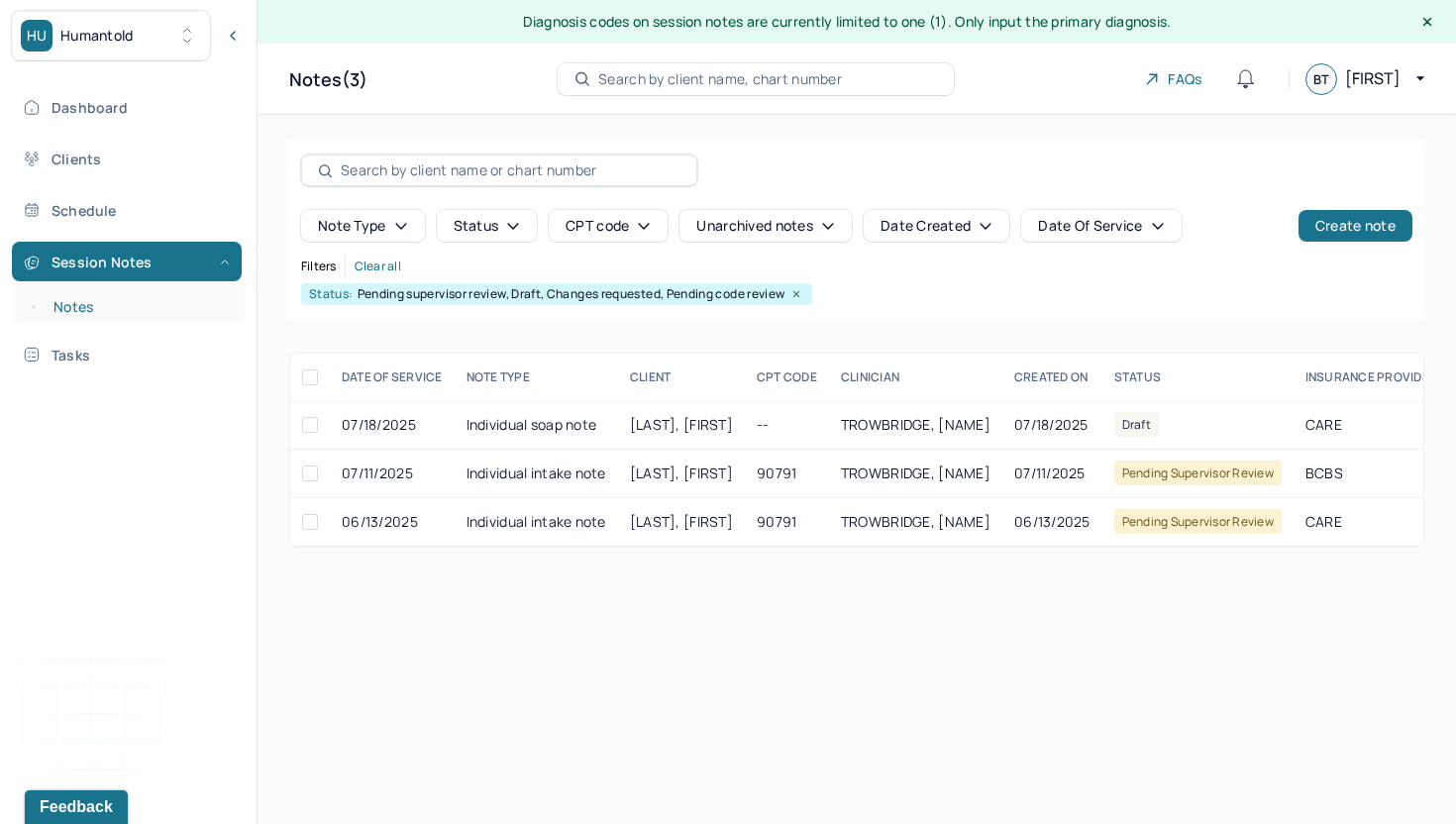 scroll, scrollTop: 0, scrollLeft: 0, axis: both 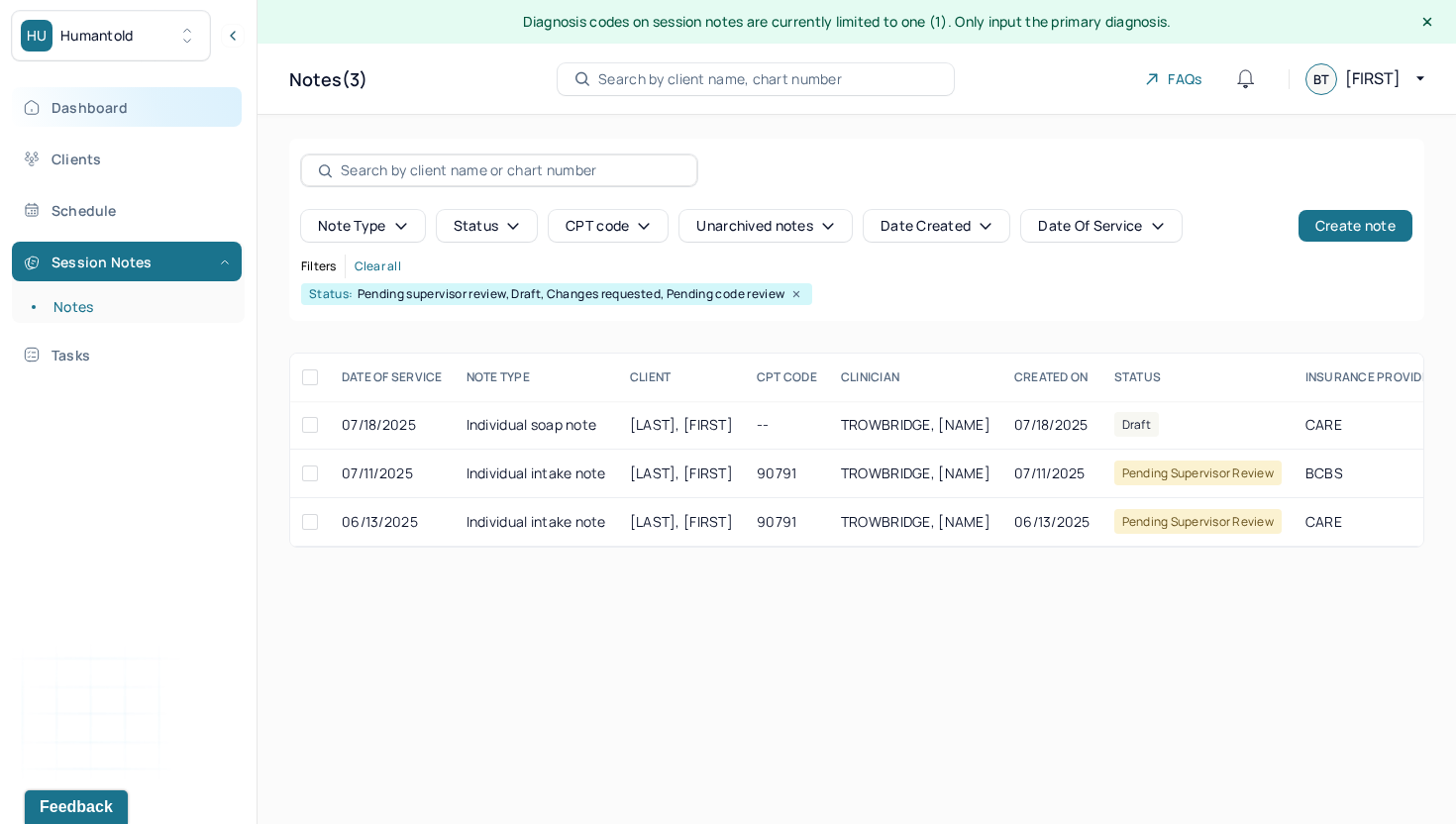 click on "Dashboard" at bounding box center [127, 107] 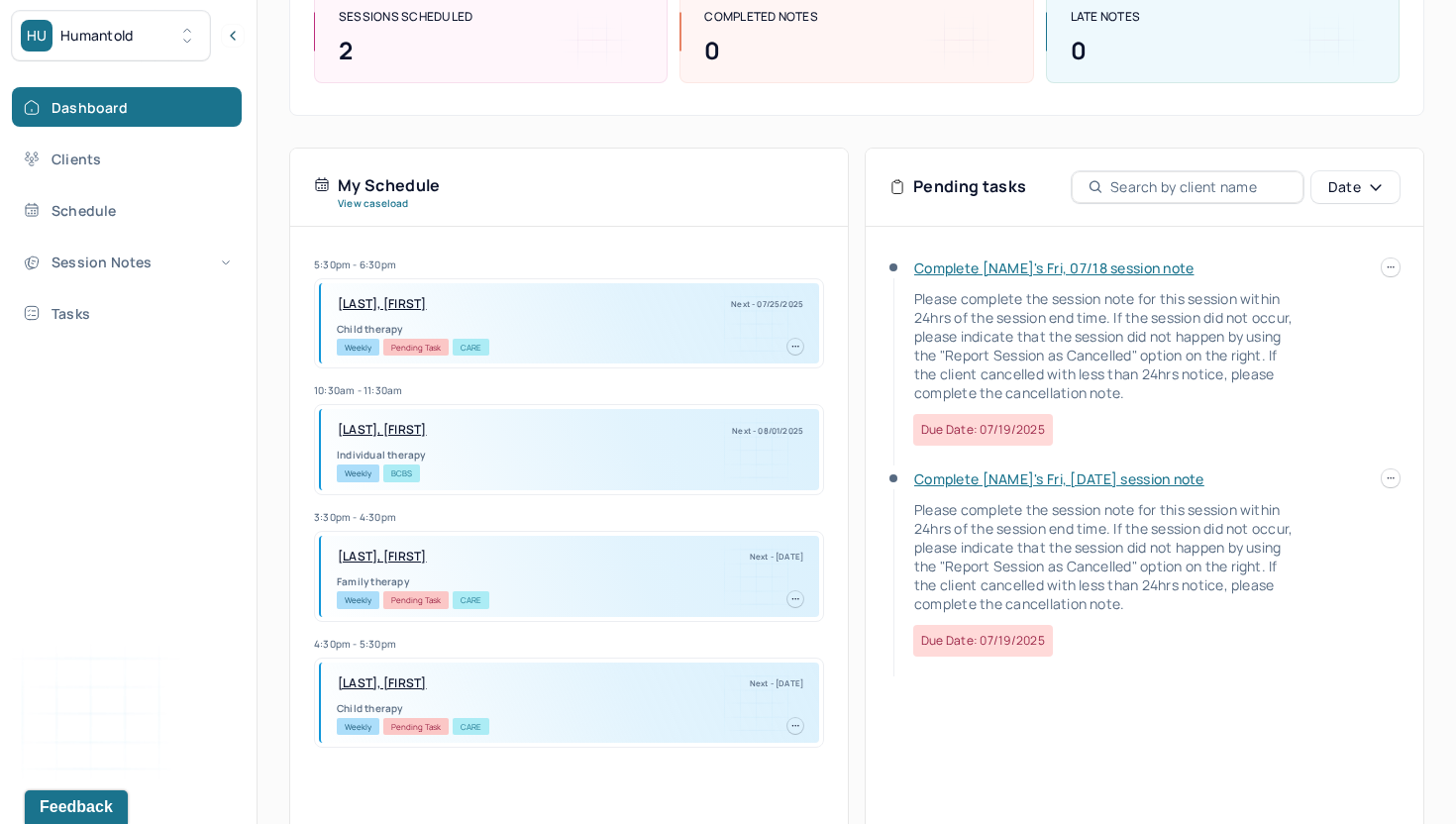 scroll, scrollTop: 351, scrollLeft: 0, axis: vertical 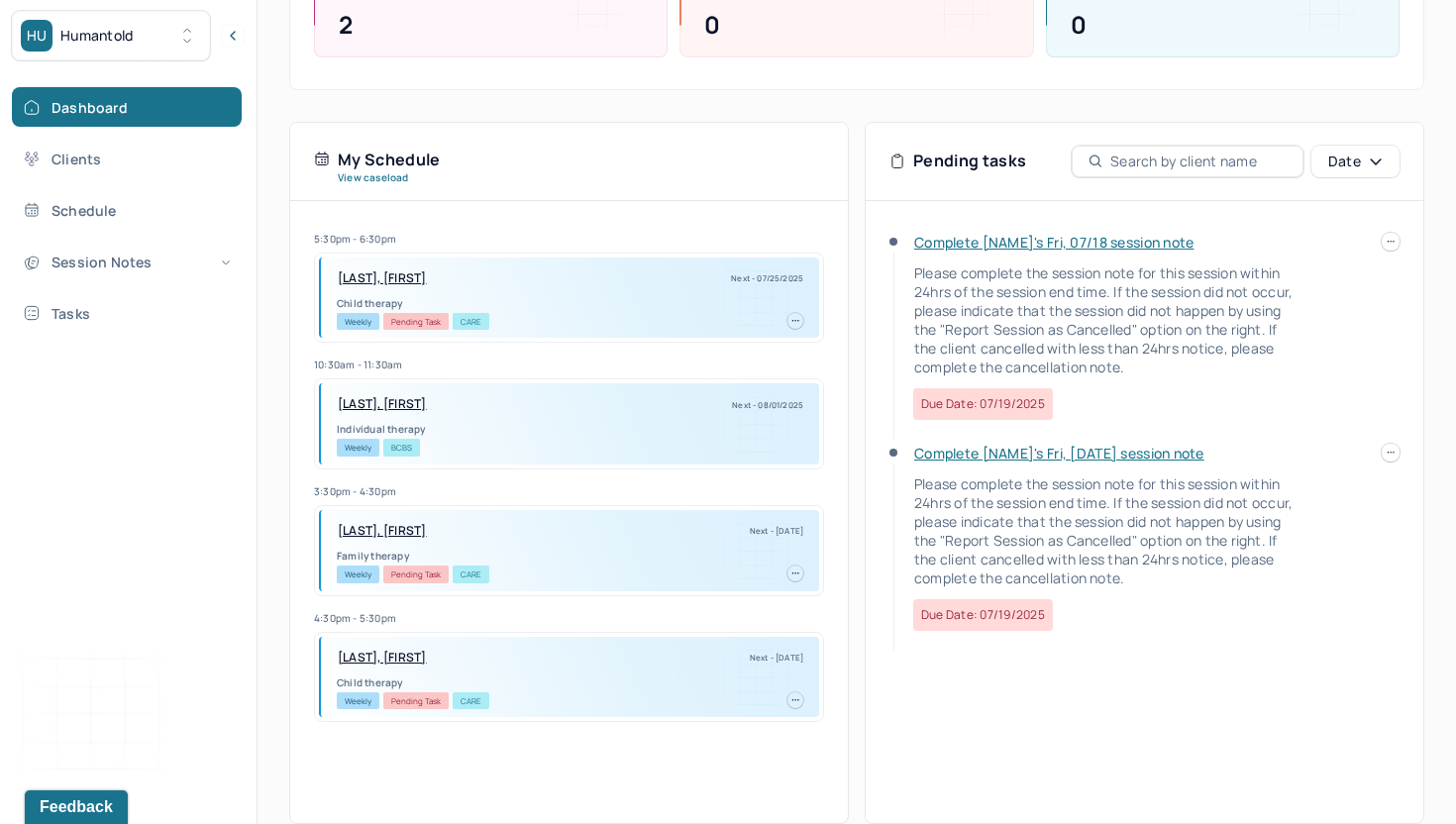 click on "Complete [NAME]'s Fri, [DATE] session note" at bounding box center (1059, 453) 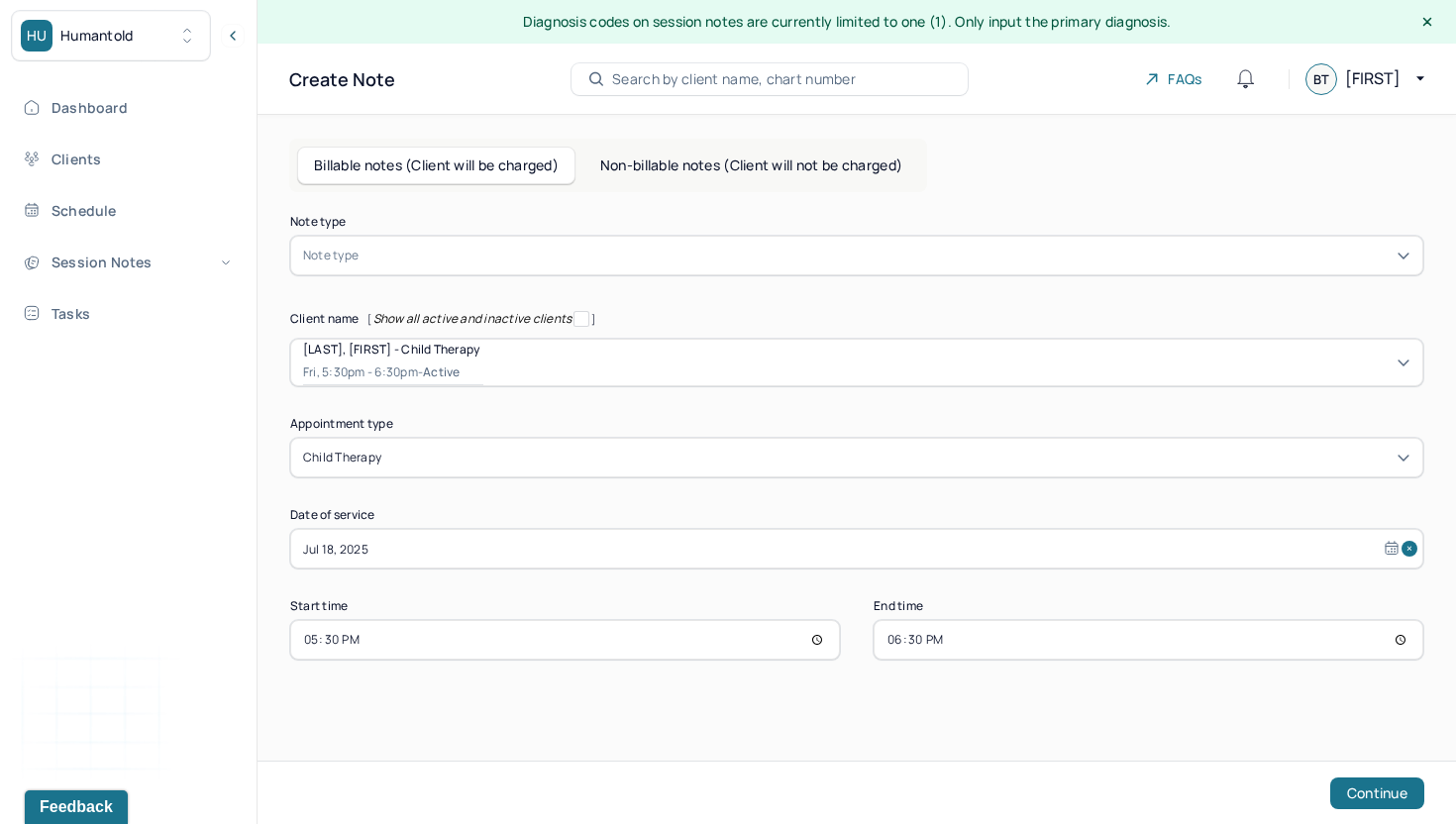 click at bounding box center [886, 256] 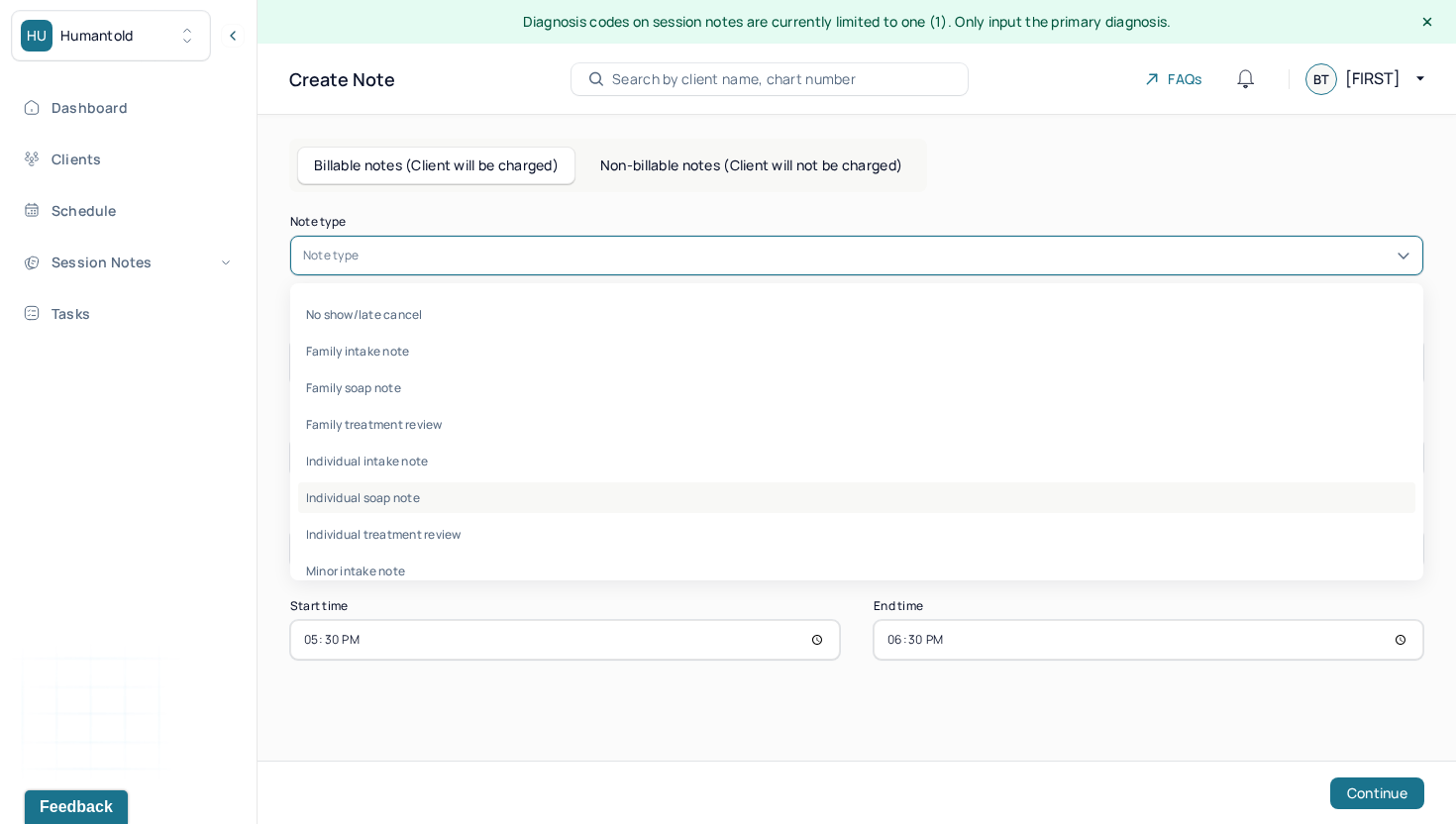 click on "Individual soap note" at bounding box center (857, 497) 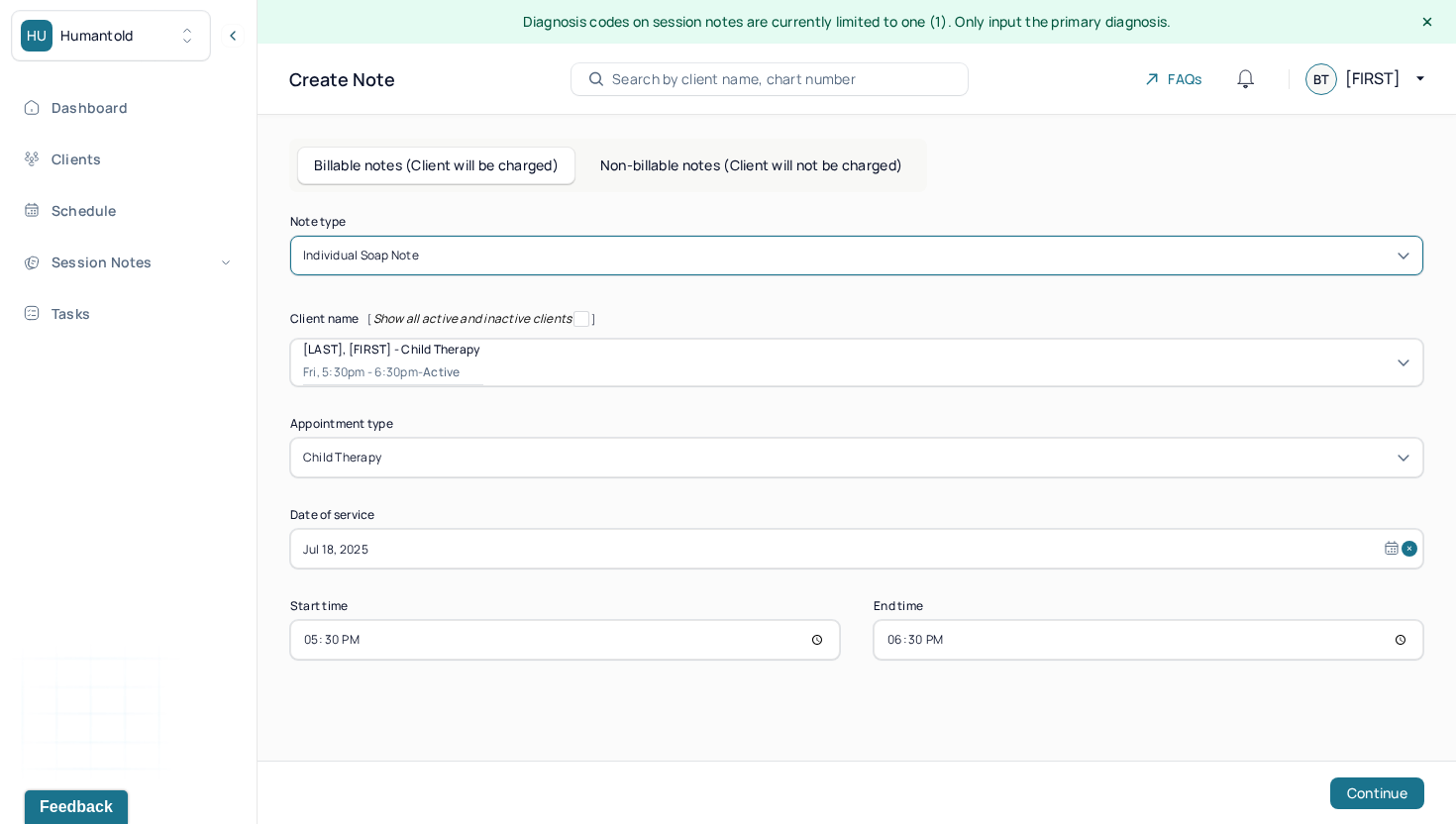 click at bounding box center [897, 458] 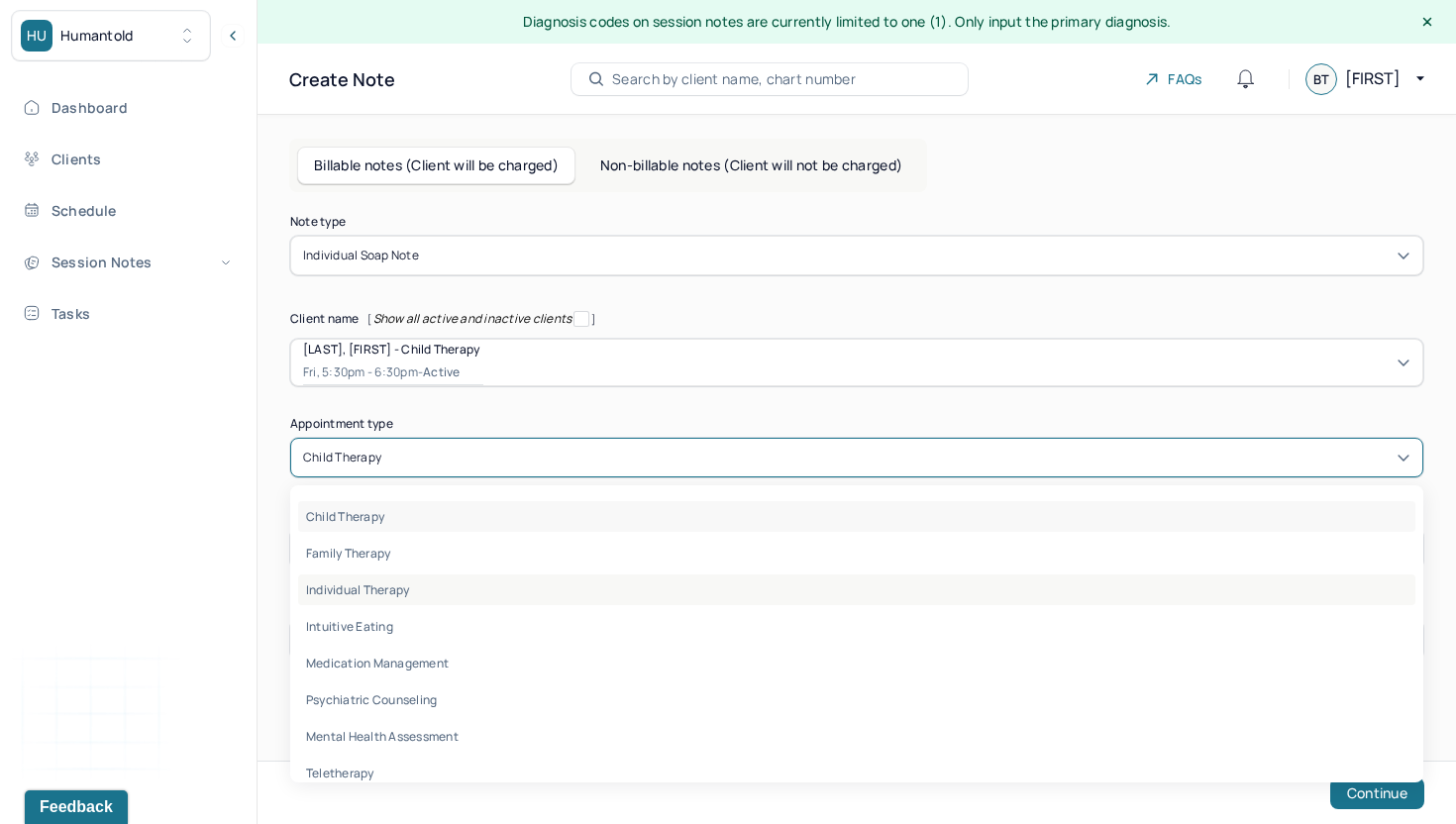 click on "individual therapy" at bounding box center [857, 589] 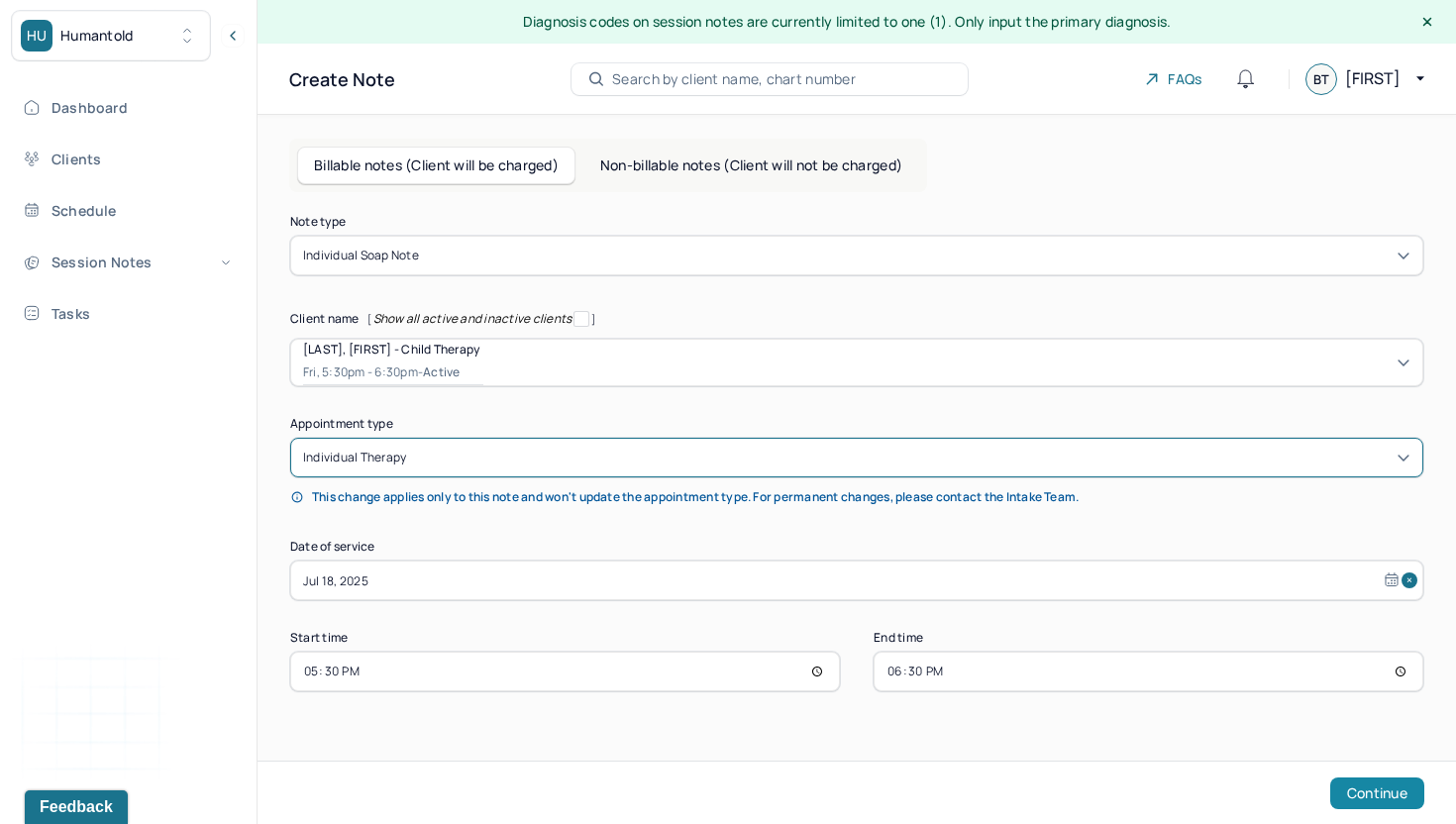 click on "Continue" at bounding box center (1377, 793) 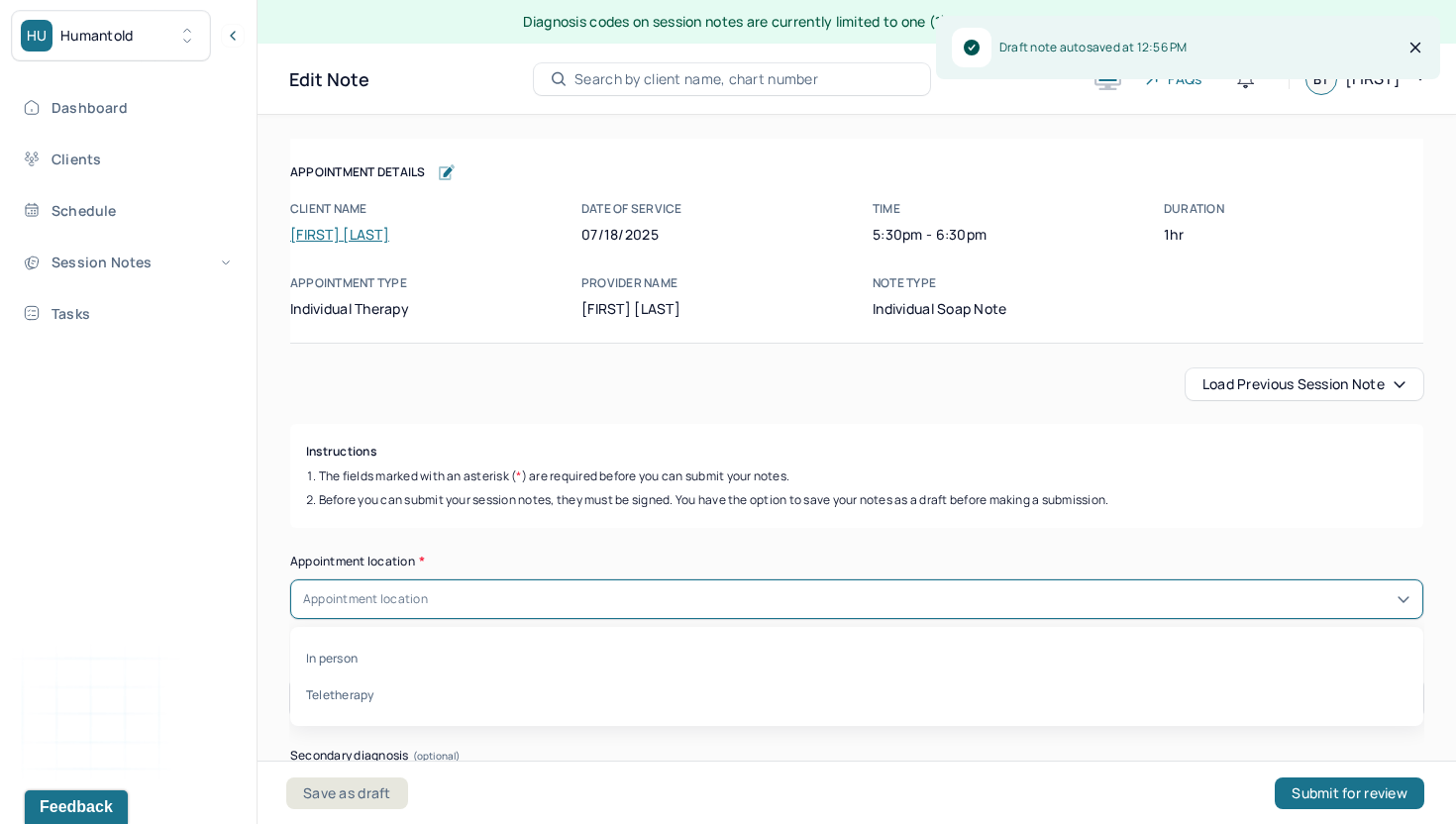 click on "Appointment location" at bounding box center (857, 599) 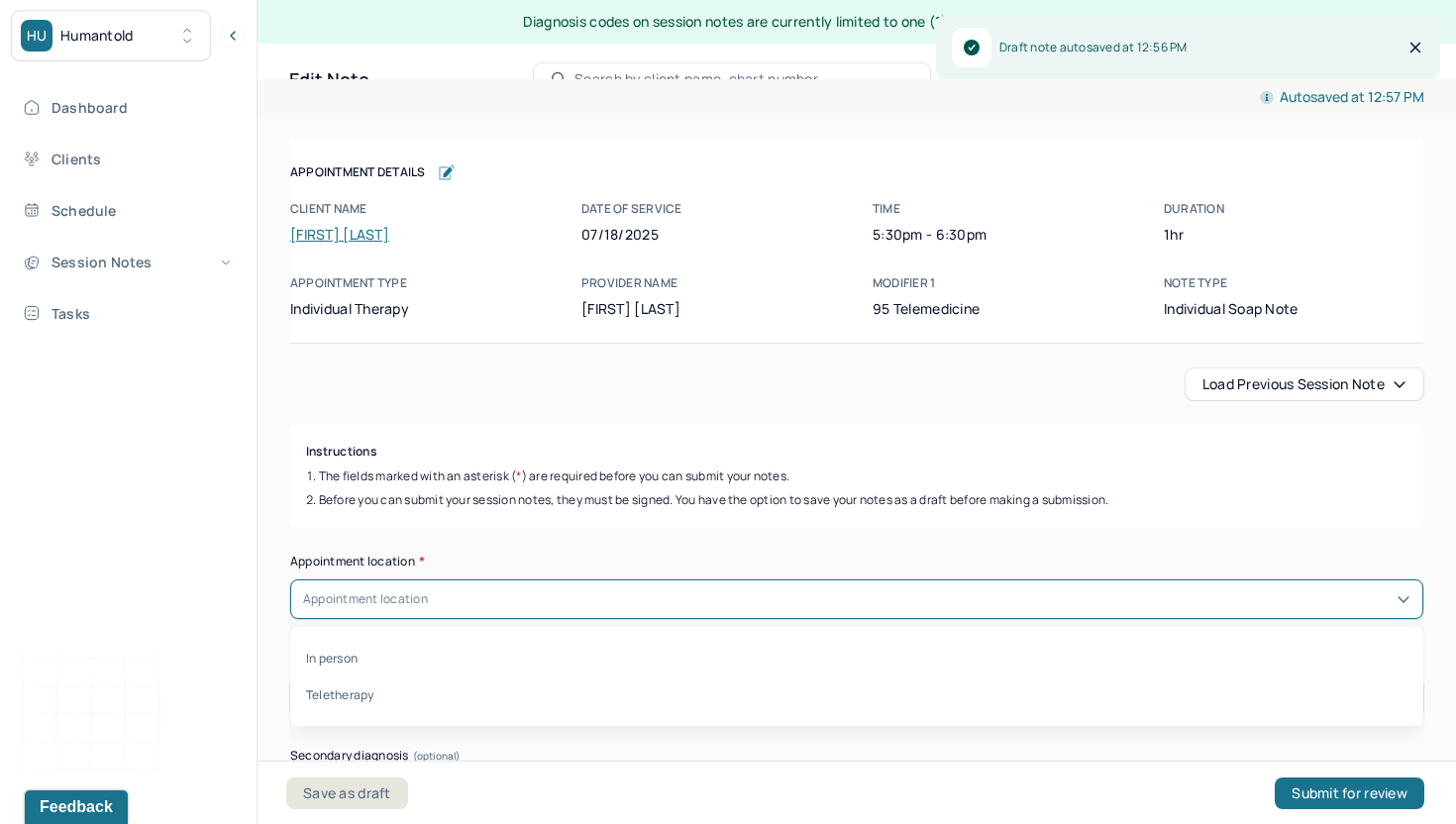 click on "Load previous session note" at bounding box center [1304, 384] 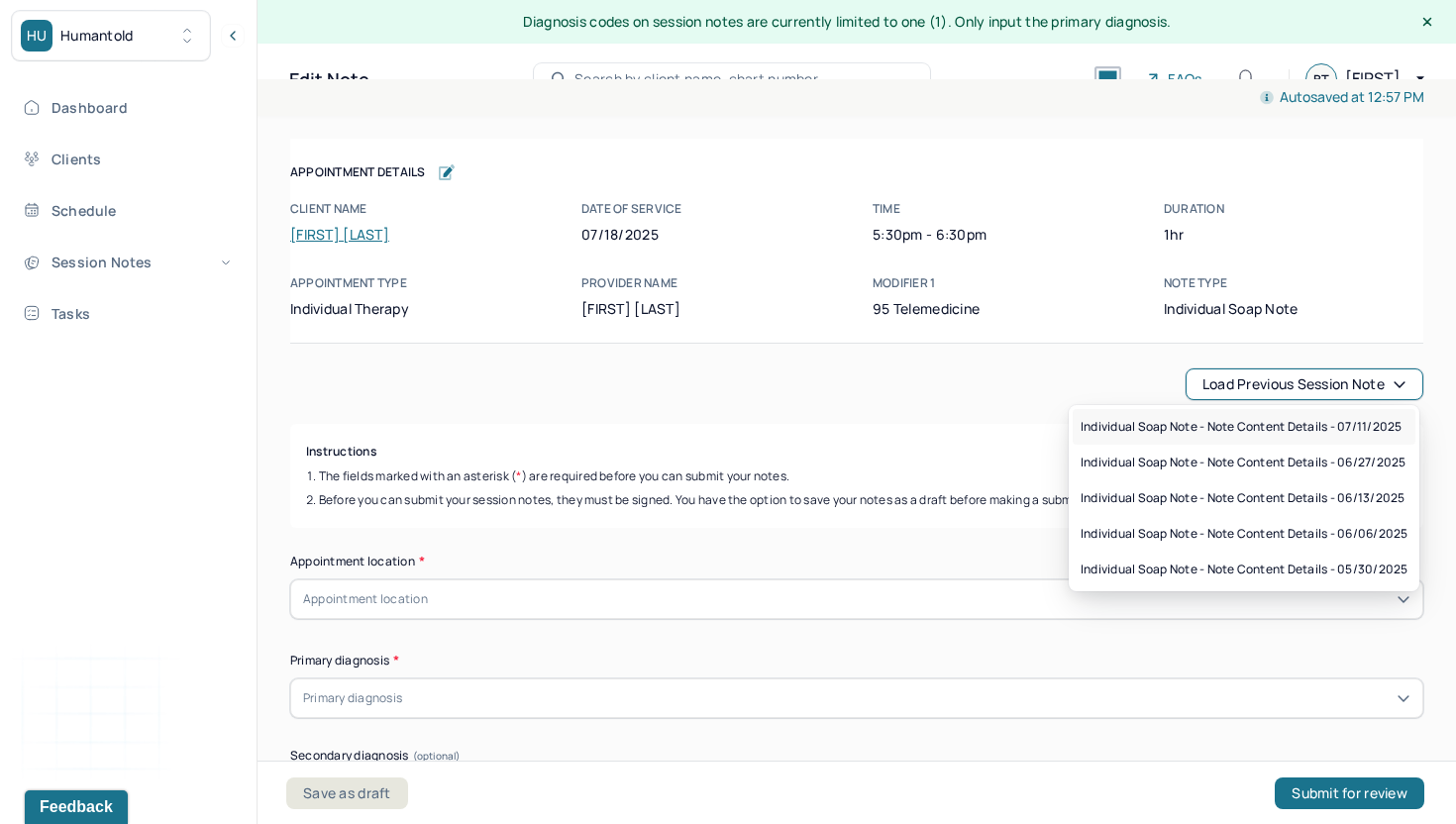 click on "Individual soap note   - Note content Details -   07/11/2025" at bounding box center [1241, 427] 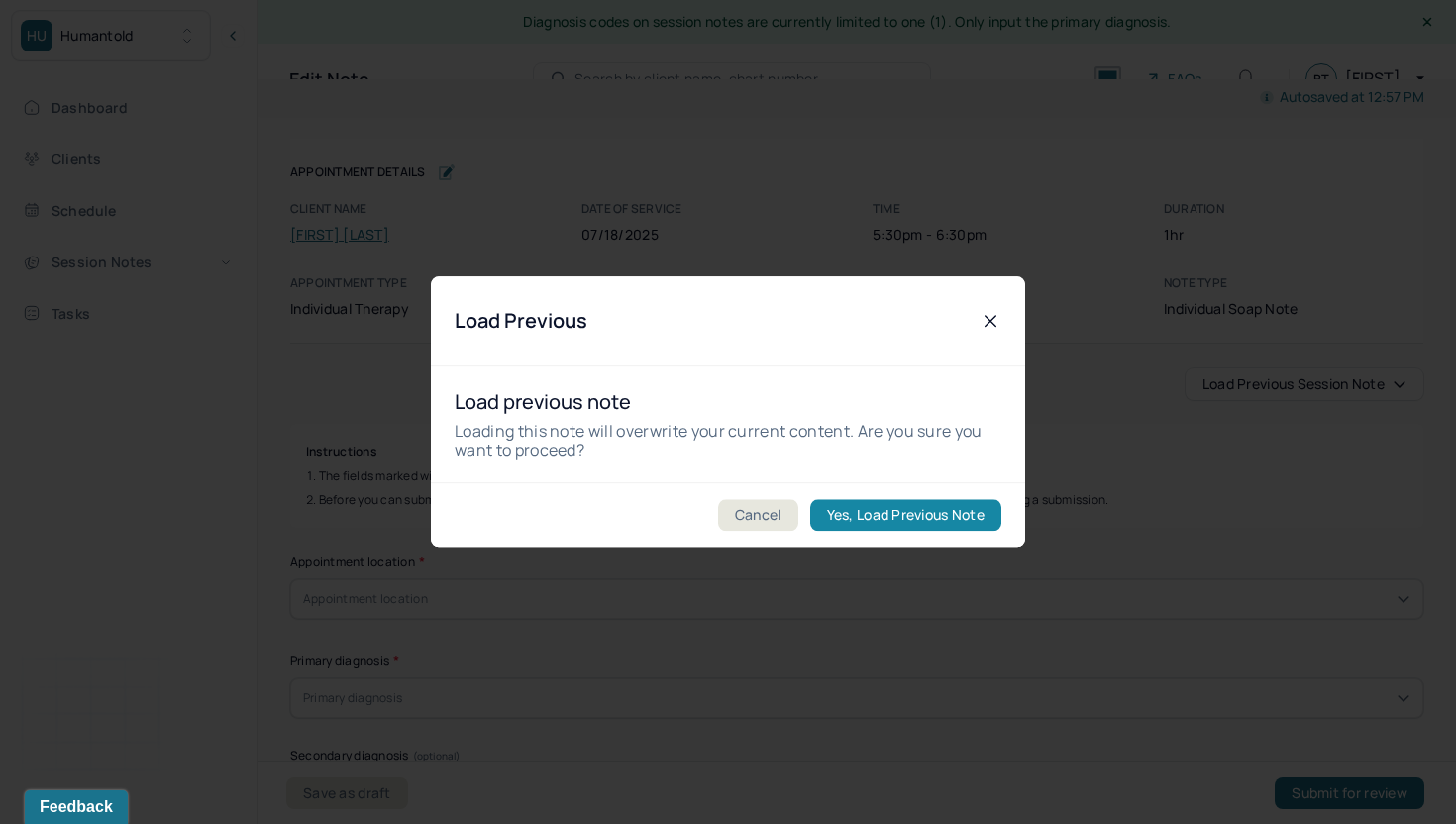 click on "Yes, Load Previous Note" at bounding box center [905, 516] 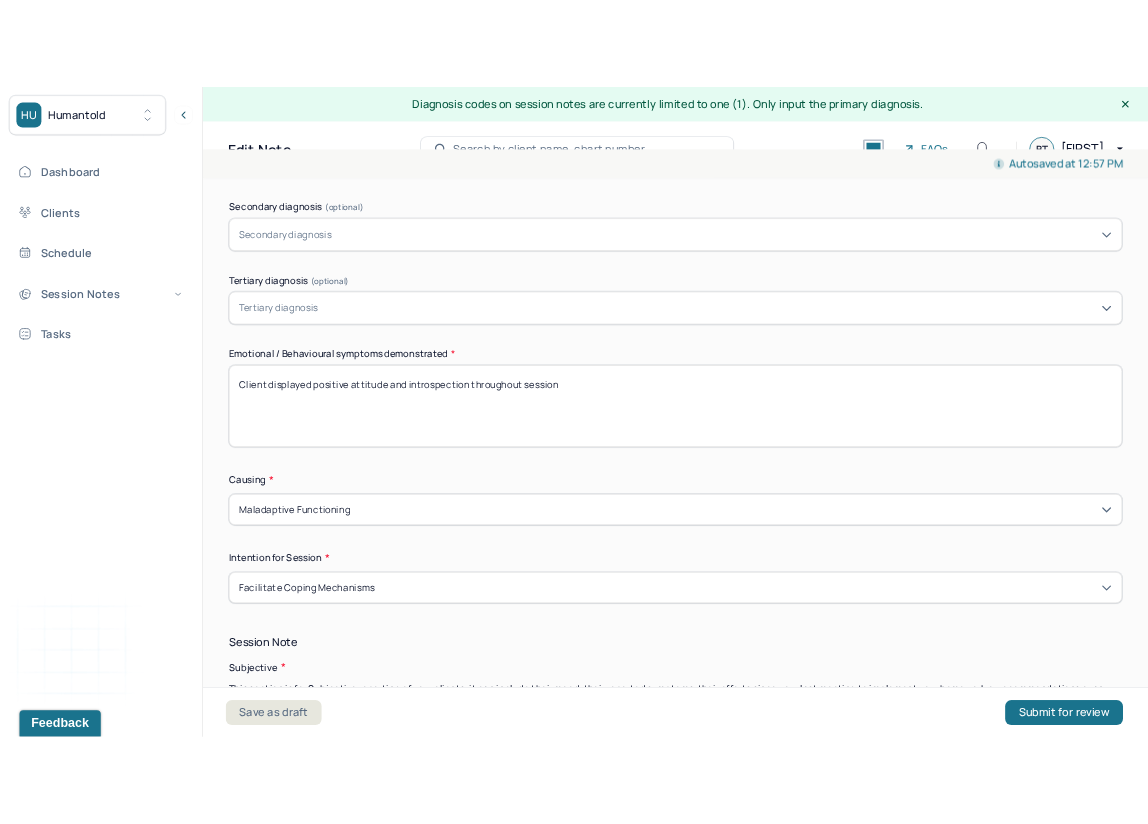 scroll, scrollTop: 611, scrollLeft: 0, axis: vertical 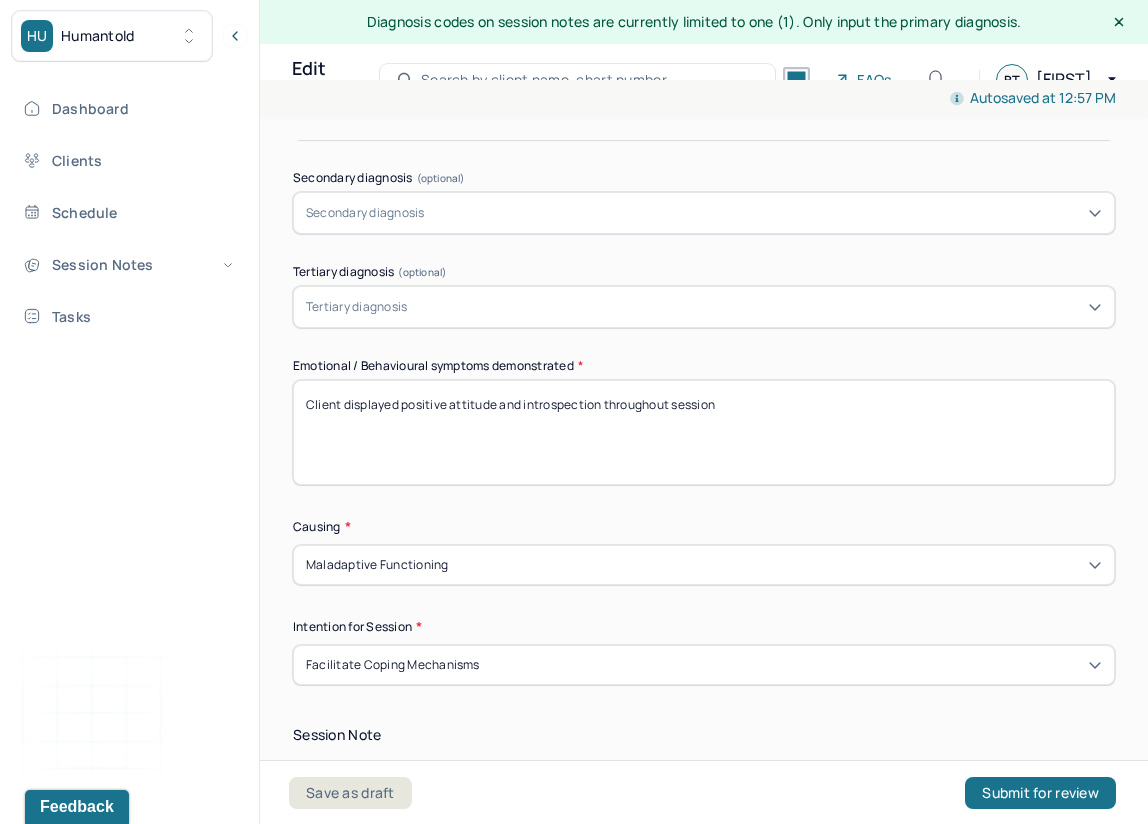 drag, startPoint x: 598, startPoint y: 401, endPoint x: 450, endPoint y: 397, distance: 148.05405 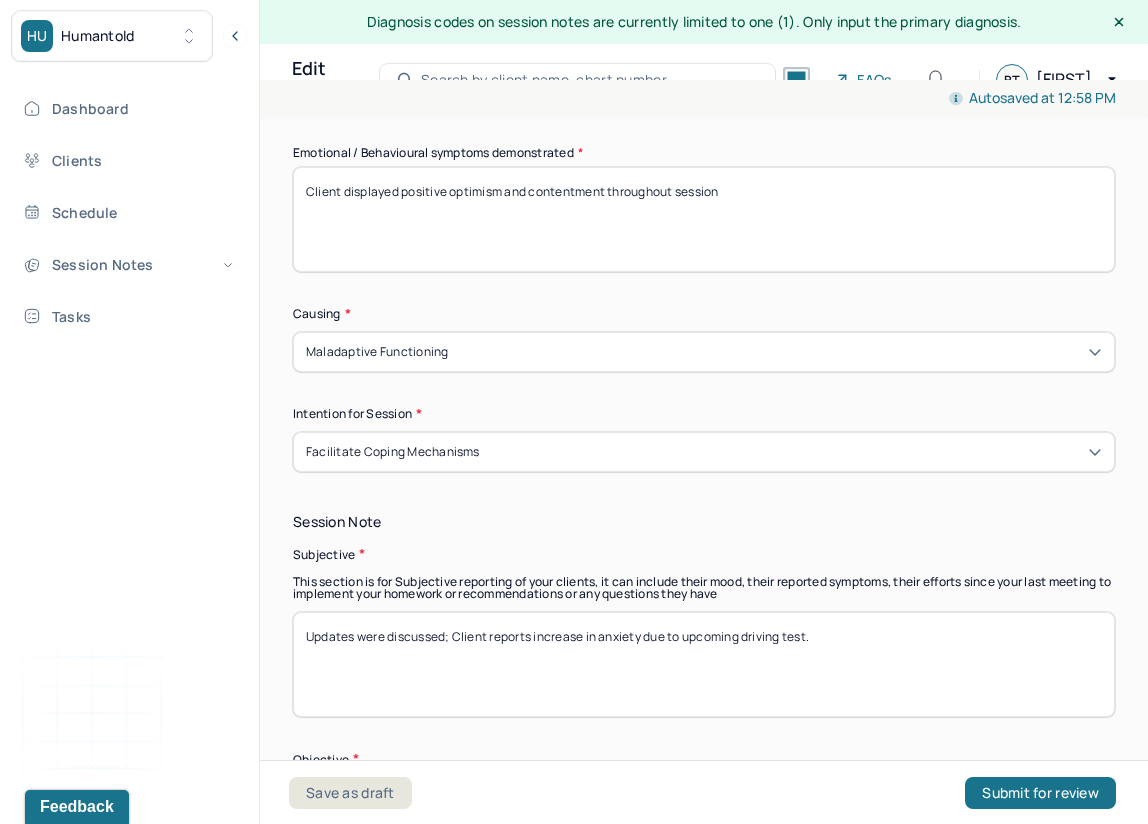 scroll, scrollTop: 827, scrollLeft: 0, axis: vertical 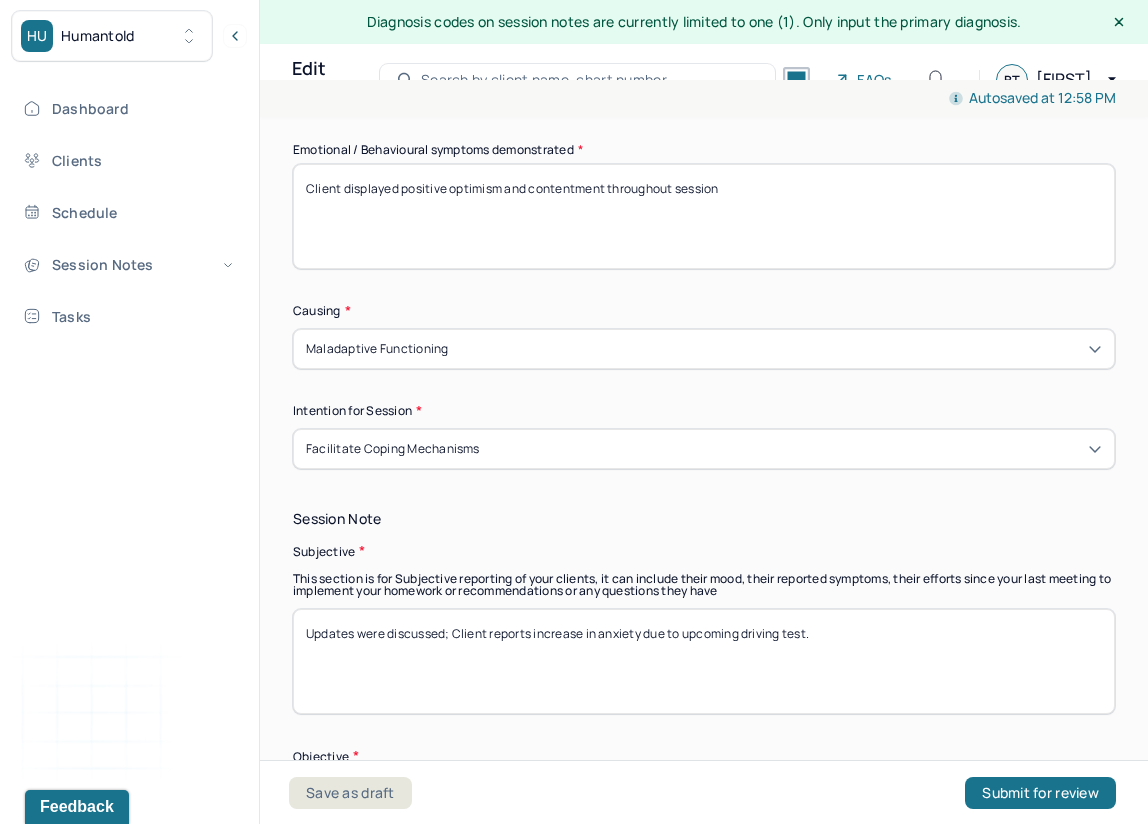 type on "Client displayed positive optimism and contentment throughout session" 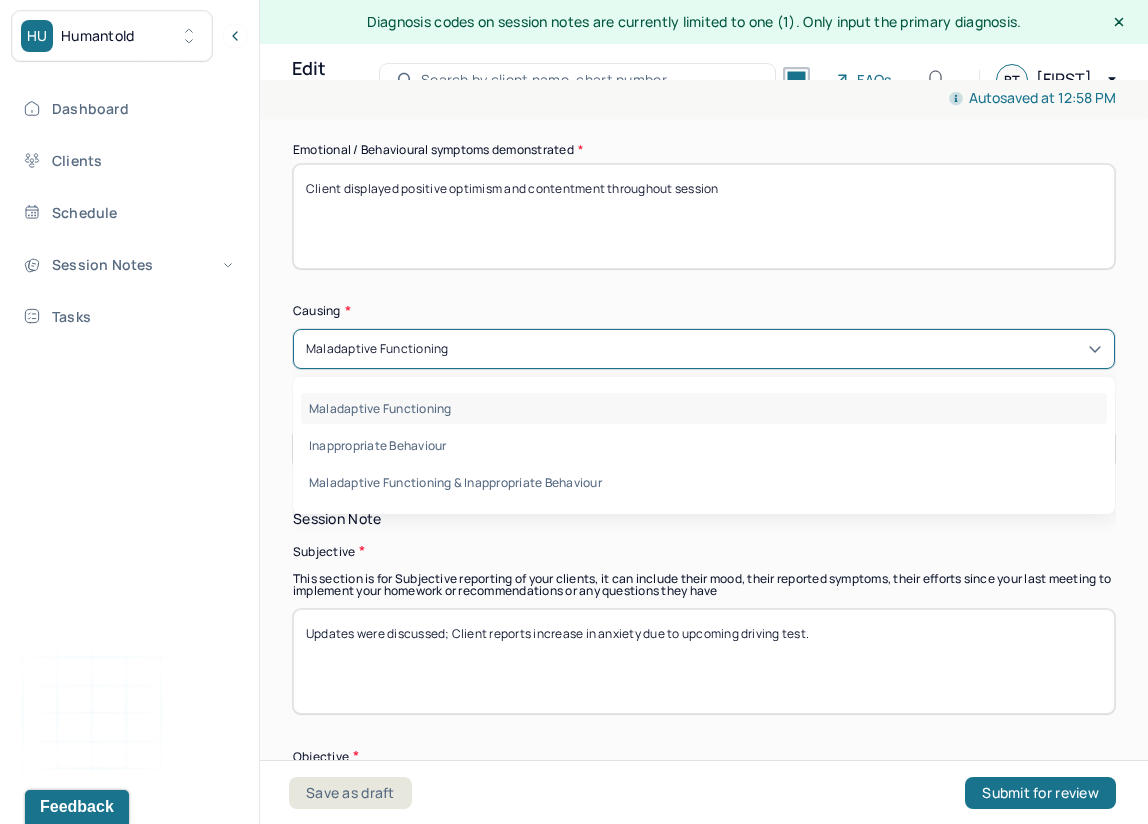 click on "Maladaptive Functioning" at bounding box center (704, 349) 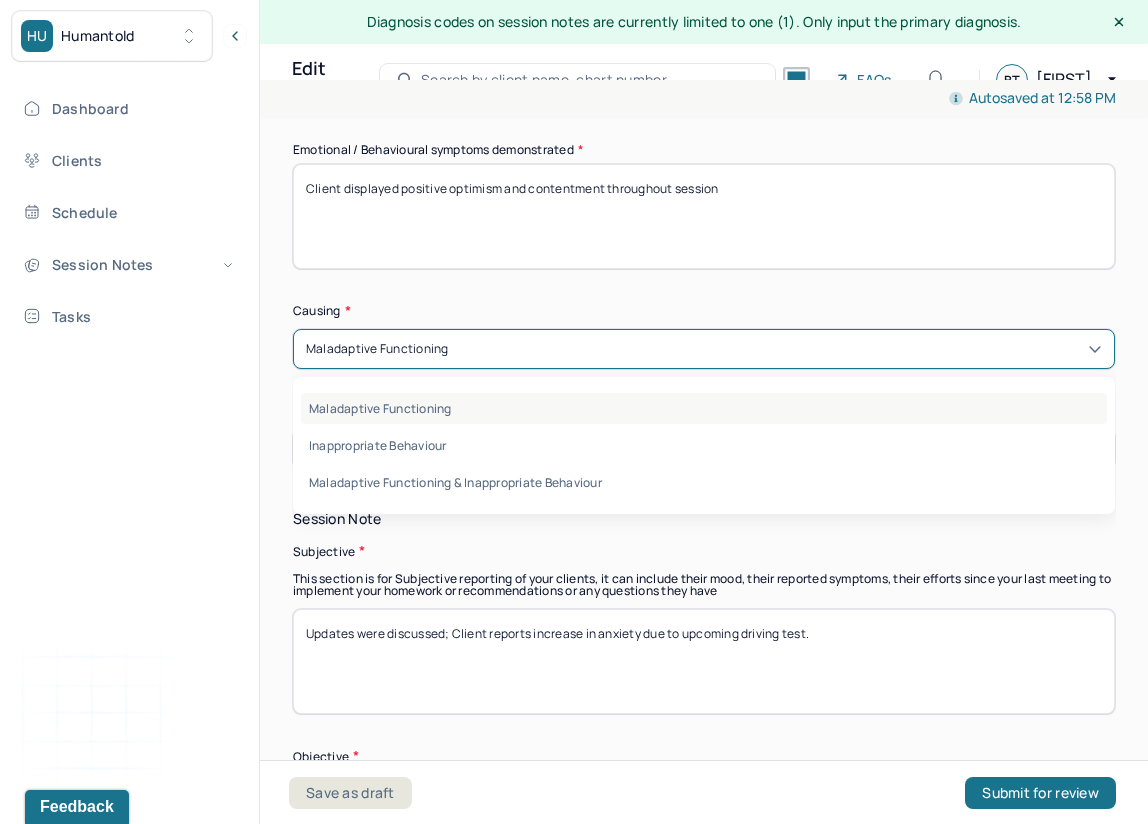 click on "Maladaptive Functioning" at bounding box center (704, 408) 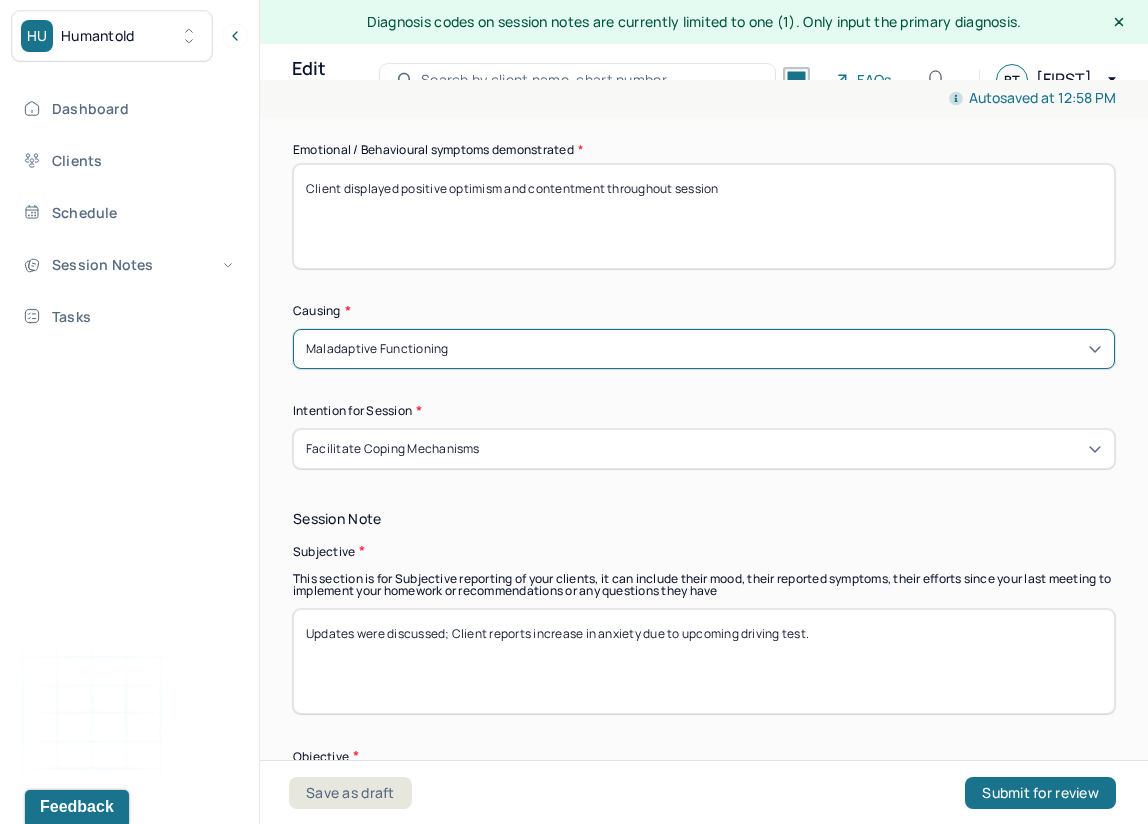 scroll, scrollTop: 1026, scrollLeft: 0, axis: vertical 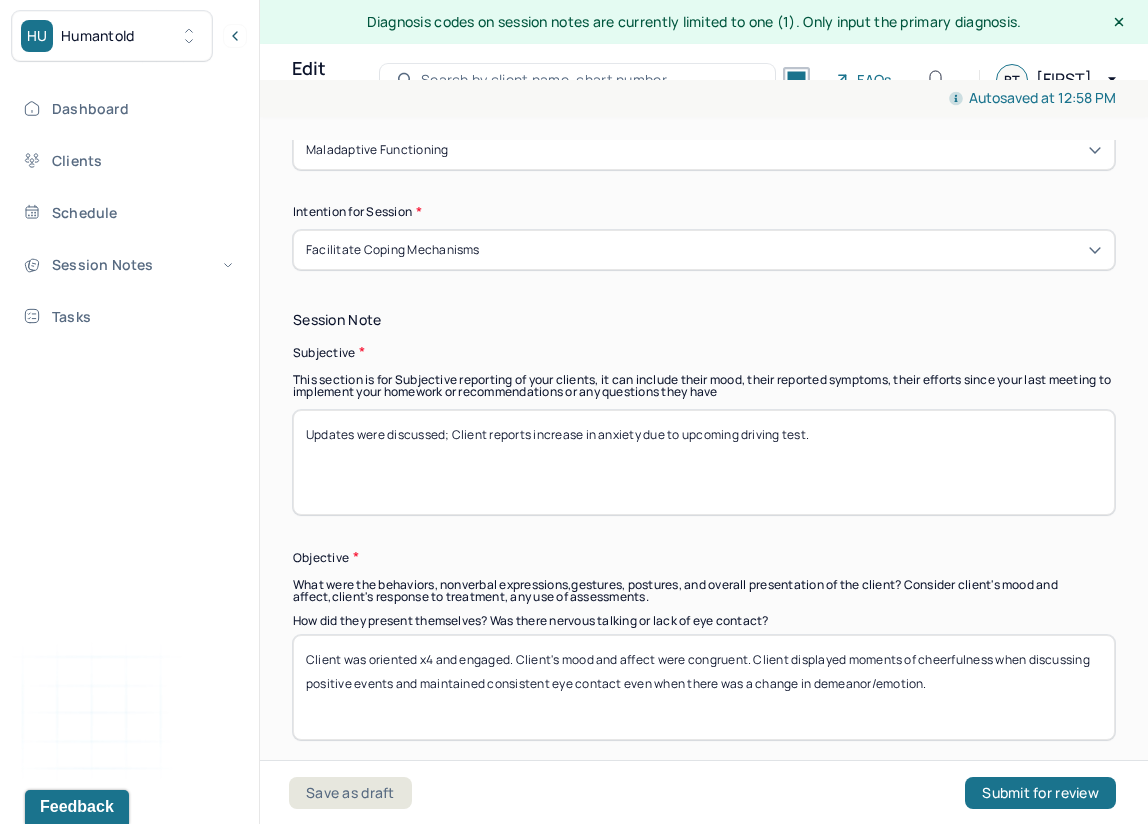 drag, startPoint x: 840, startPoint y: 441, endPoint x: 536, endPoint y: 425, distance: 304.42078 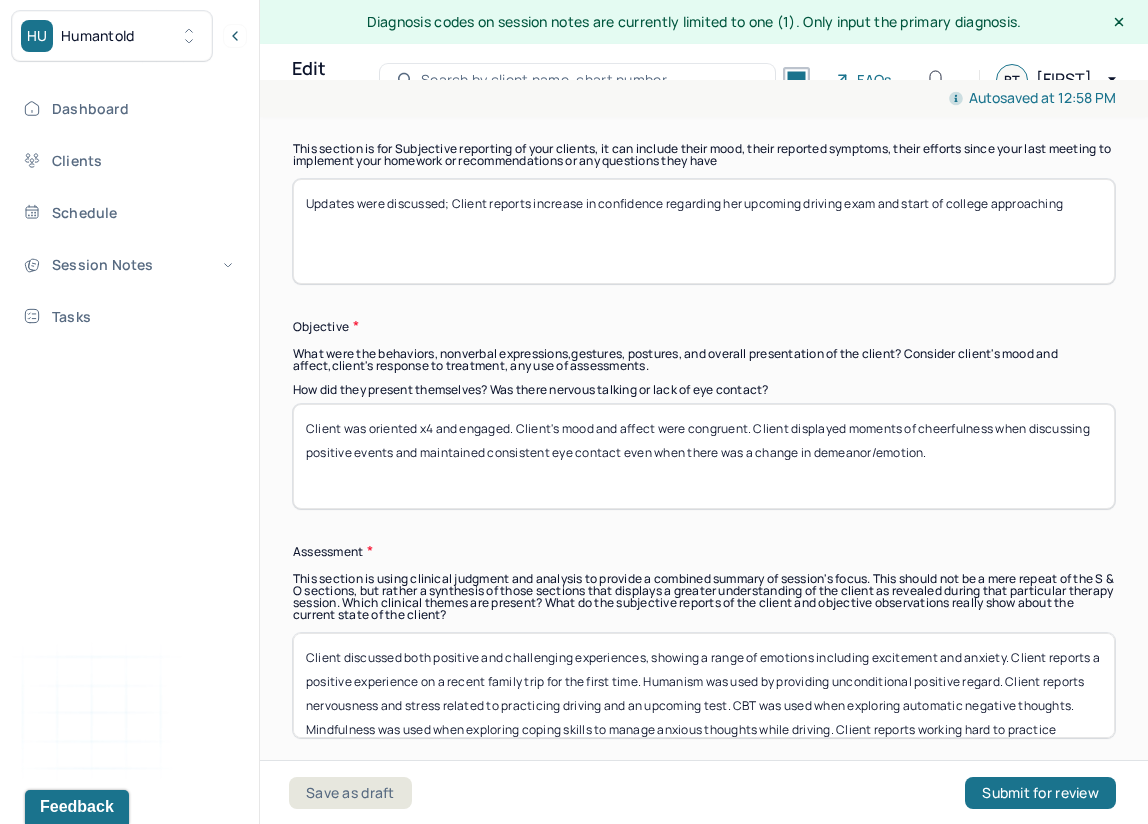 scroll, scrollTop: 1262, scrollLeft: 0, axis: vertical 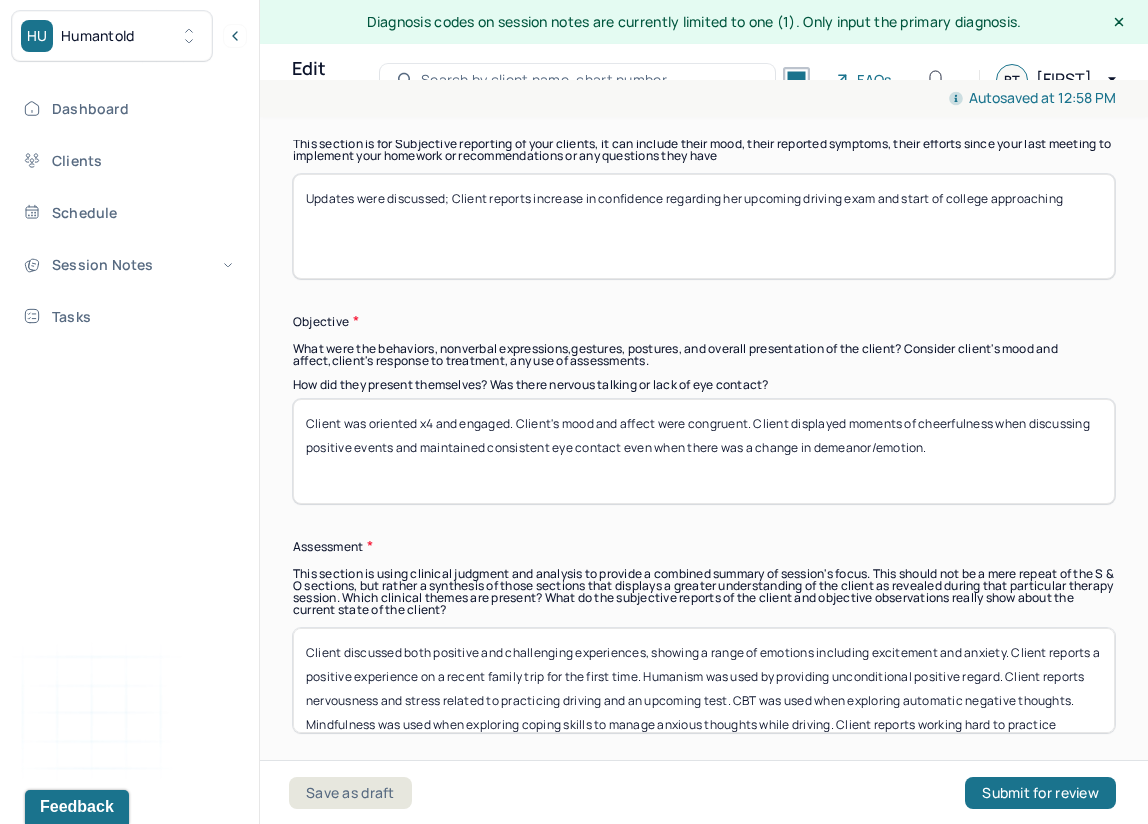 type on "Updates were discussed; Client reports increase in confidence regarding her upcoming driving exam and start of college approaching" 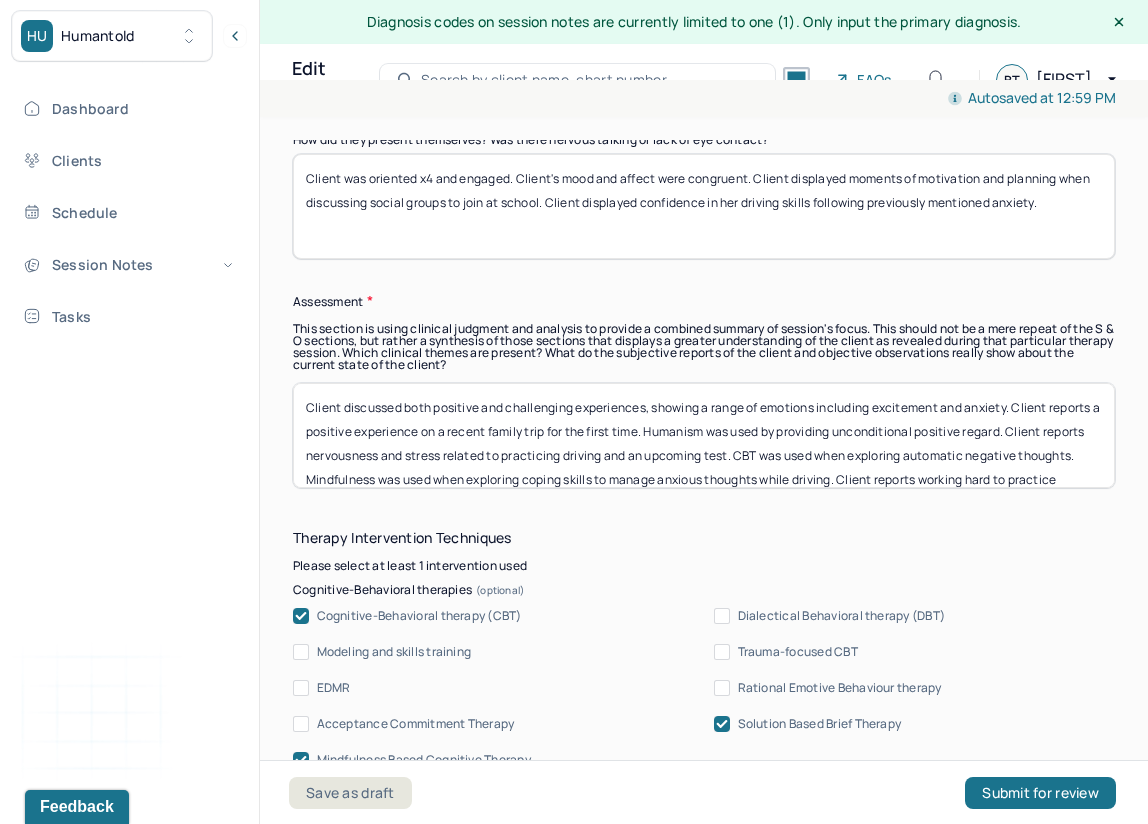 scroll, scrollTop: 1508, scrollLeft: 0, axis: vertical 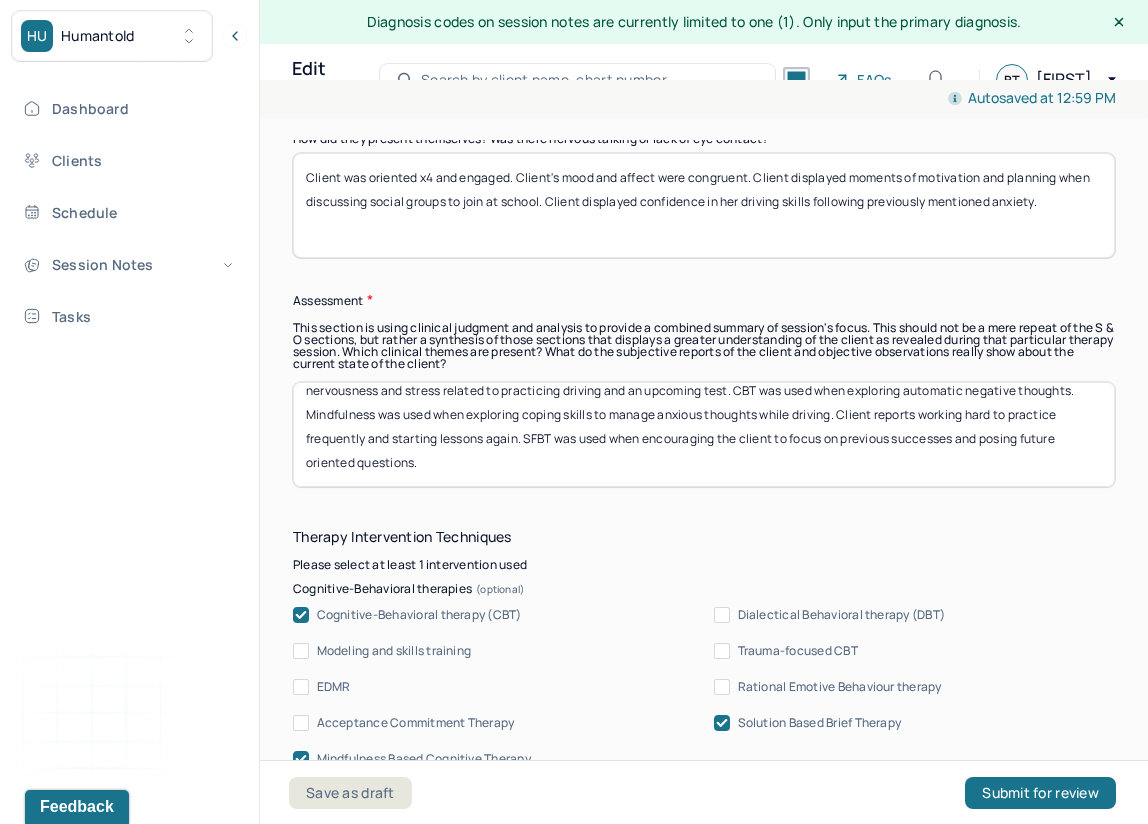 type on "Client was oriented x4 and engaged. Client's mood and affect were congruent. Client displayed moments of motivation and planning when discussing social groups to join at school. Client displayed confidence in her driving skills following previously mentioned anxiety." 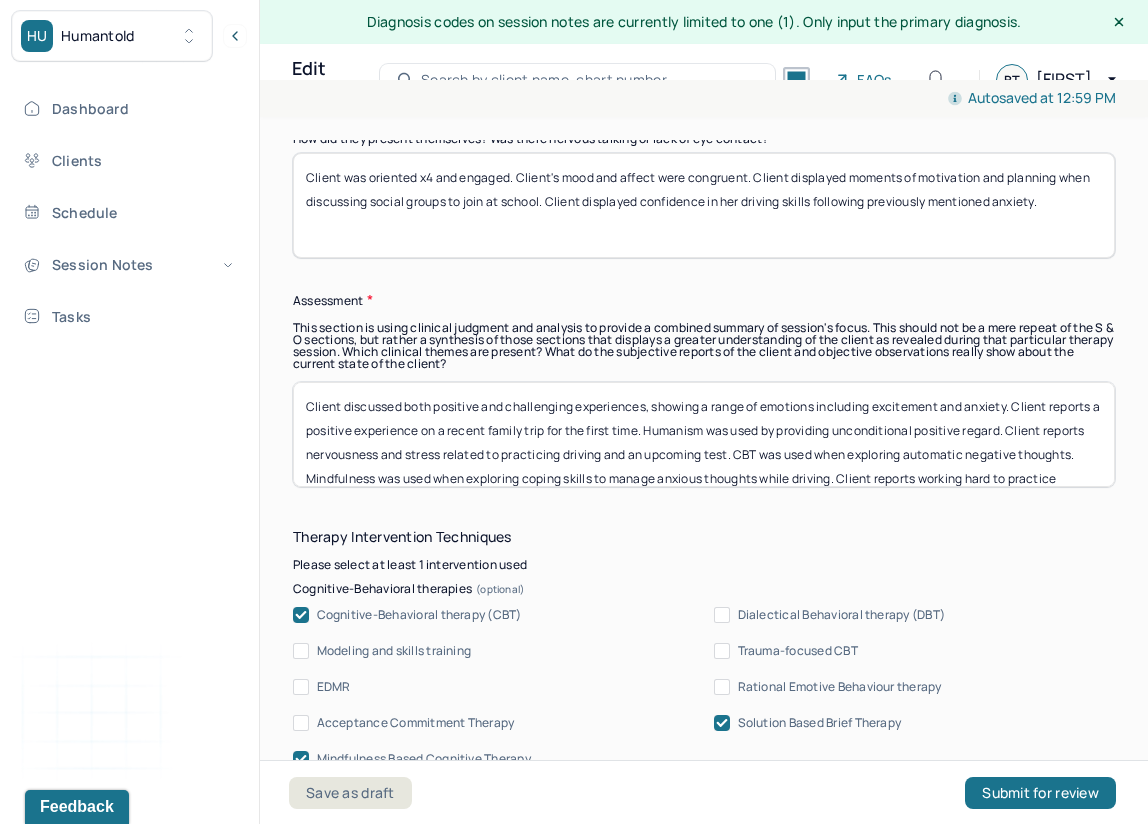 drag, startPoint x: 568, startPoint y: 464, endPoint x: 275, endPoint y: 358, distance: 311.58466 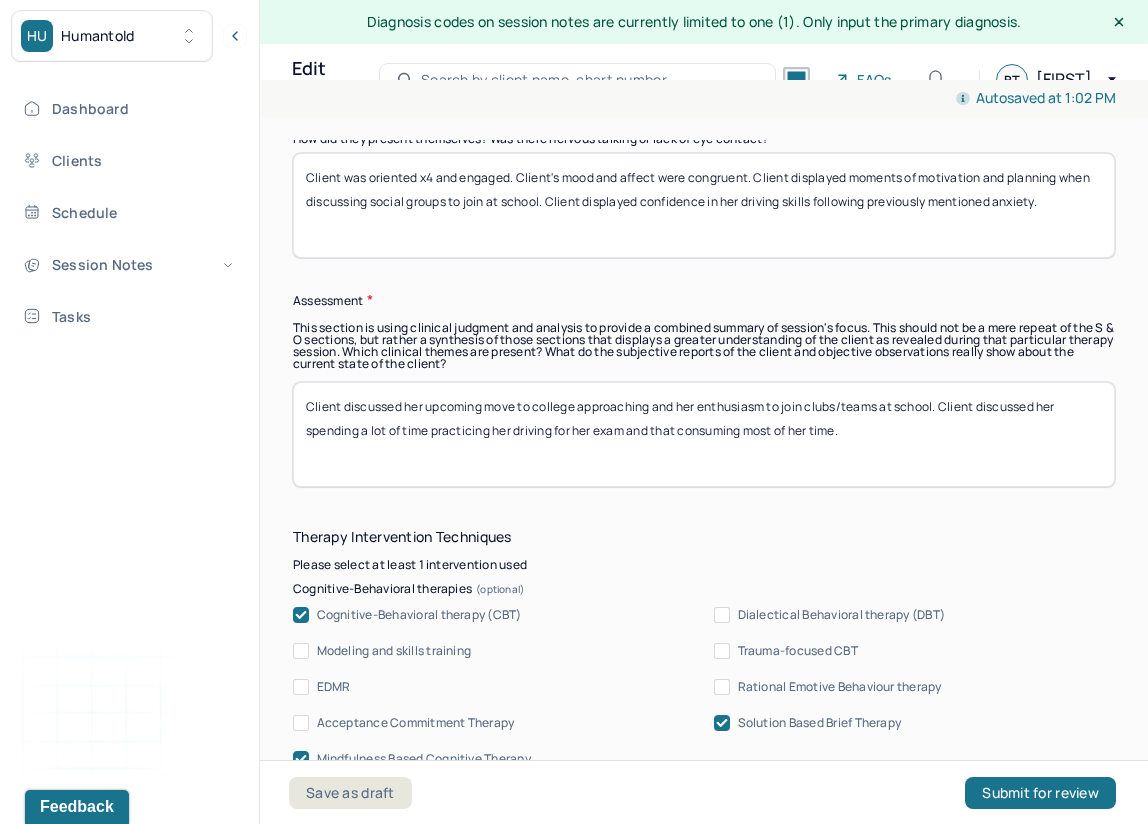 type on "Client discussed her upcoming move to college approaching and her enthusiasm to join clubs/teams at school. Client discussed her spending a lot of time practicing her driving for her exam and that consuming most of her time." 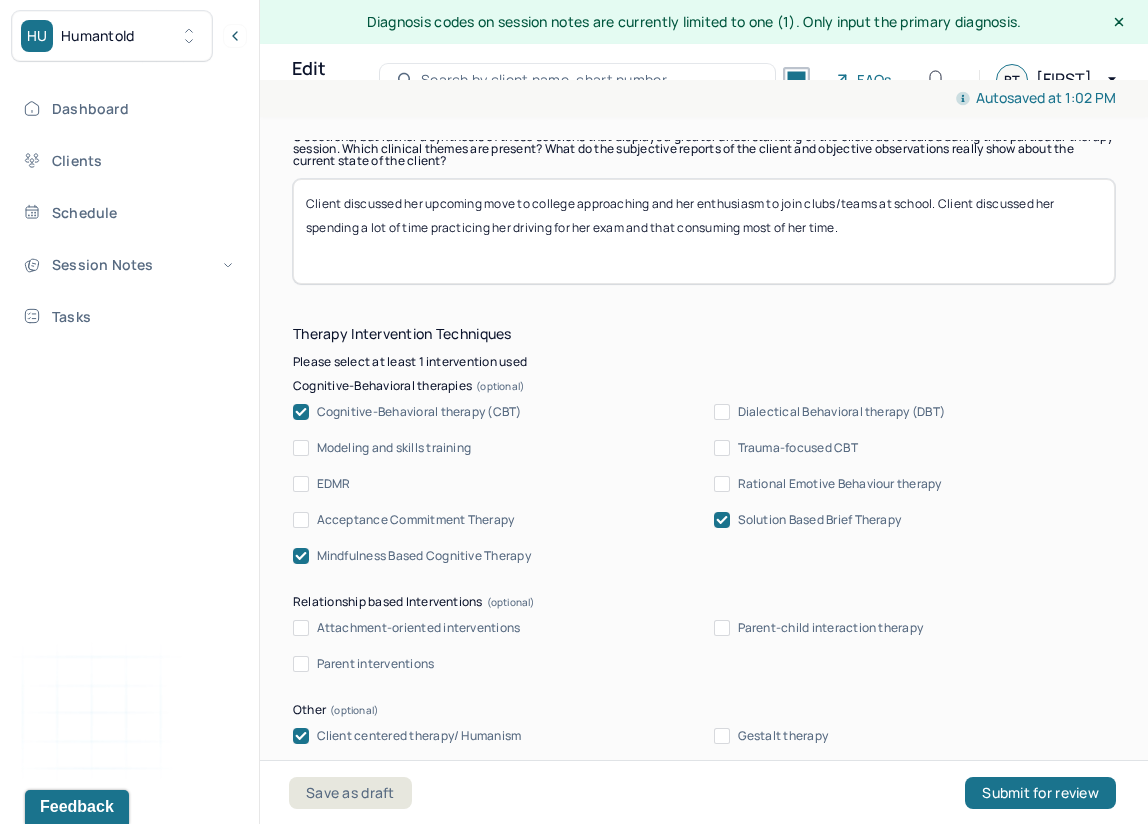 scroll, scrollTop: 1756, scrollLeft: 0, axis: vertical 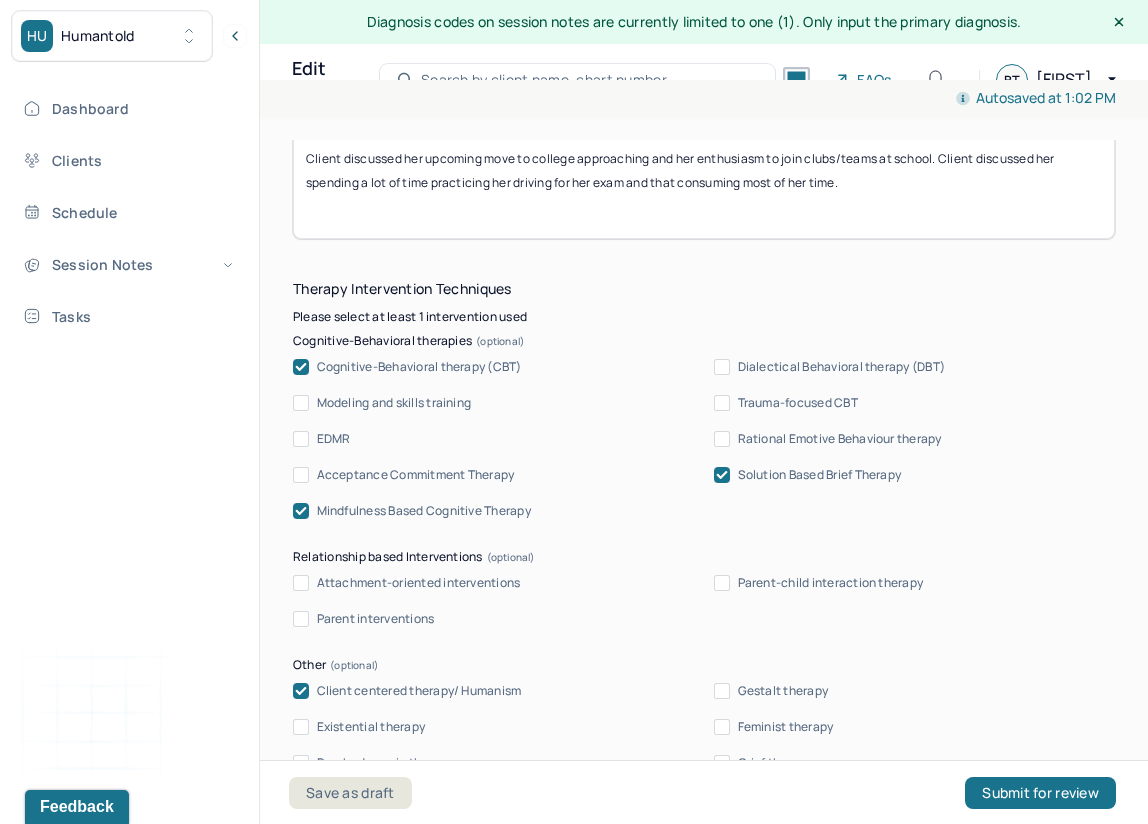 click on "Solution Based Brief Therapy" at bounding box center [807, 475] 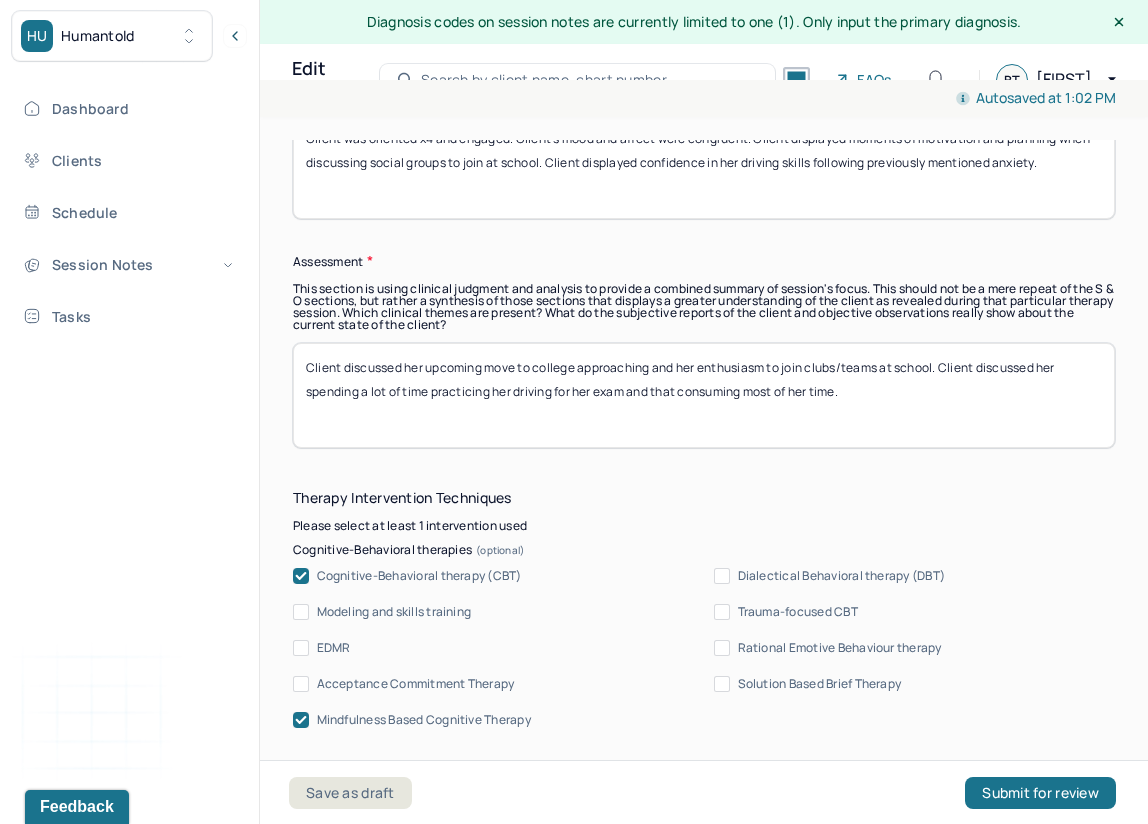 scroll, scrollTop: 1548, scrollLeft: 0, axis: vertical 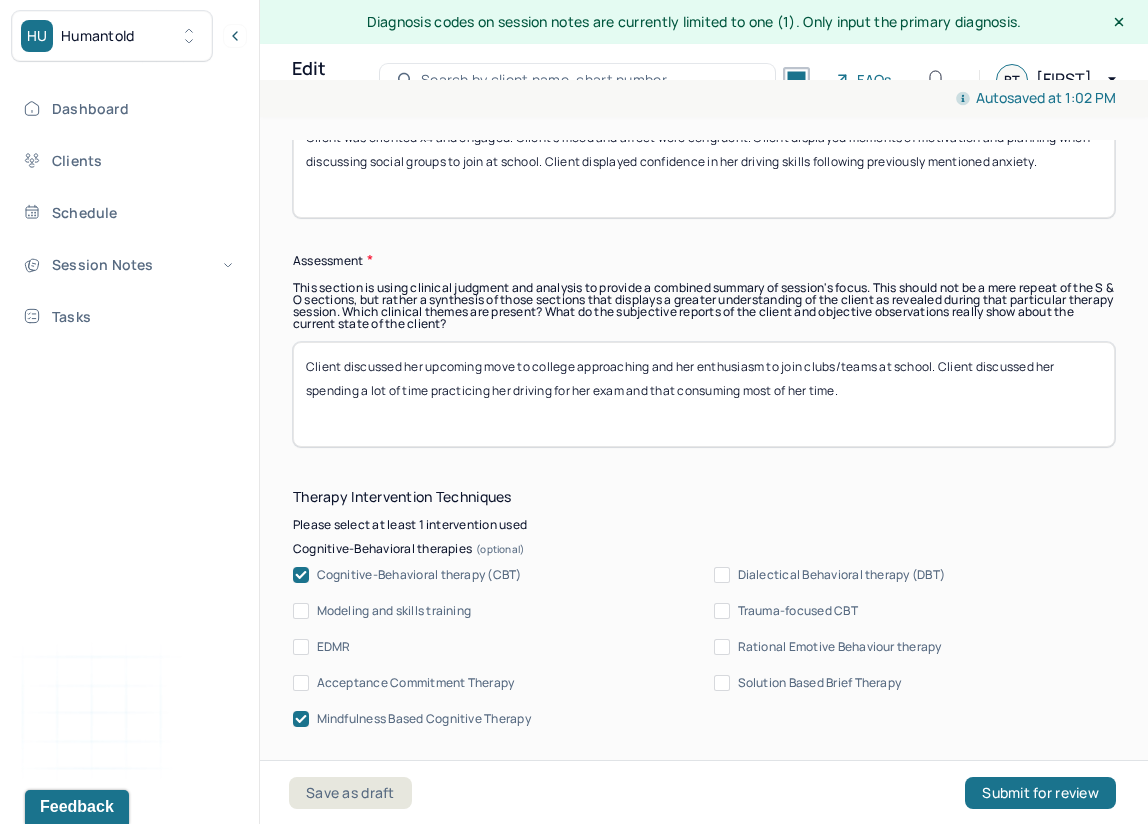 click on "Client discussed her upcoming move to college approaching and her enthusiasm to join clubs/teams at school. Client discussed her spending a lot of time practicing her driving for her exam and that consuming most of her time." at bounding box center [704, 394] 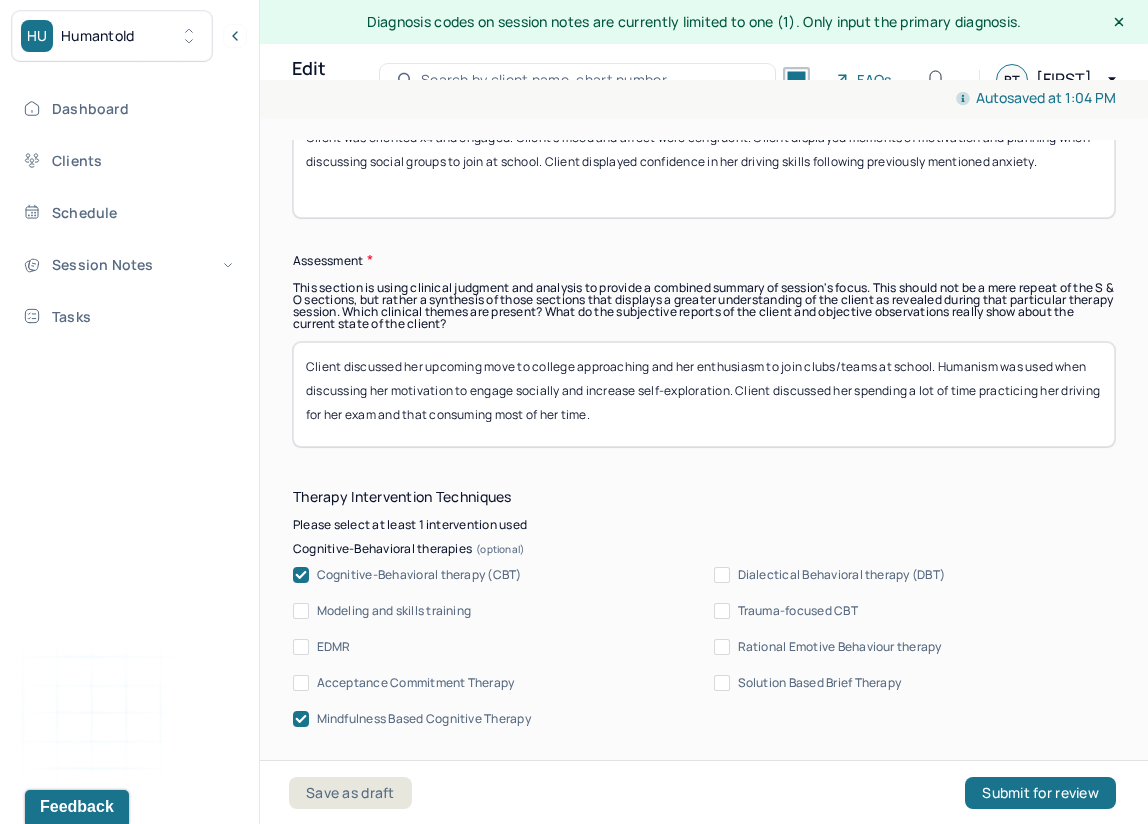 click on "Client discussed her upcoming move to college approaching and her enthusiasm to join clubs/teams at school. Humanism was used when discussing her motivation to engage socially and eClient discussed her spending a lot of time practicing her driving for her exam and that consuming most of her time." at bounding box center (704, 394) 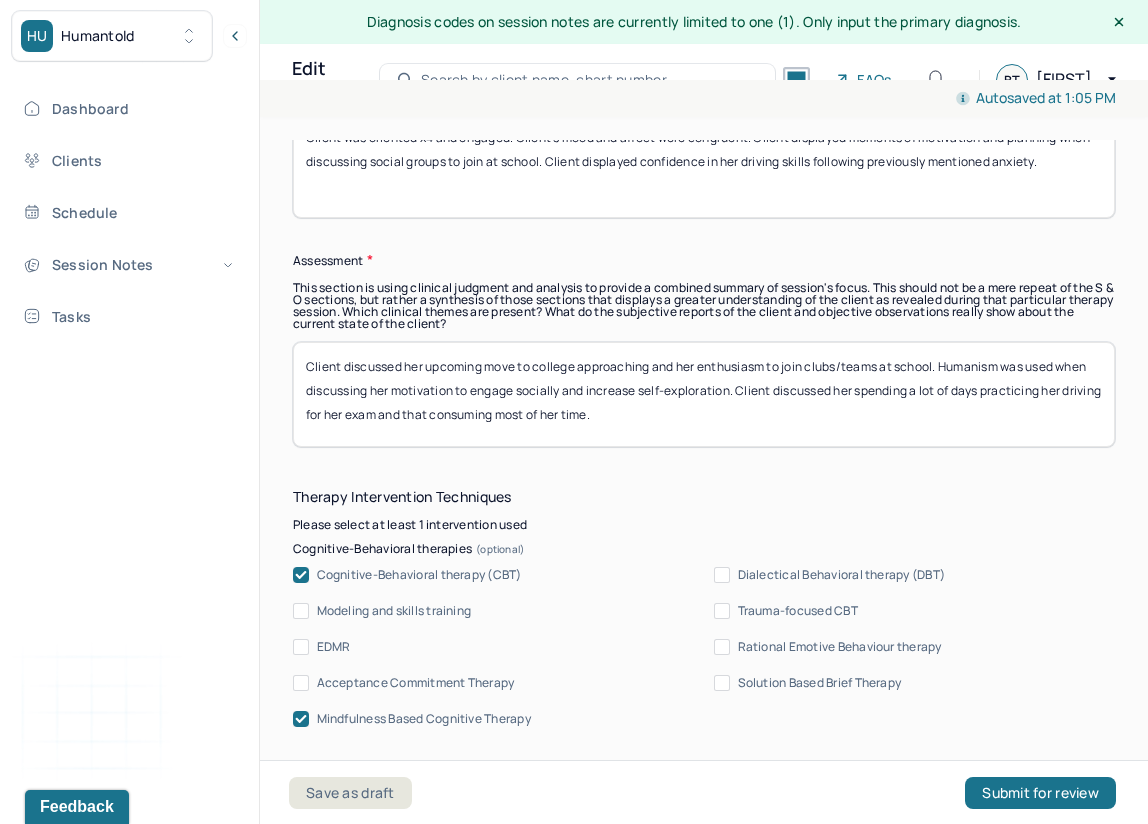 click on "Client discussed her upcoming move to college approaching and her enthusiasm to join clubs/teams at school. Humanism was used when discussing her motivation to engage socially and increase self-exploration. Client discussed her spending a lot of days practicing her driving for her exam and that consuming most of her time." at bounding box center (704, 394) 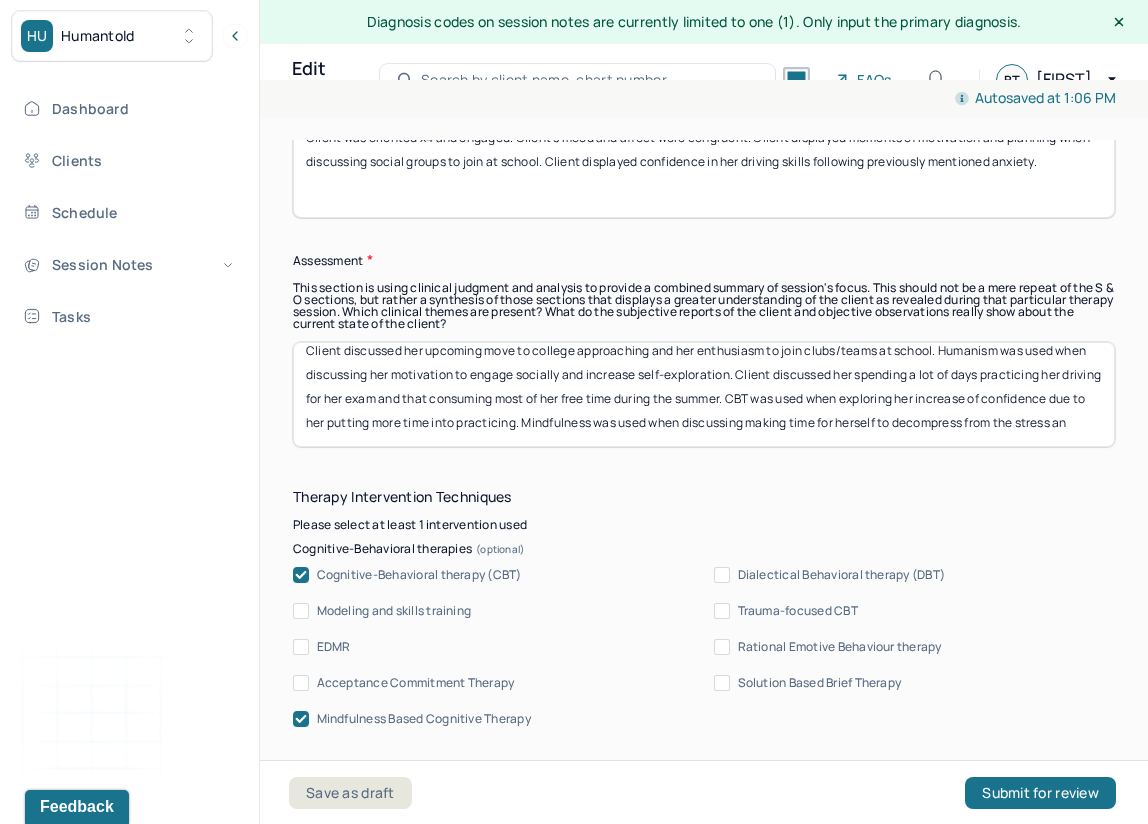 scroll, scrollTop: 24, scrollLeft: 0, axis: vertical 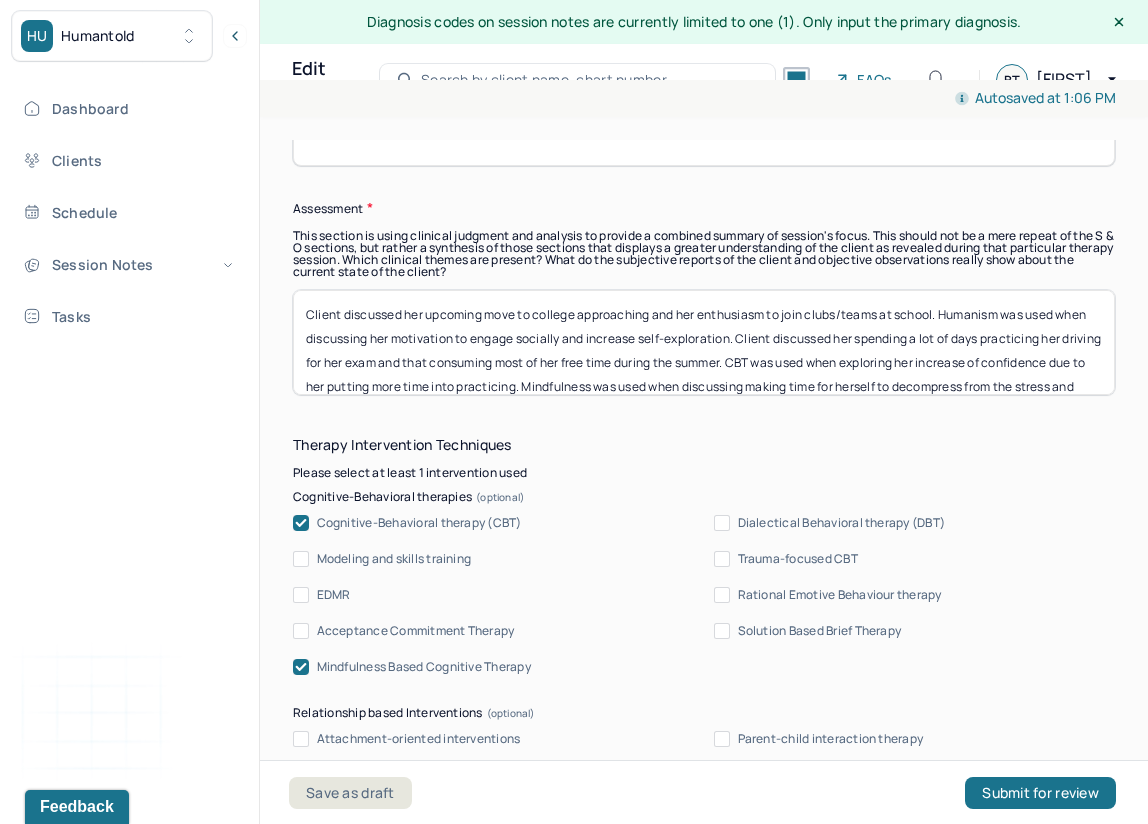 click on "Client discussed her upcoming move to college approaching and her enthusiasm to join clubs/teams at school. Humanism was used when discussing her motivation to engage socially and increase self-exploration. Client discussed her spending a lot of days practicing her driving for her exam and that consuming most of her free time during the summer. CBT was used when exploring her increase of confidence due to her putting more time into practicing. Mindfulness was used when discussing making time for herself to decompress from the stress and pressure of driving" at bounding box center [704, 342] 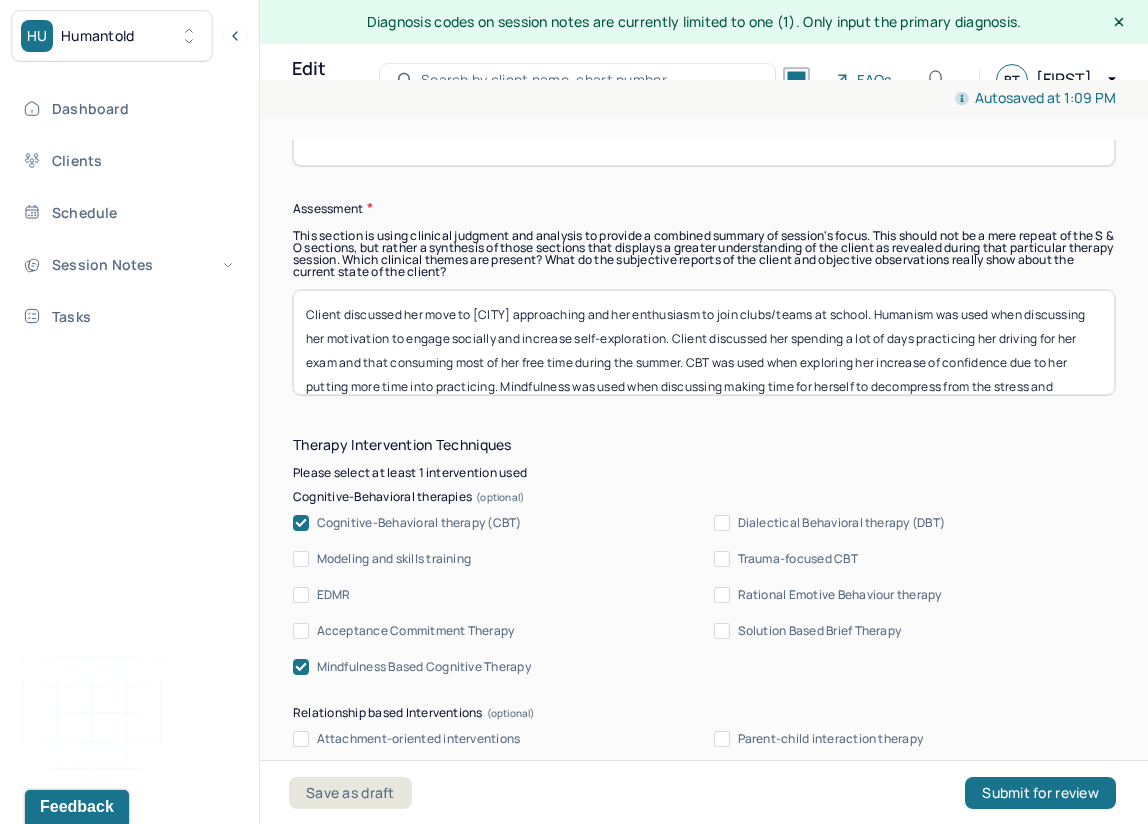 click on "Client discussed her move to [CITY] approaching and her enthusiasm to join clubs/teams at school. Humanism was used when discussing her motivation to engage socially and increase self-exploration. Client discussed her spending a lot of days practicing her driving for her exam and that consuming most of her free time during the summer. CBT was used when exploring her increase of confidence due to her putting more time into practicing. Mindfulness was used when discussing making time for herself to decompress from the stress and pressure of driving" at bounding box center [704, 342] 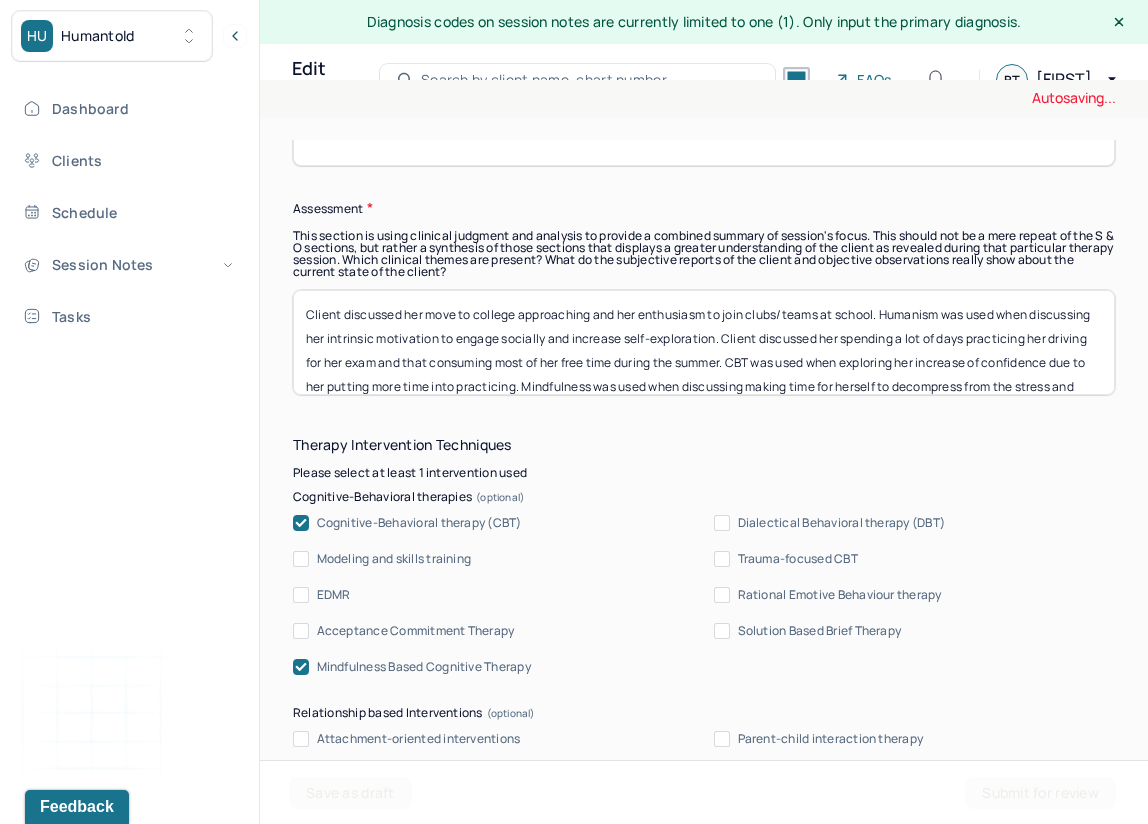 click on "Client discussed her move to [CITY] approaching and her enthusiasm to join clubs/teams at school. Humanism was used when discussing her motivation to engage socially and increase self-exploration. Client discussed her spending a lot of days practicing her driving for her exam and that consuming most of her free time during the summer. CBT was used when exploring her increase of confidence due to her putting more time into practicing. Mindfulness was used when discussing making time for herself to decompress from the stress and pressure of driving" at bounding box center (704, 342) 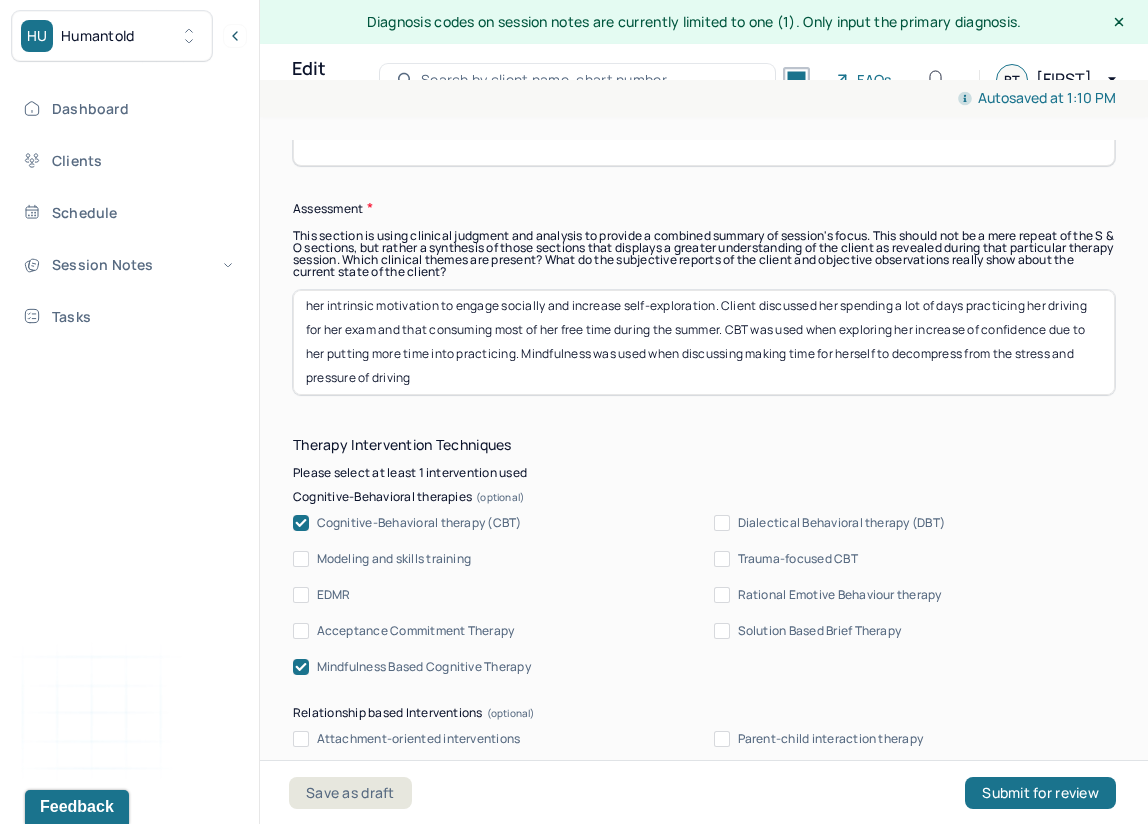 scroll, scrollTop: 32, scrollLeft: 0, axis: vertical 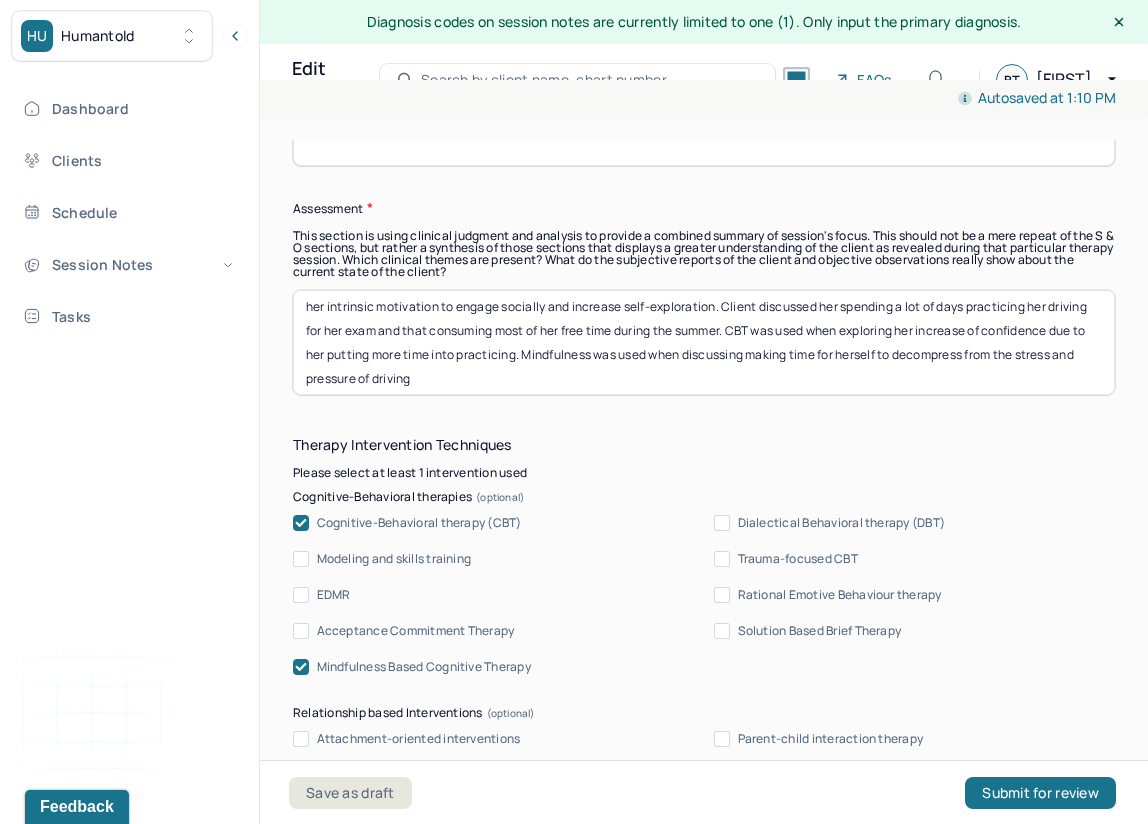 click on "Client discussed her move to college approaching and her enthusiasm to join clubs/teams at school. Humanism was used when discussing her intrinsic motivation to engage socially and increase self-exploration. Client discussed her spending a lot of days practicing her driving for her exam and that consuming most of her free time during the summer. CBT was used when exploring her increase of confidence due to her putting more time into practicing. Mindfulness was used when discussing making time for herself to decompress from the stress and pressure of driving" at bounding box center (704, 342) 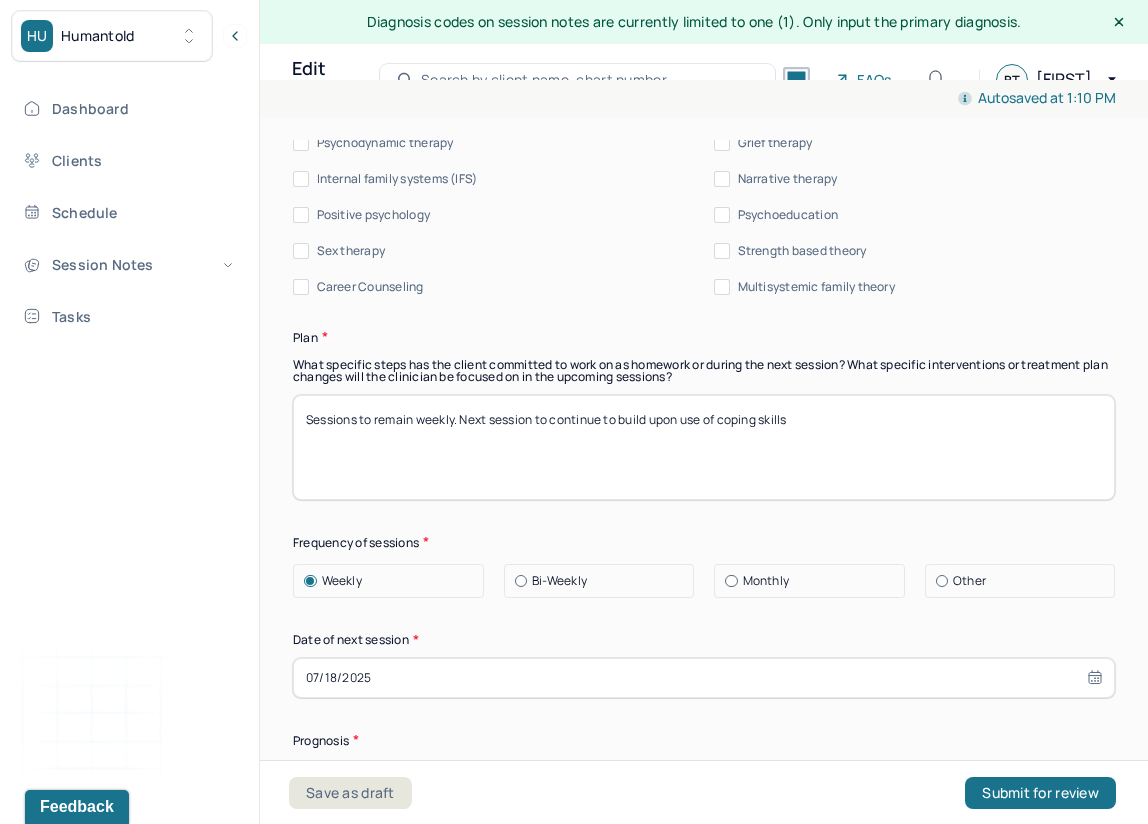 scroll, scrollTop: 2400, scrollLeft: 0, axis: vertical 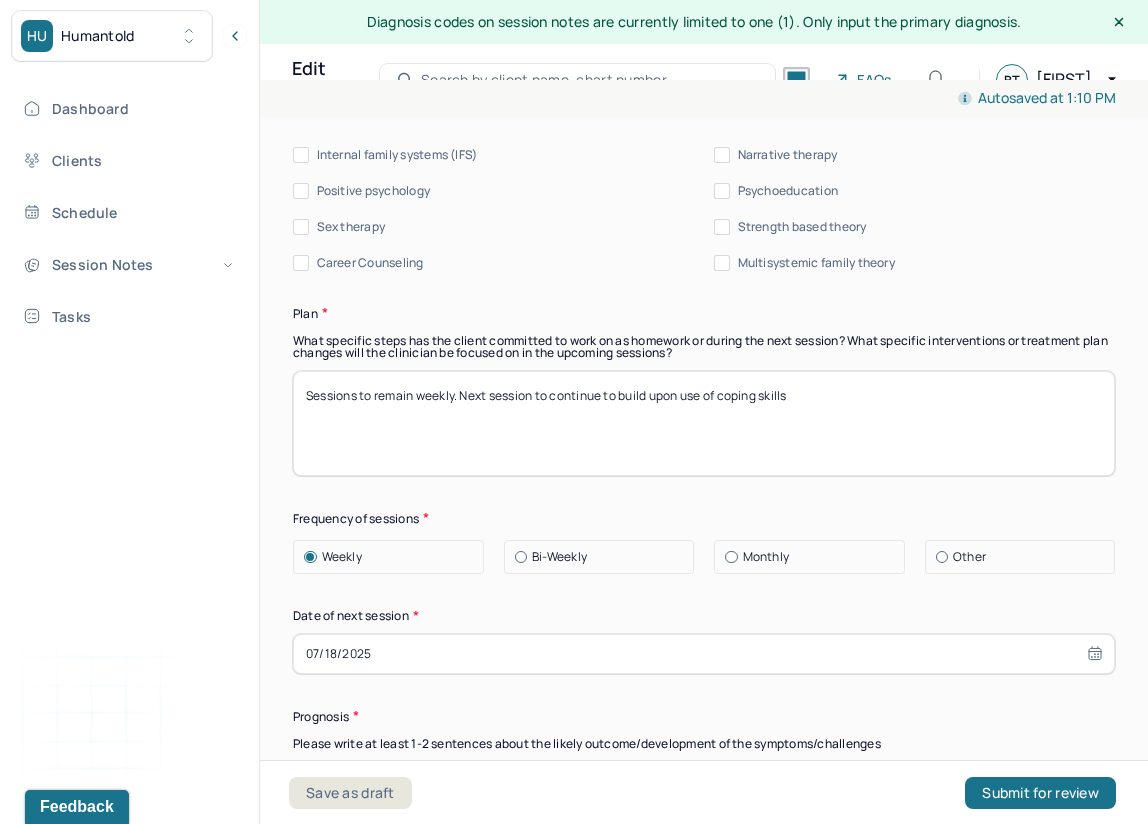 type on "Client discussed her move to college approaching and her enthusiasm to join clubs/teams at school. Humanism was used when discussing her intrinsic motivation to engage socially and increase self-exploration. Client discussed her spending a lot of days practicing her driving for her exam and that consuming most of her free time during the summer. CBT was used when exploring her increase of confidence due to her putting more time into practicing. Mindfulness was used when discussing making time for herself to decompress from the stress and pressure of driving." 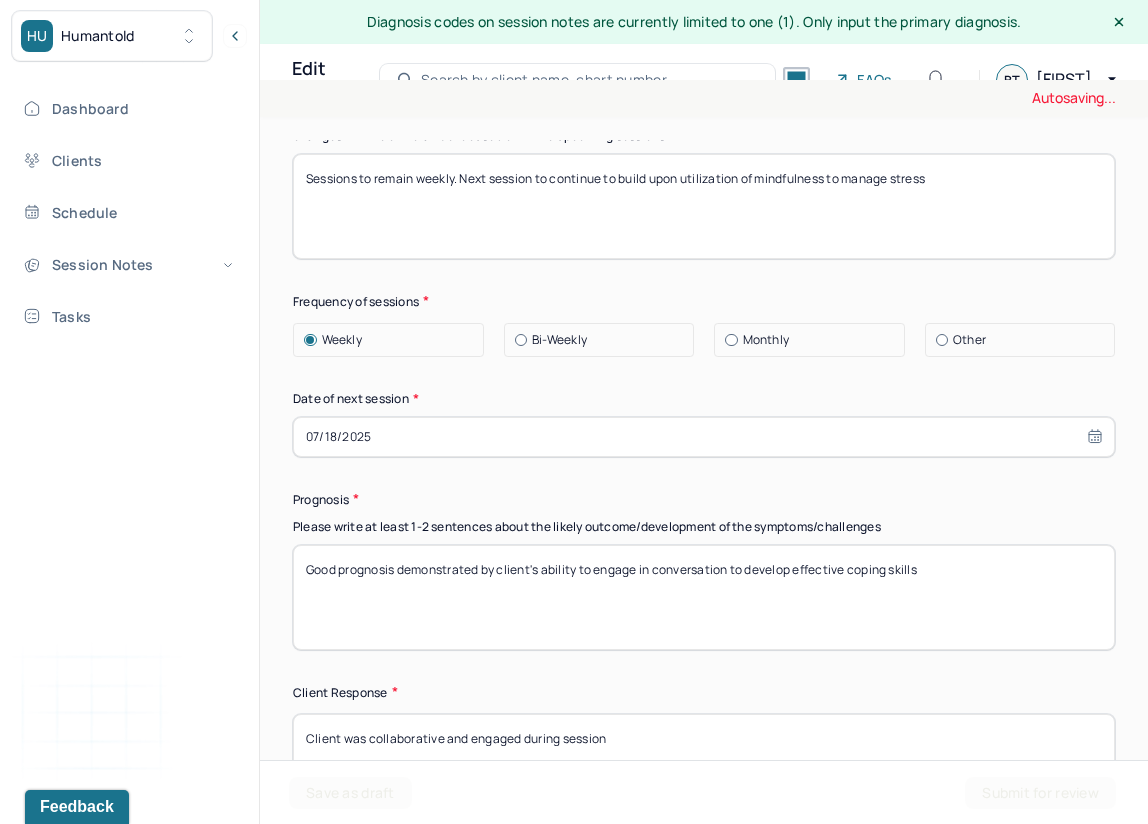 scroll, scrollTop: 2631, scrollLeft: 0, axis: vertical 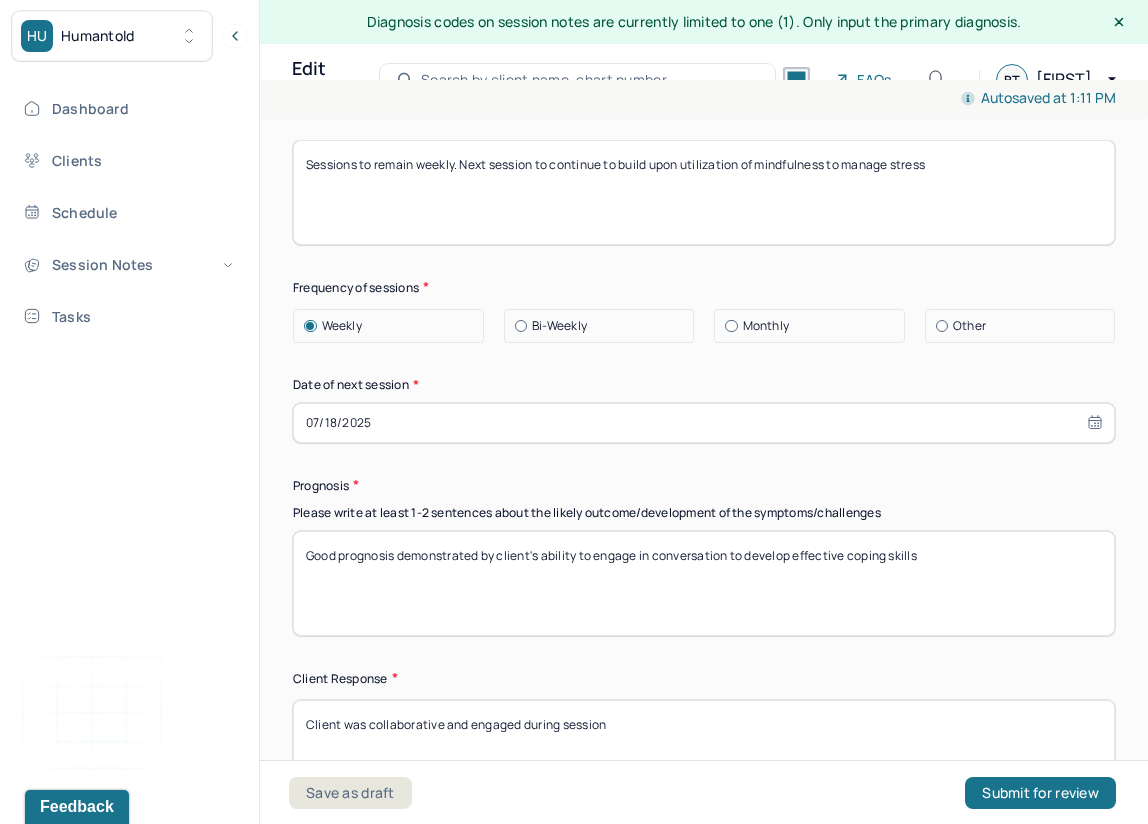 type on "Sessions to remain weekly. Next session to continue to build upon utilization of mindfulness to manage stress" 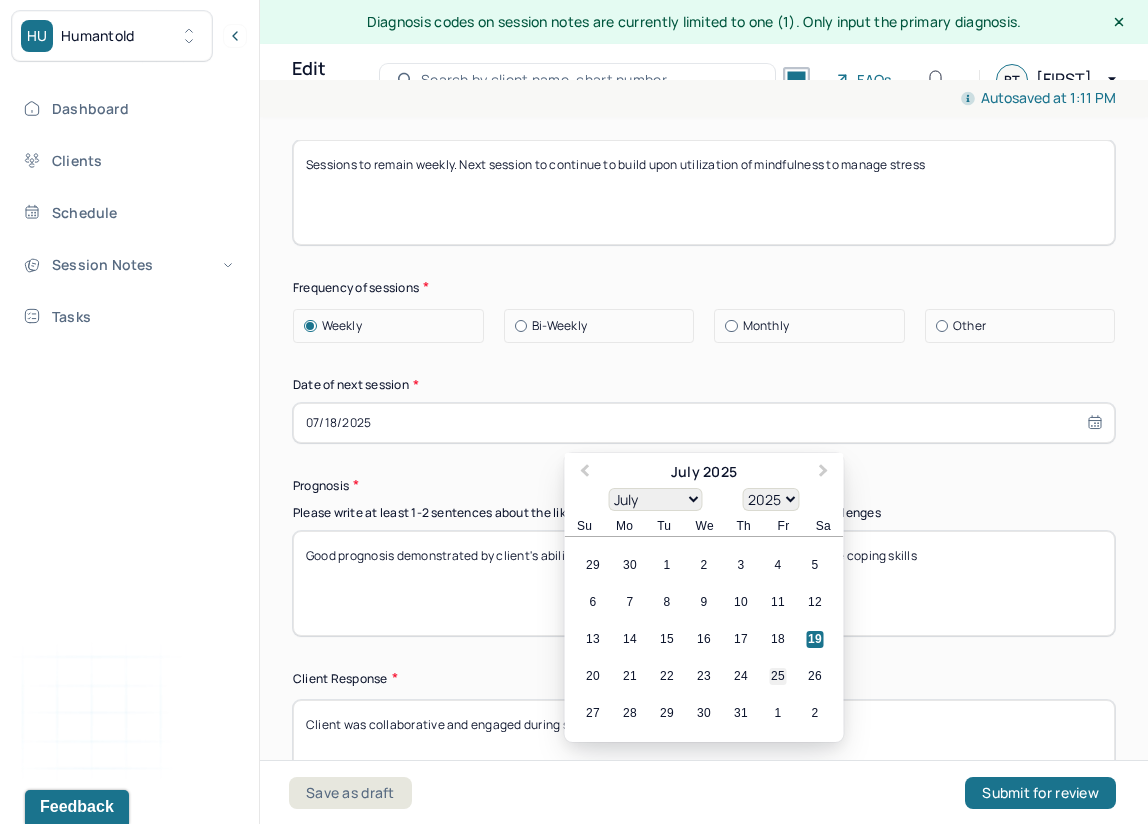 click on "25" at bounding box center (778, 676) 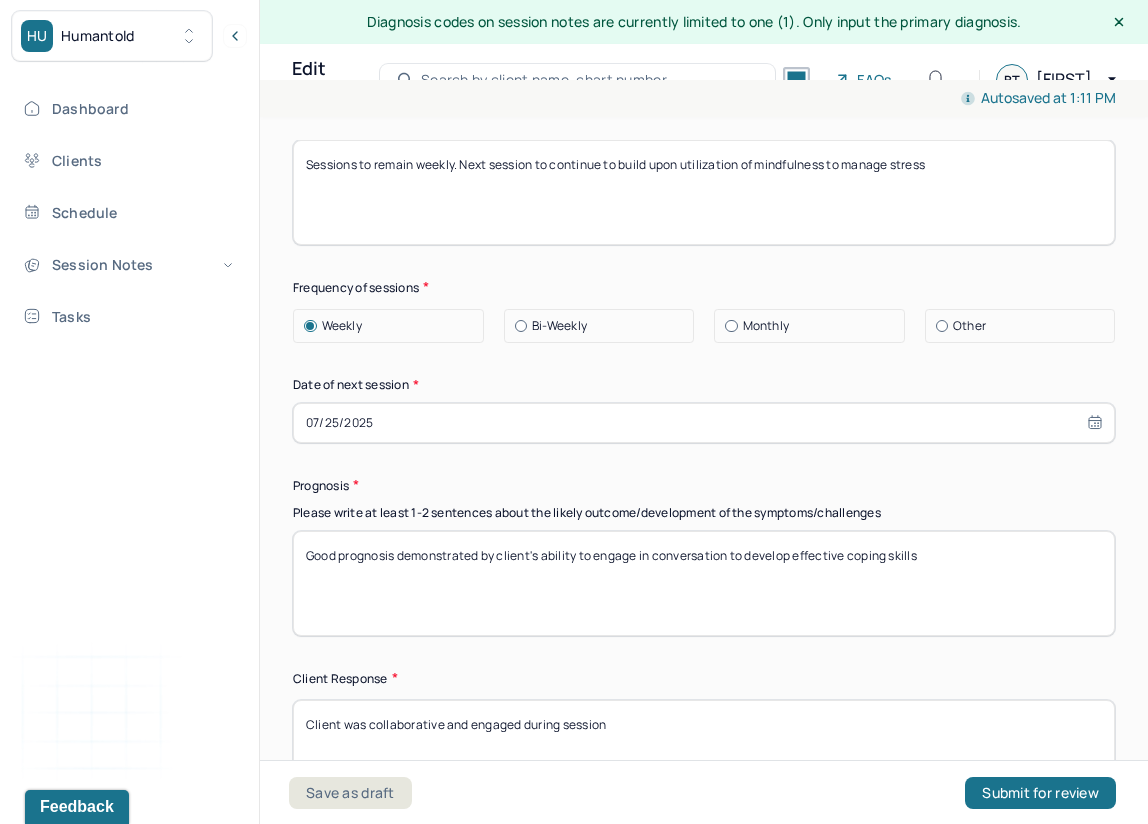 drag, startPoint x: 937, startPoint y: 557, endPoint x: 543, endPoint y: 559, distance: 394.00507 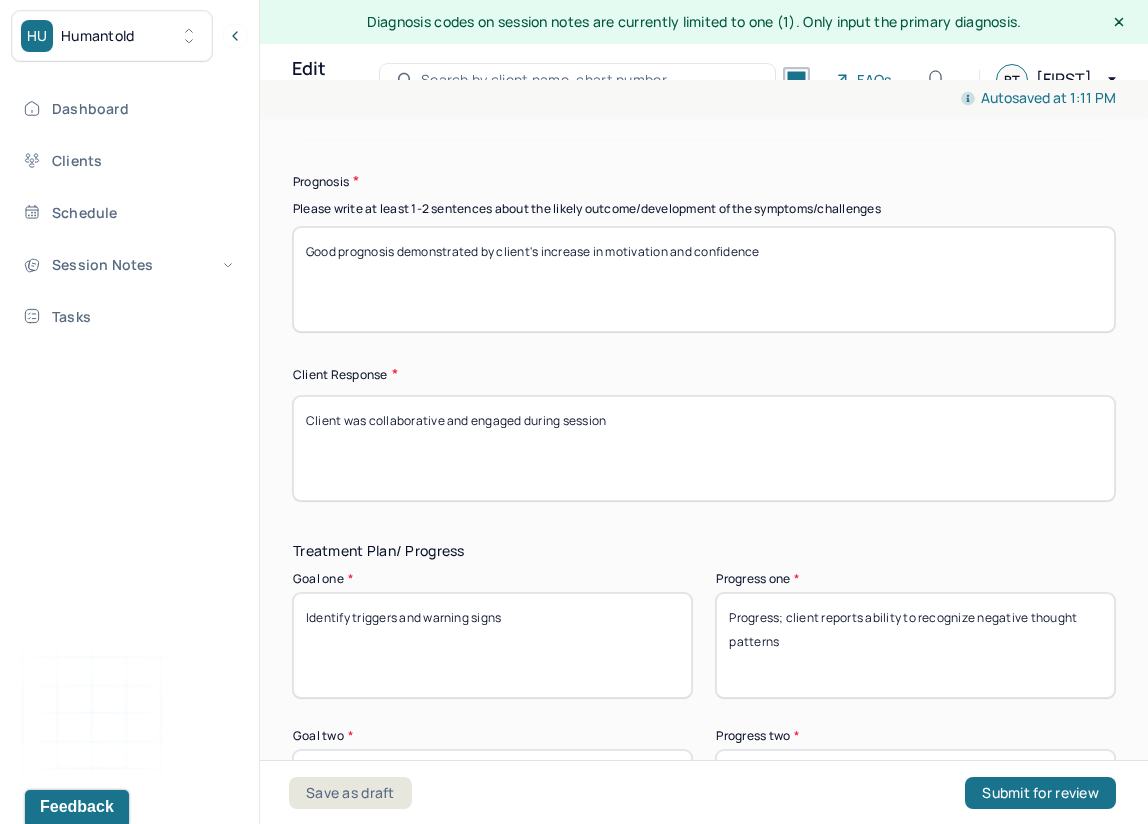 scroll, scrollTop: 2943, scrollLeft: 0, axis: vertical 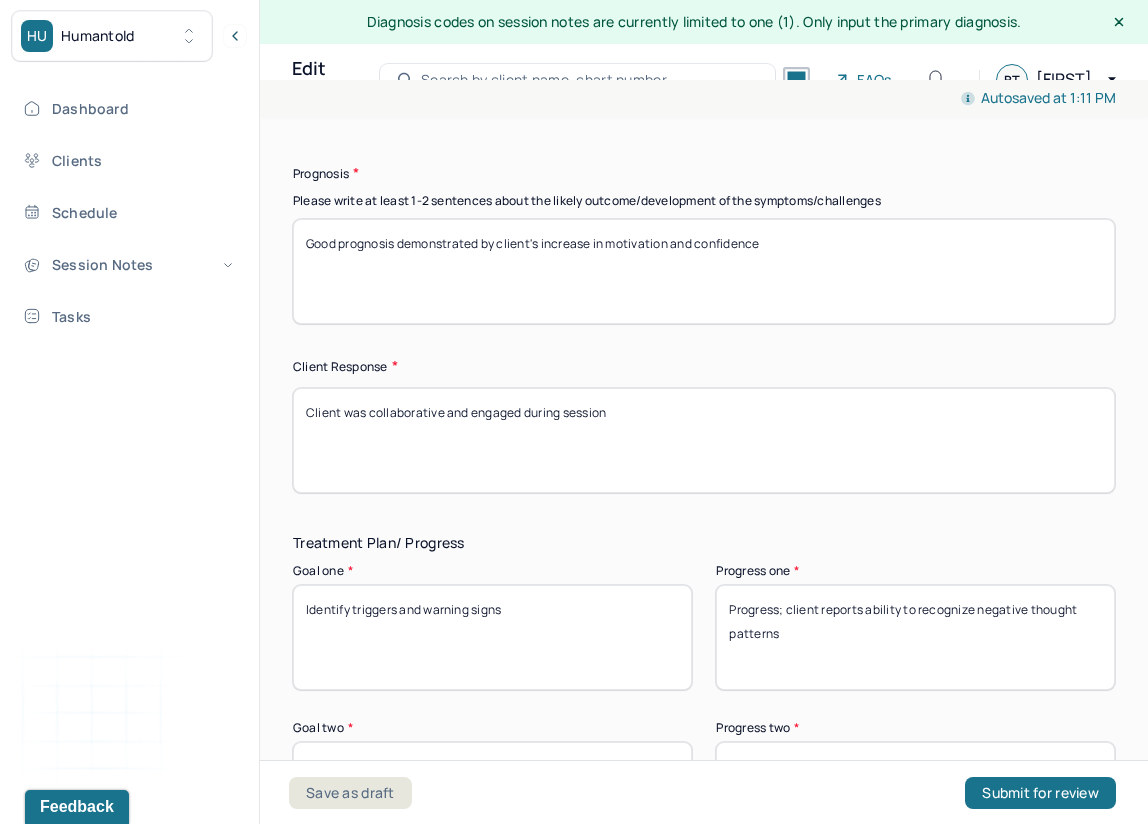 type on "Good prognosis demonstrated by client's increase in motivation and confidence" 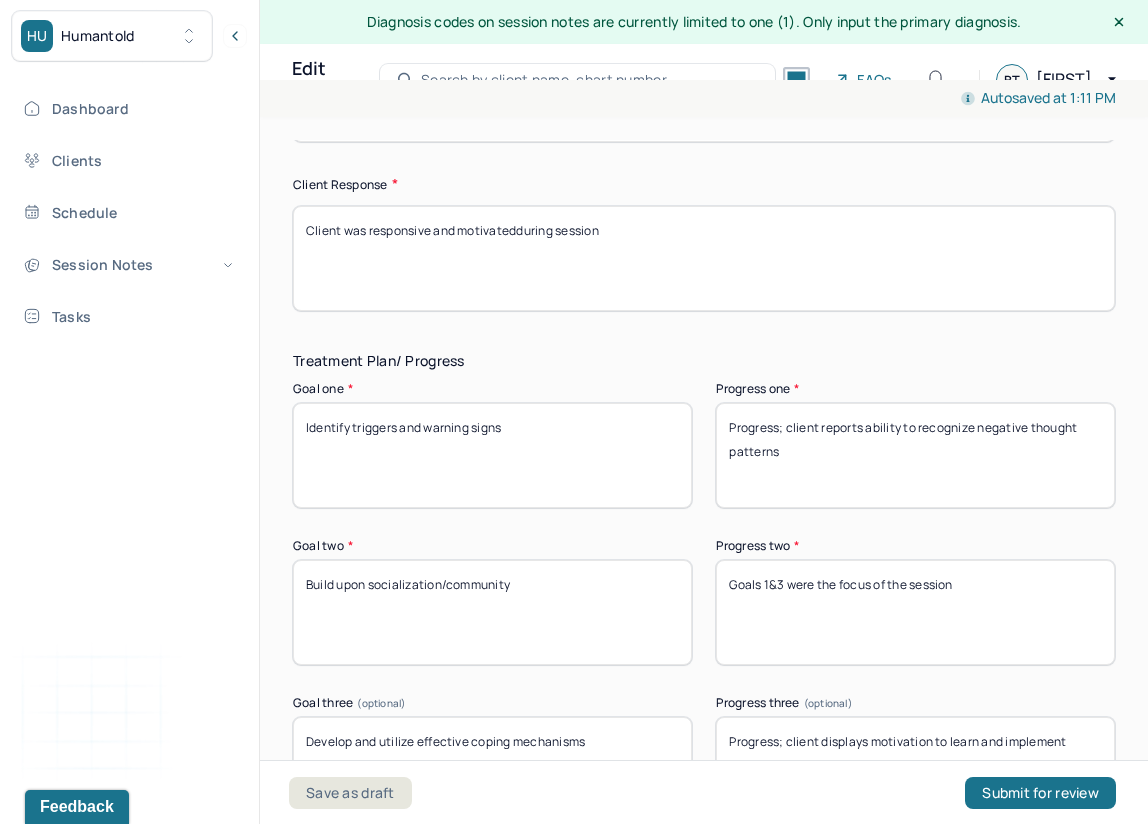 scroll, scrollTop: 3135, scrollLeft: 0, axis: vertical 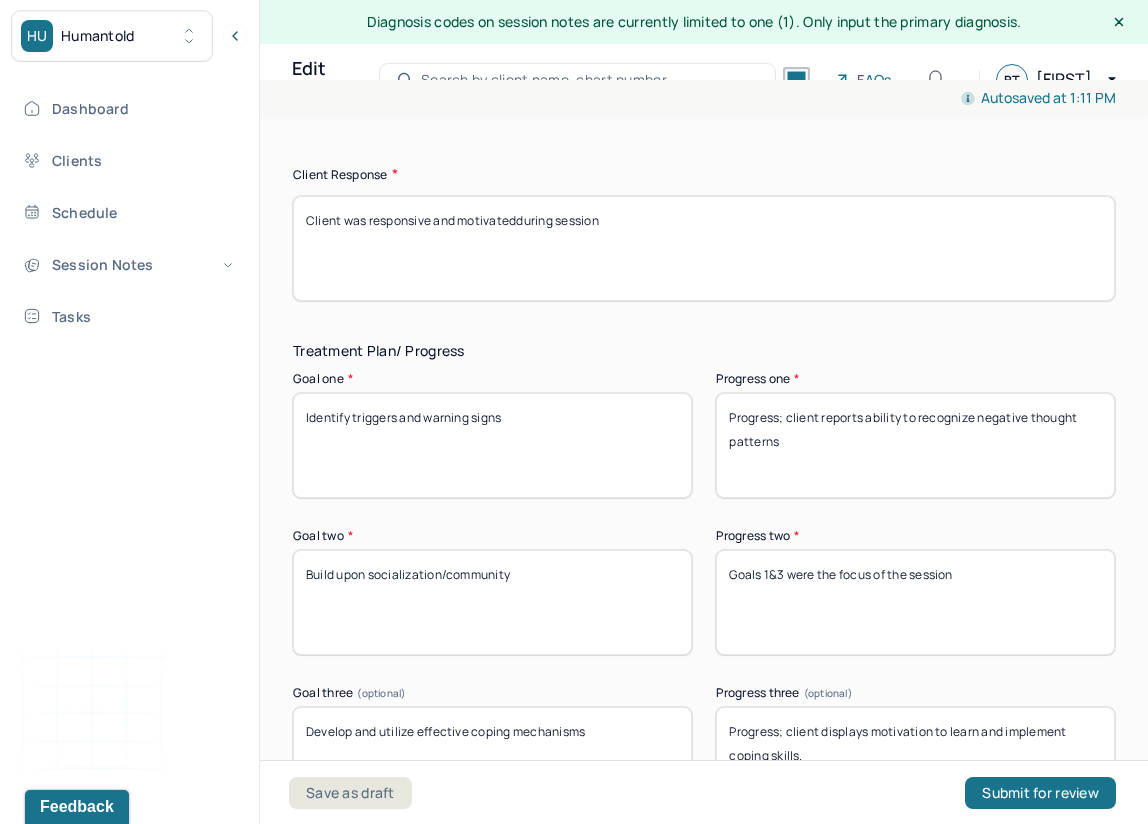 type on "Client was responsive and motivatedduring session" 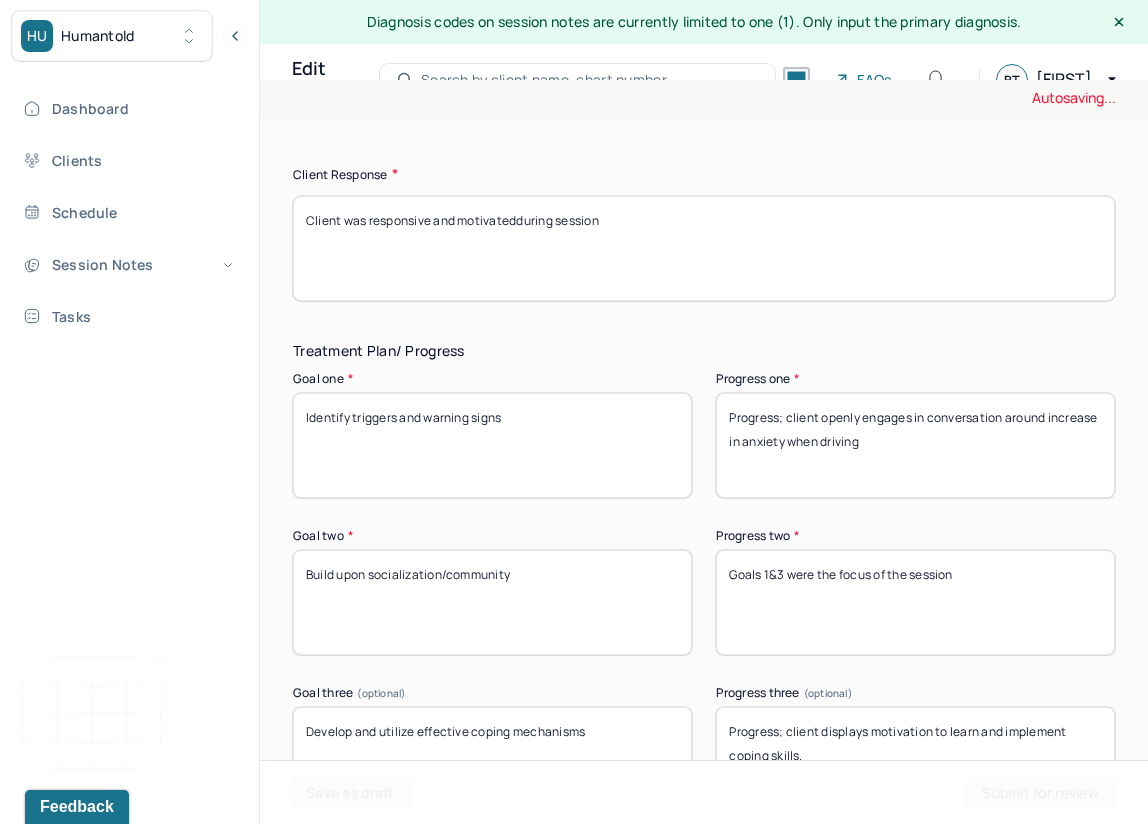 type on "Progress; client openly engages in conversation around increase in anxiety when driving" 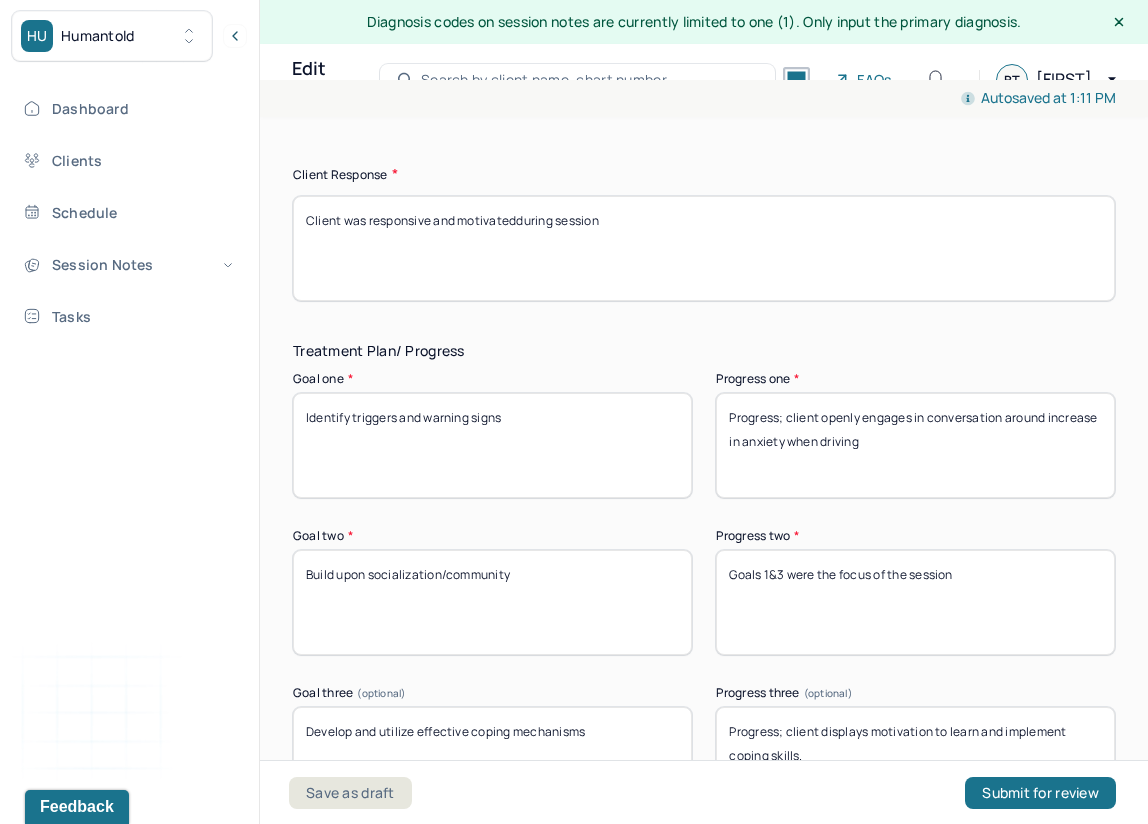 drag, startPoint x: 960, startPoint y: 570, endPoint x: 713, endPoint y: 567, distance: 247.01822 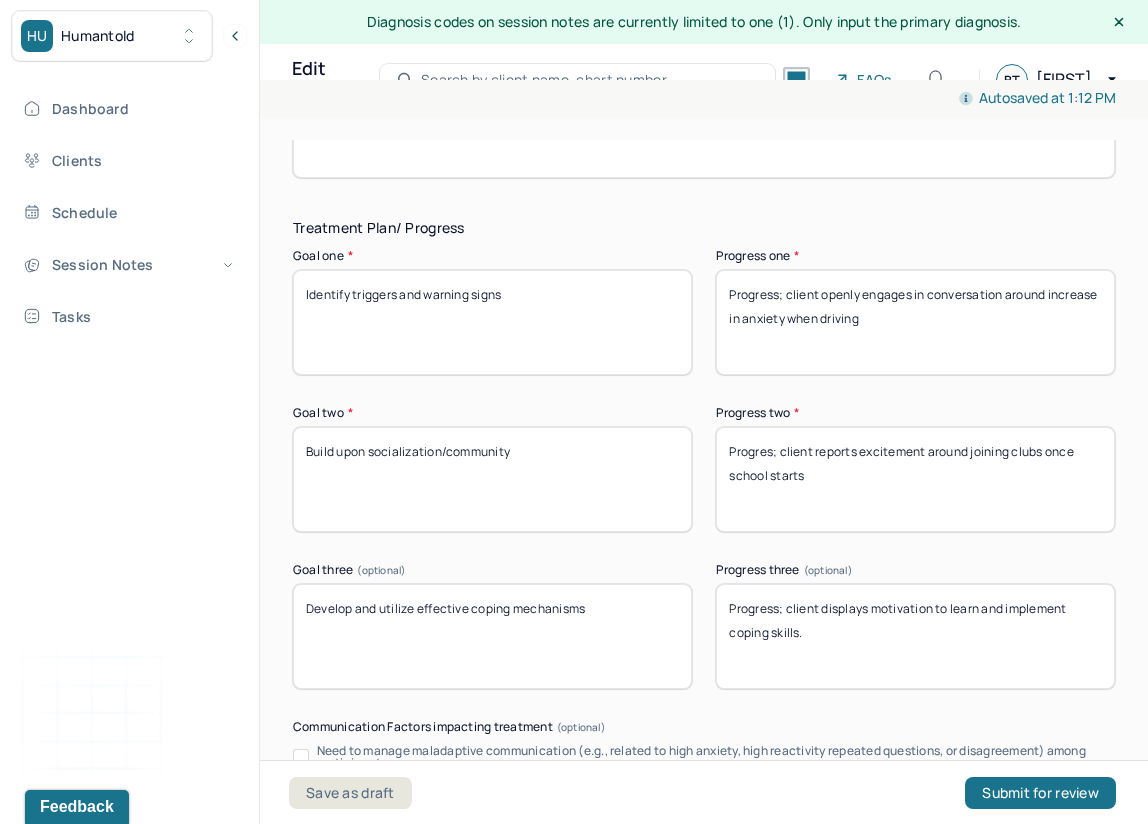 scroll, scrollTop: 3277, scrollLeft: 0, axis: vertical 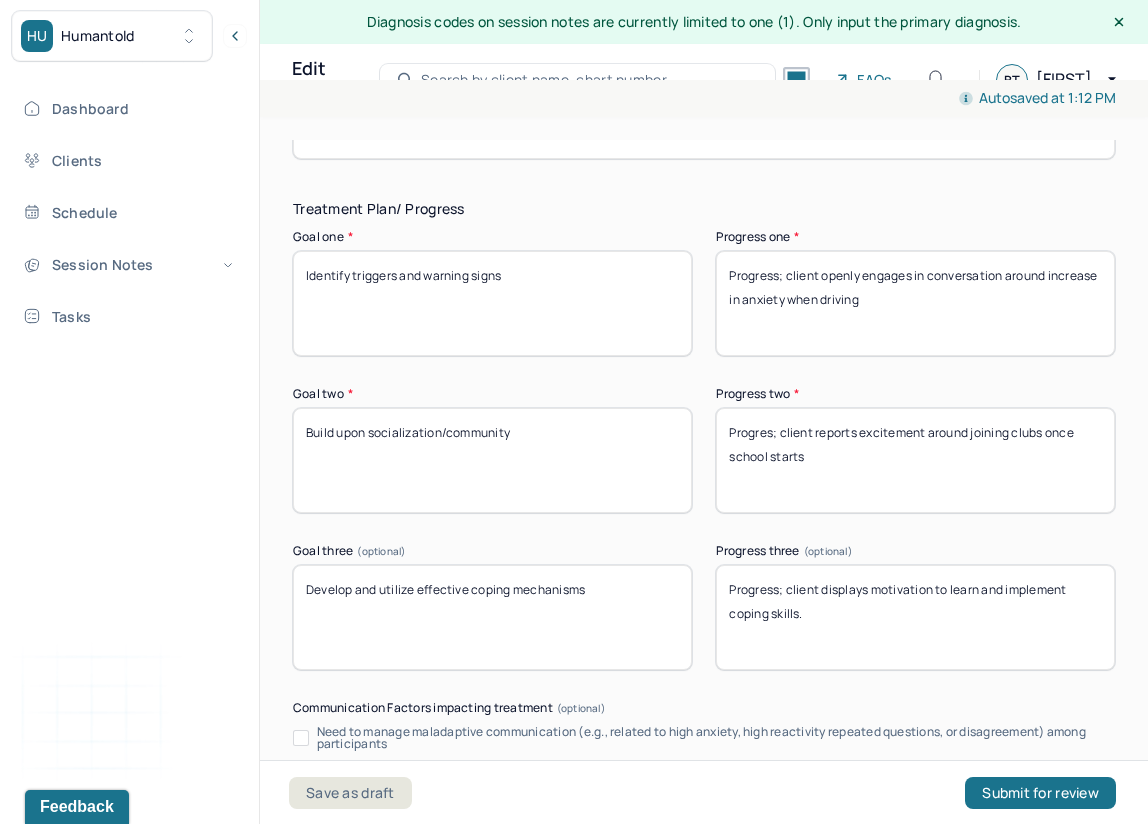click on "Progres; client reports excitement around joining clubs once school starts" at bounding box center [915, 460] 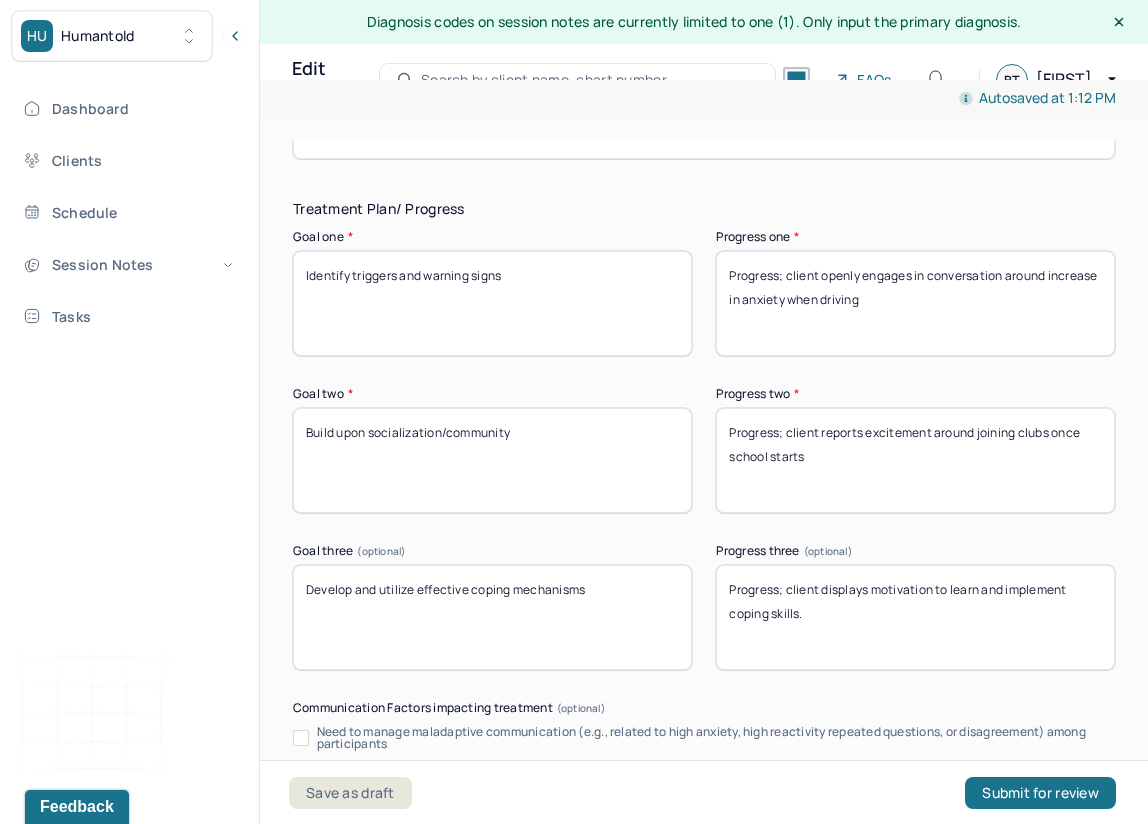 scroll, scrollTop: 3435, scrollLeft: 0, axis: vertical 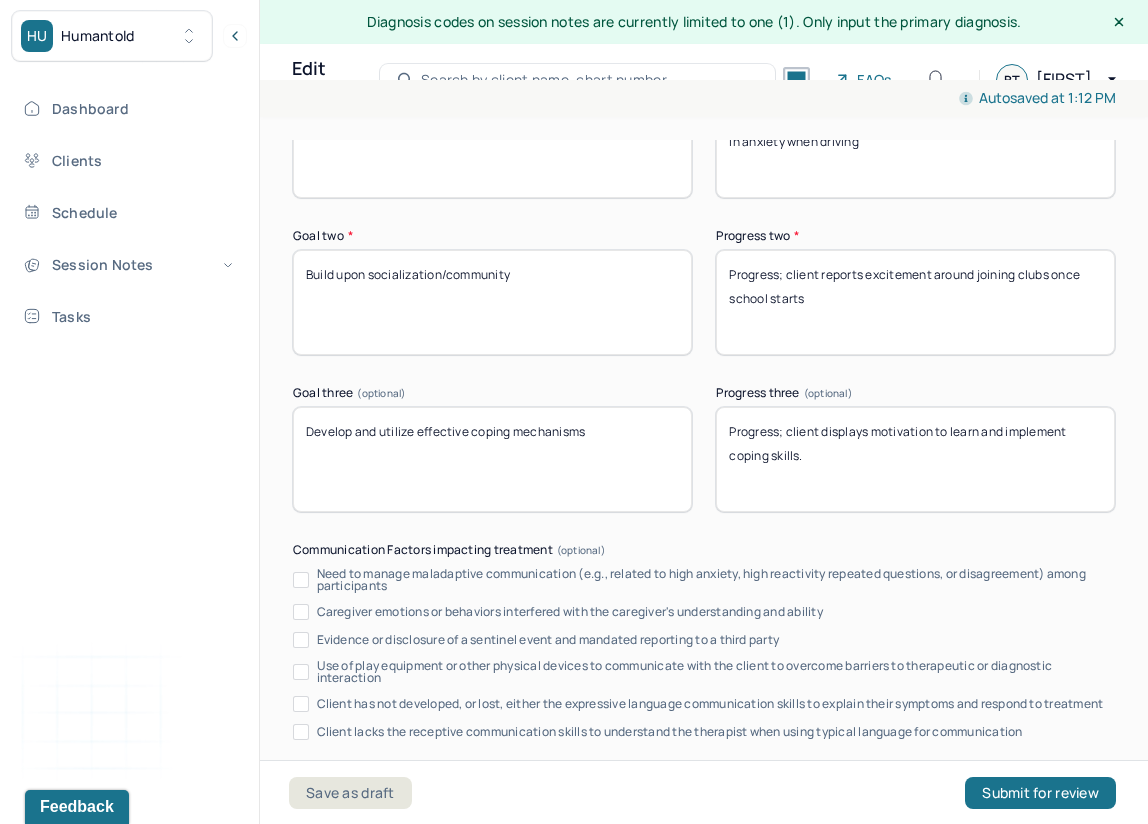type on "Progress; client reports excitement around joining clubs once school starts" 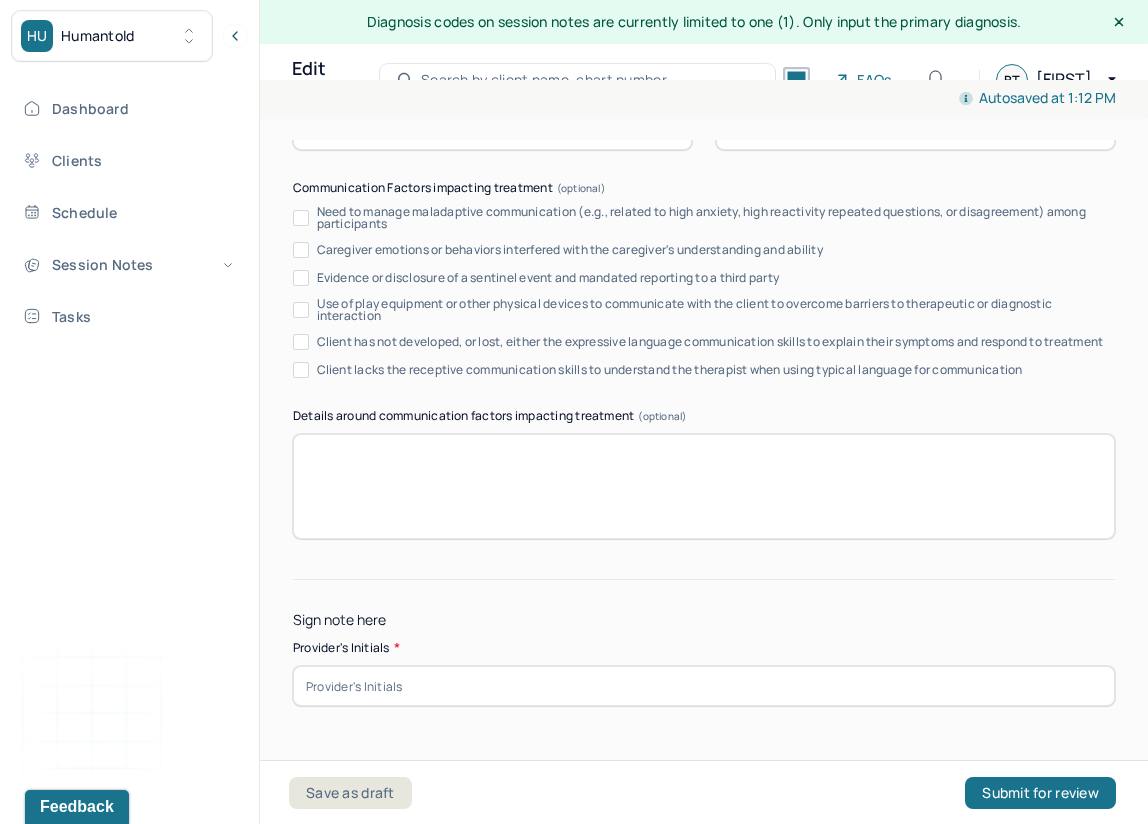 scroll, scrollTop: 3800, scrollLeft: 0, axis: vertical 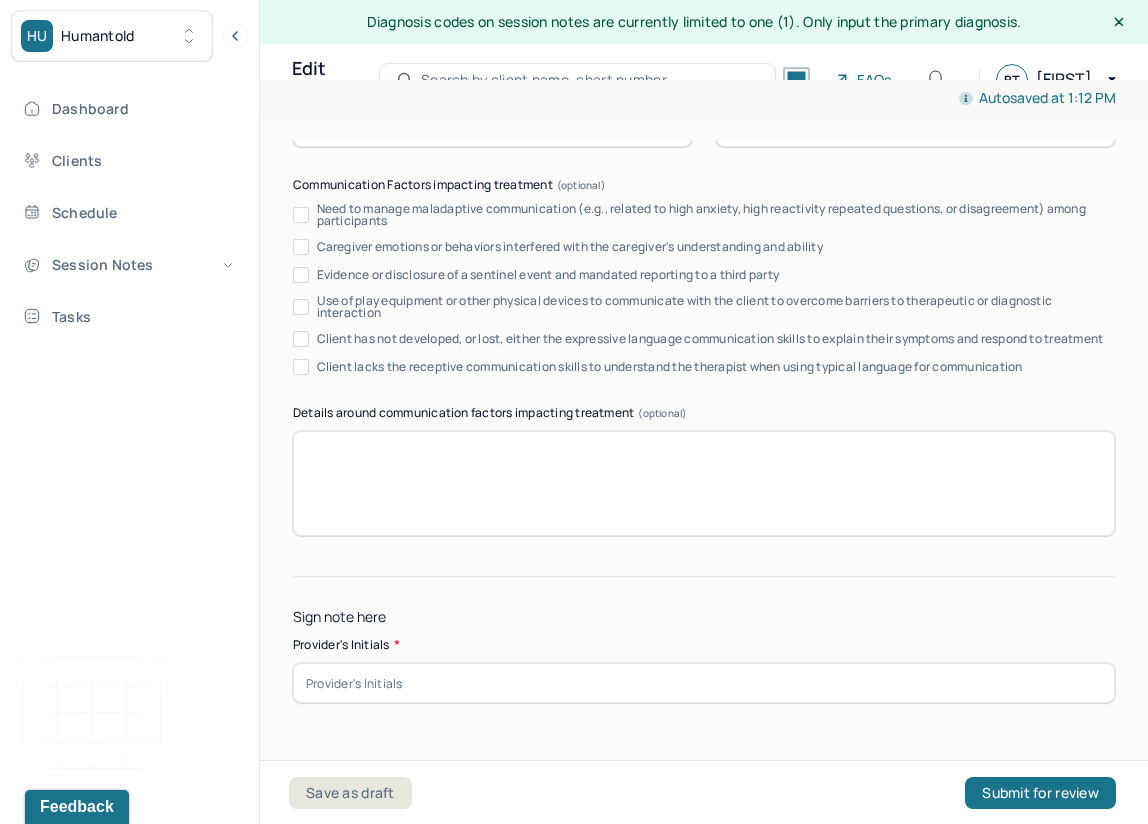 type on "Progress; client engaged in conversation around taking time for mindfulness" 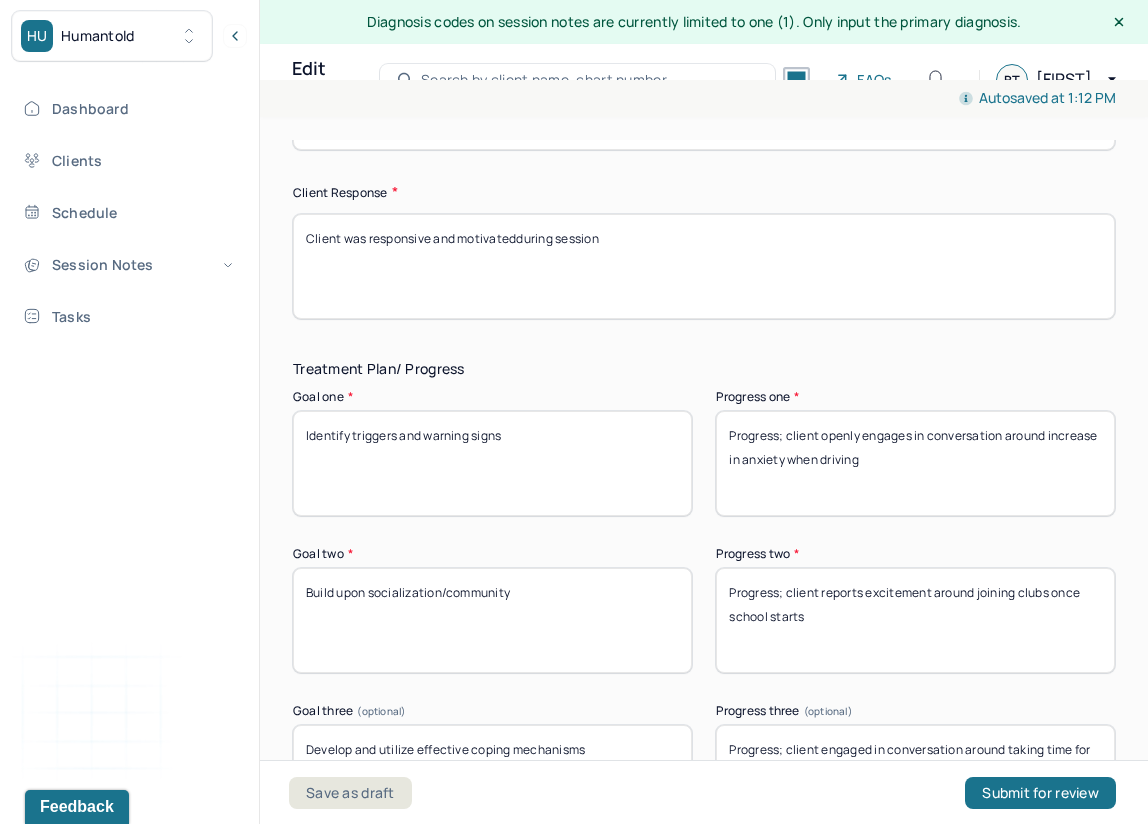 scroll, scrollTop: 3110, scrollLeft: 0, axis: vertical 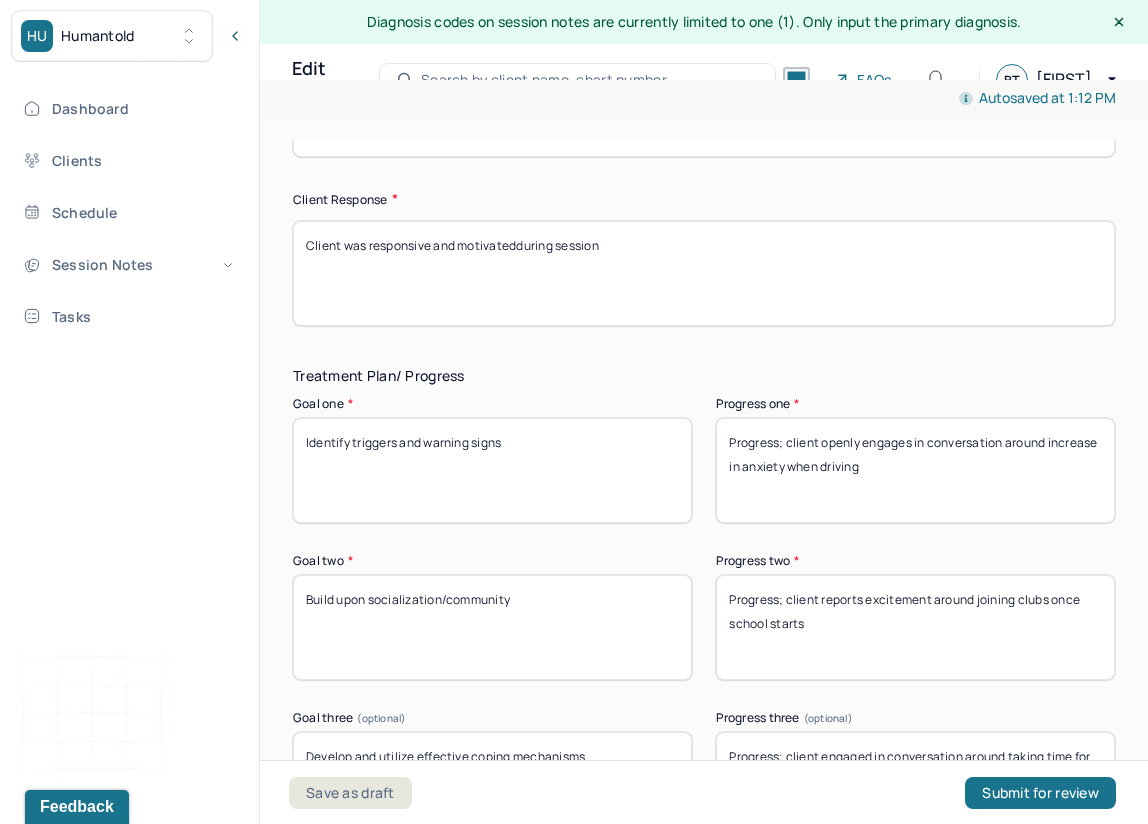 type on "bt1" 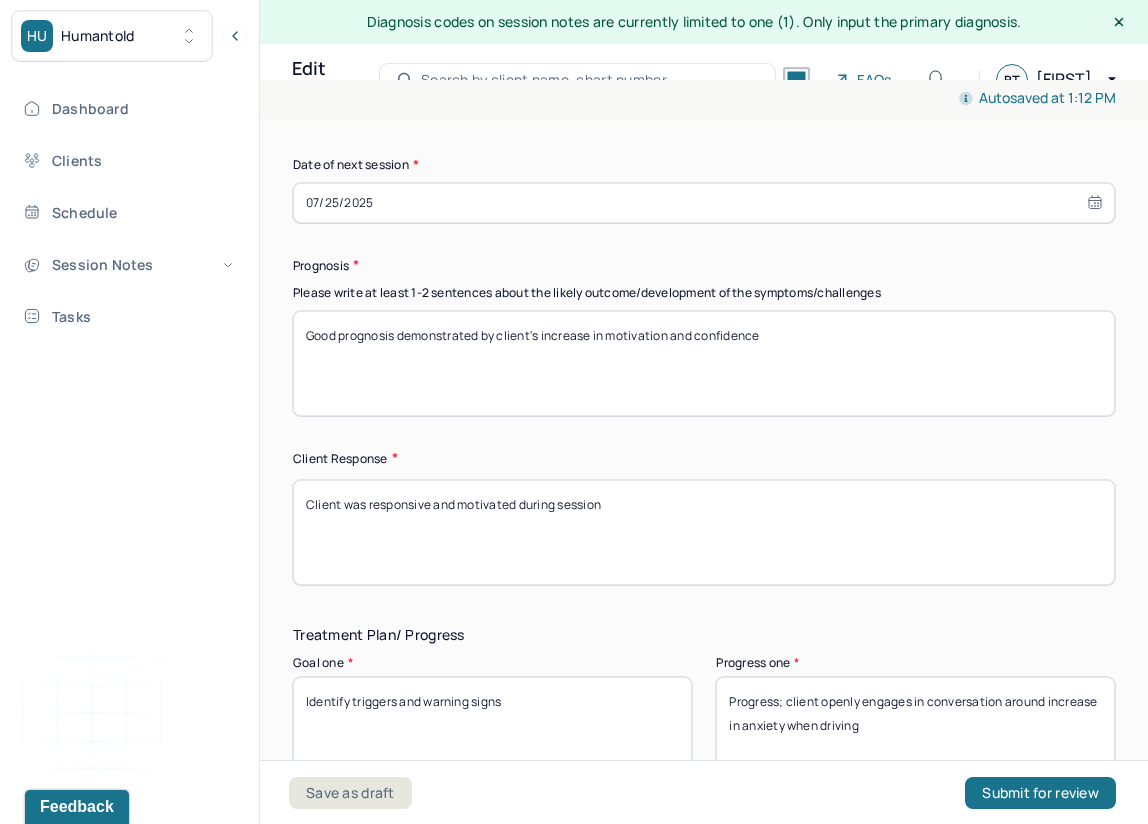 scroll, scrollTop: 2820, scrollLeft: 0, axis: vertical 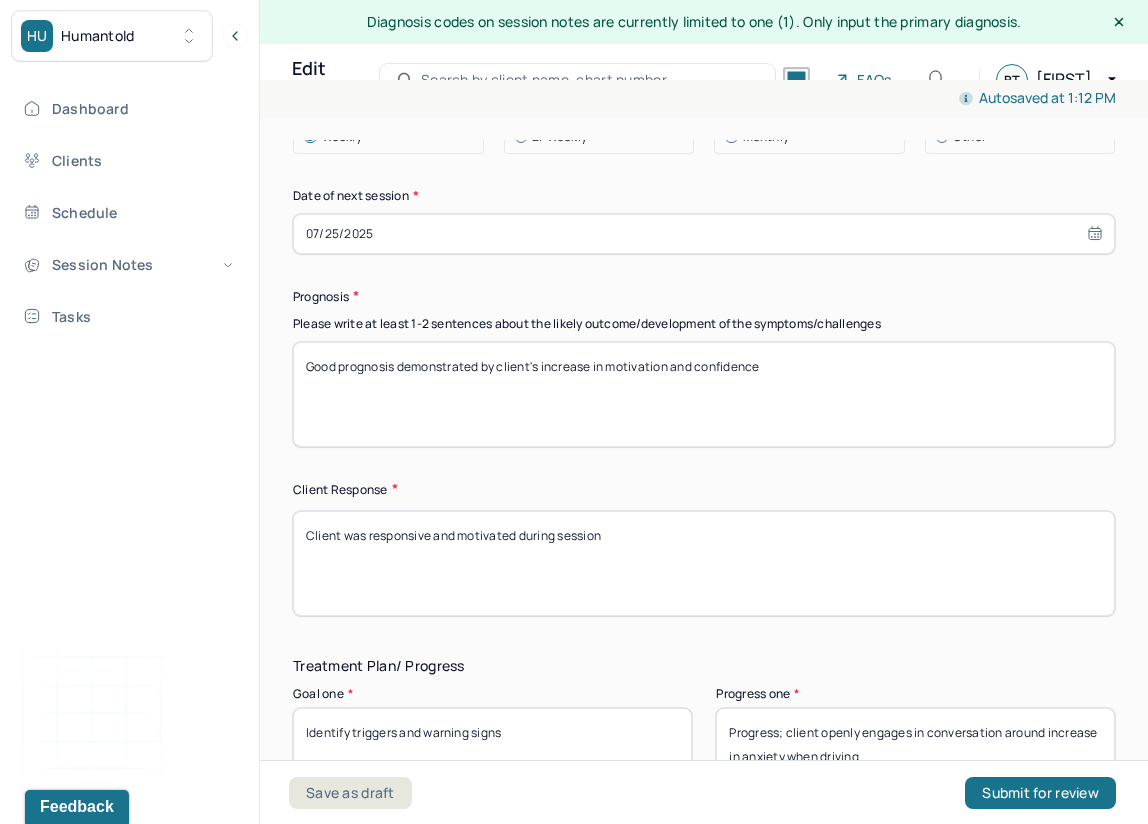 type on "Client was responsive and motivated during session" 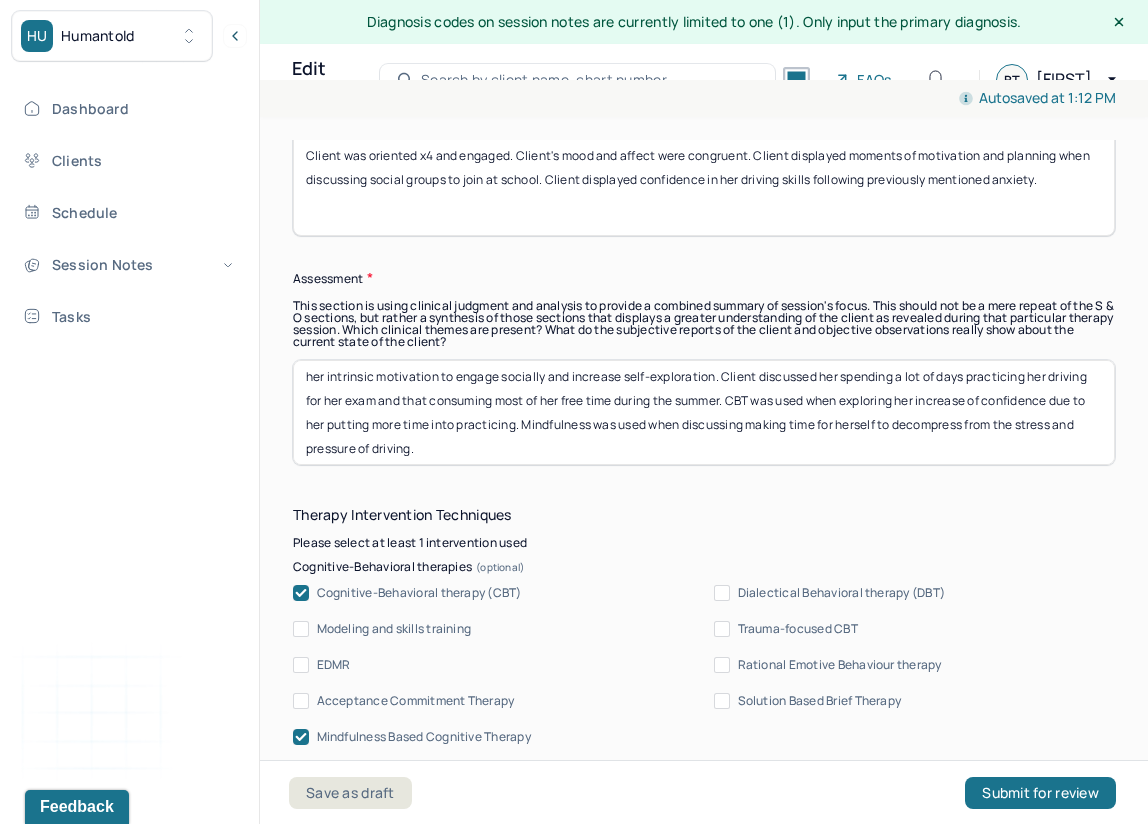 scroll, scrollTop: 1530, scrollLeft: 0, axis: vertical 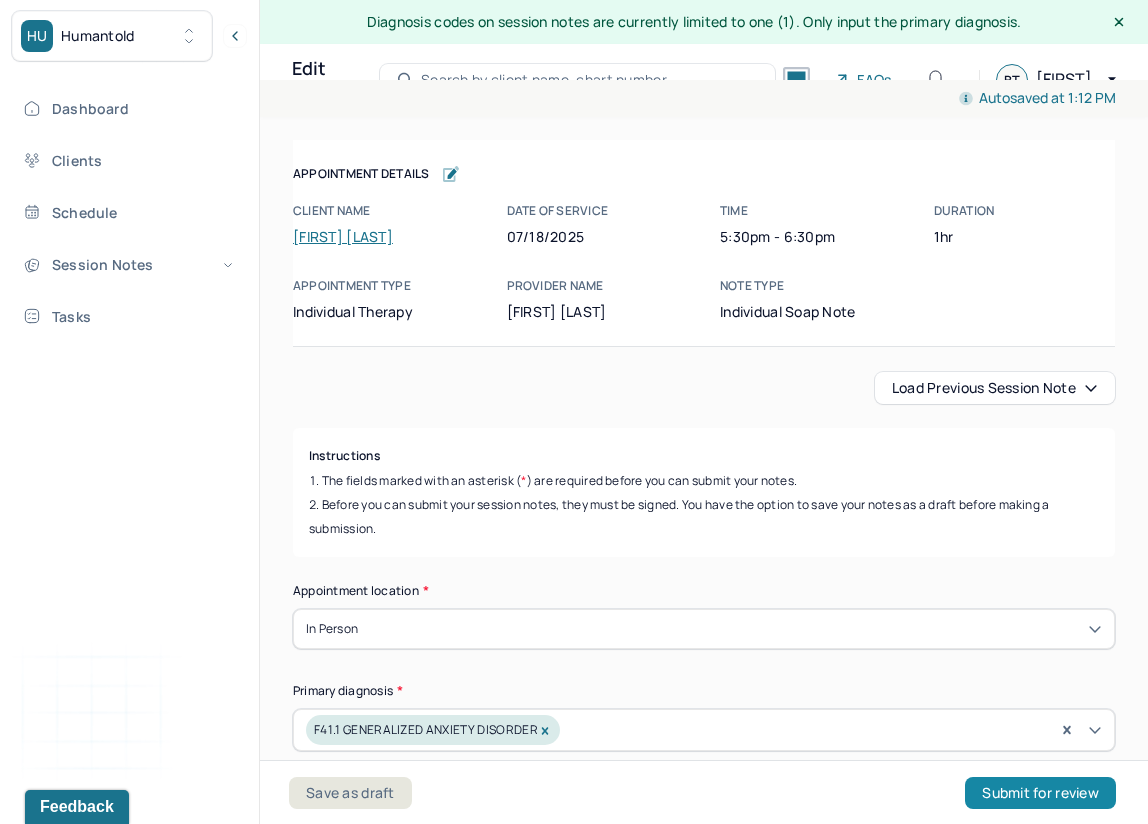 type on "Good prognosis demonstrated by client's increase in determination and confidence" 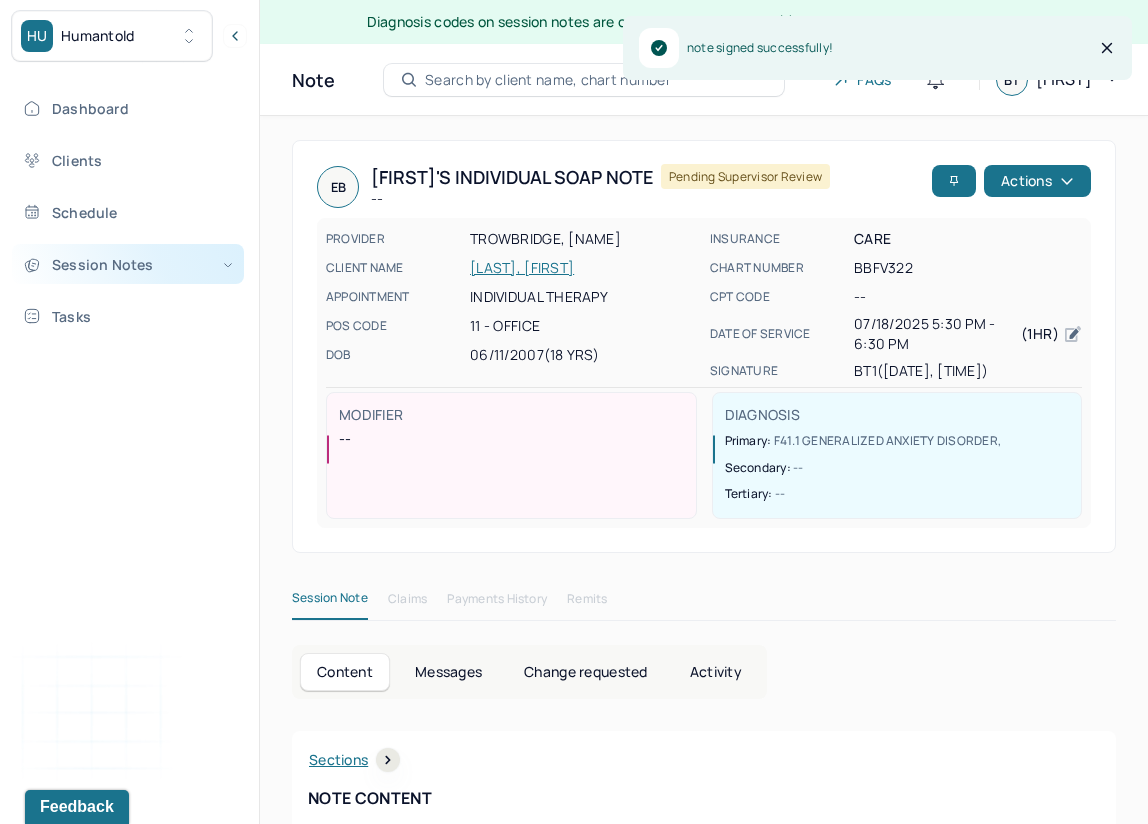 click on "Session Notes" at bounding box center [128, 264] 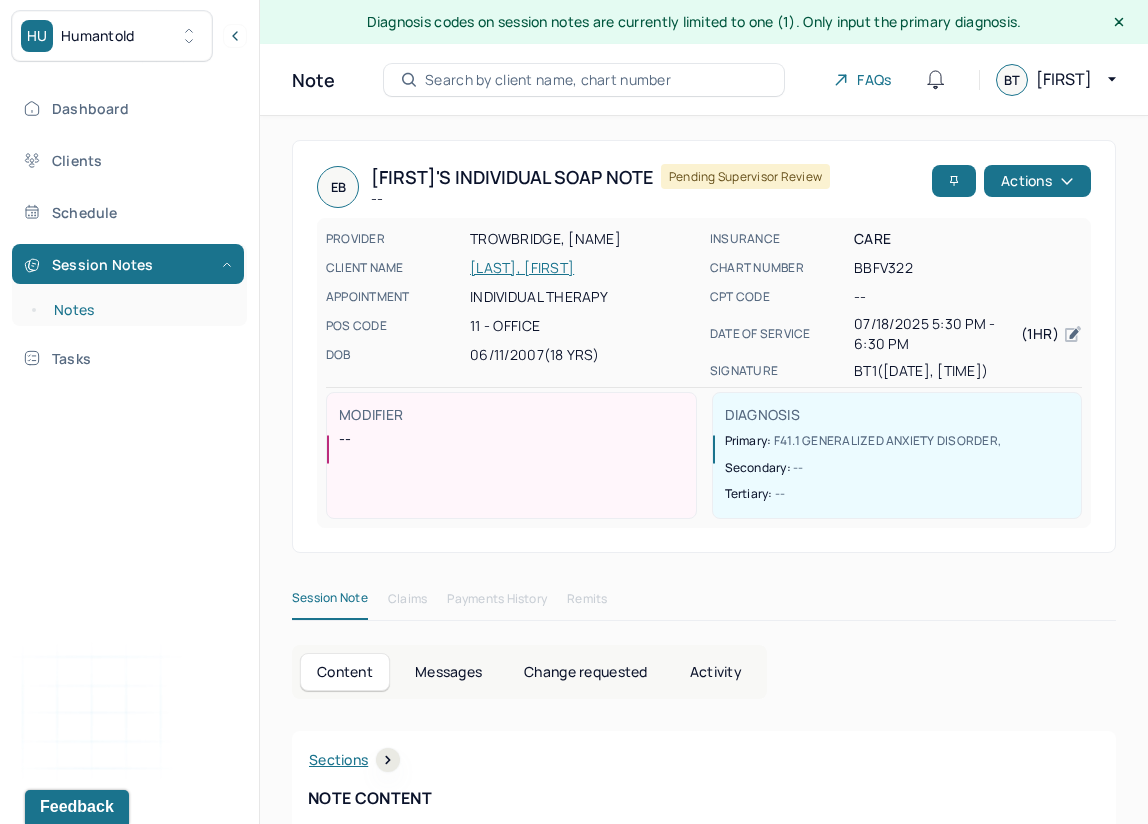 click on "Notes" at bounding box center (139, 310) 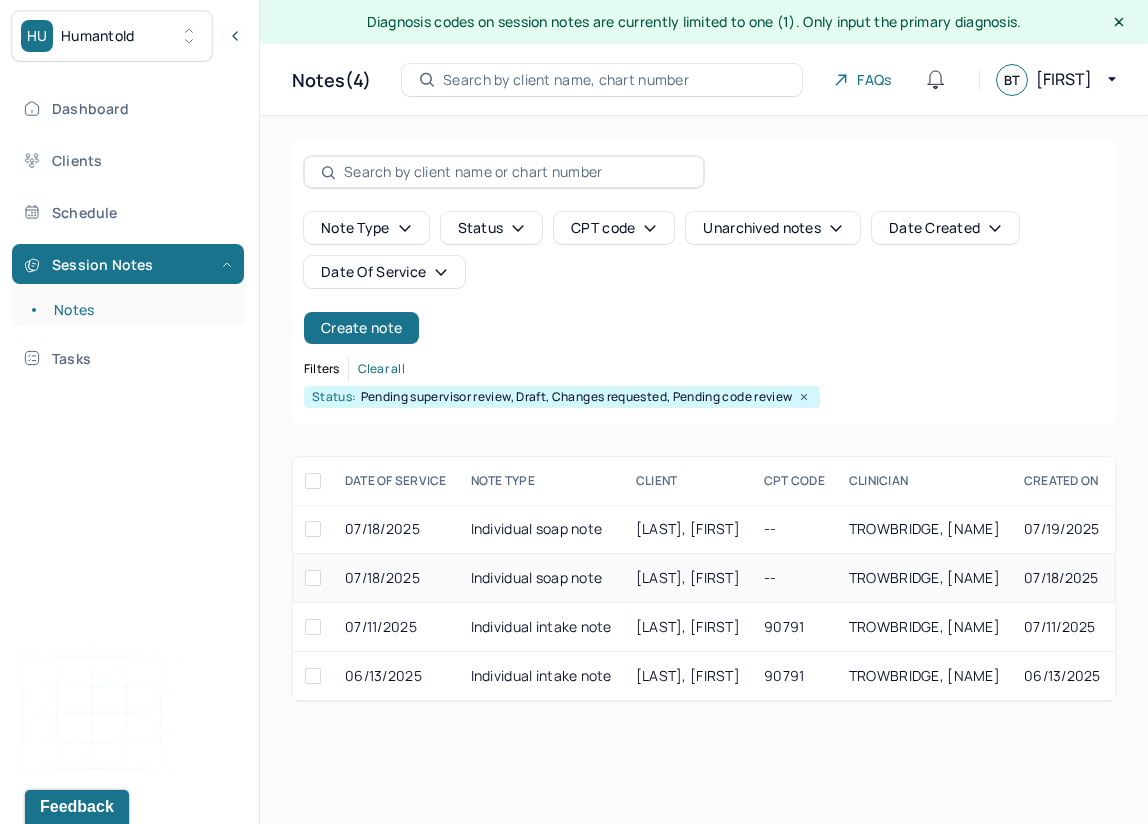click on "TROWBRIDGE, [NAME]" at bounding box center [924, 577] 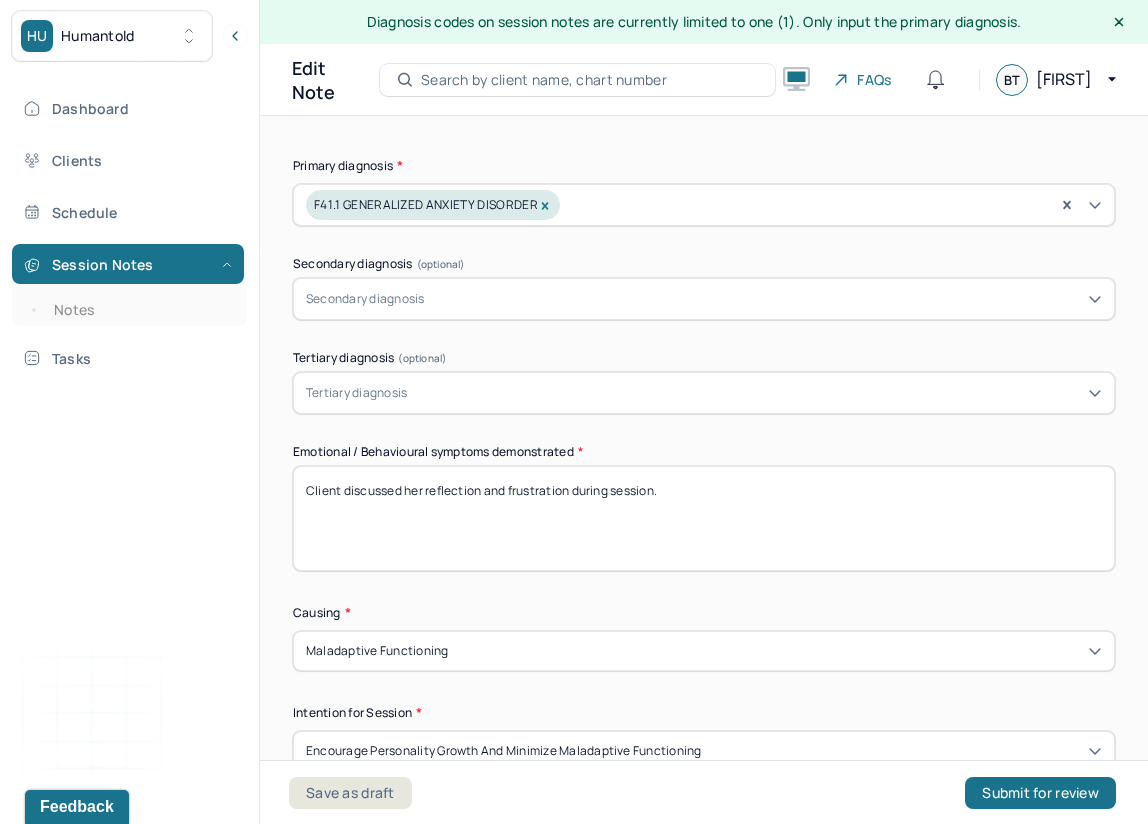 scroll, scrollTop: 568, scrollLeft: 0, axis: vertical 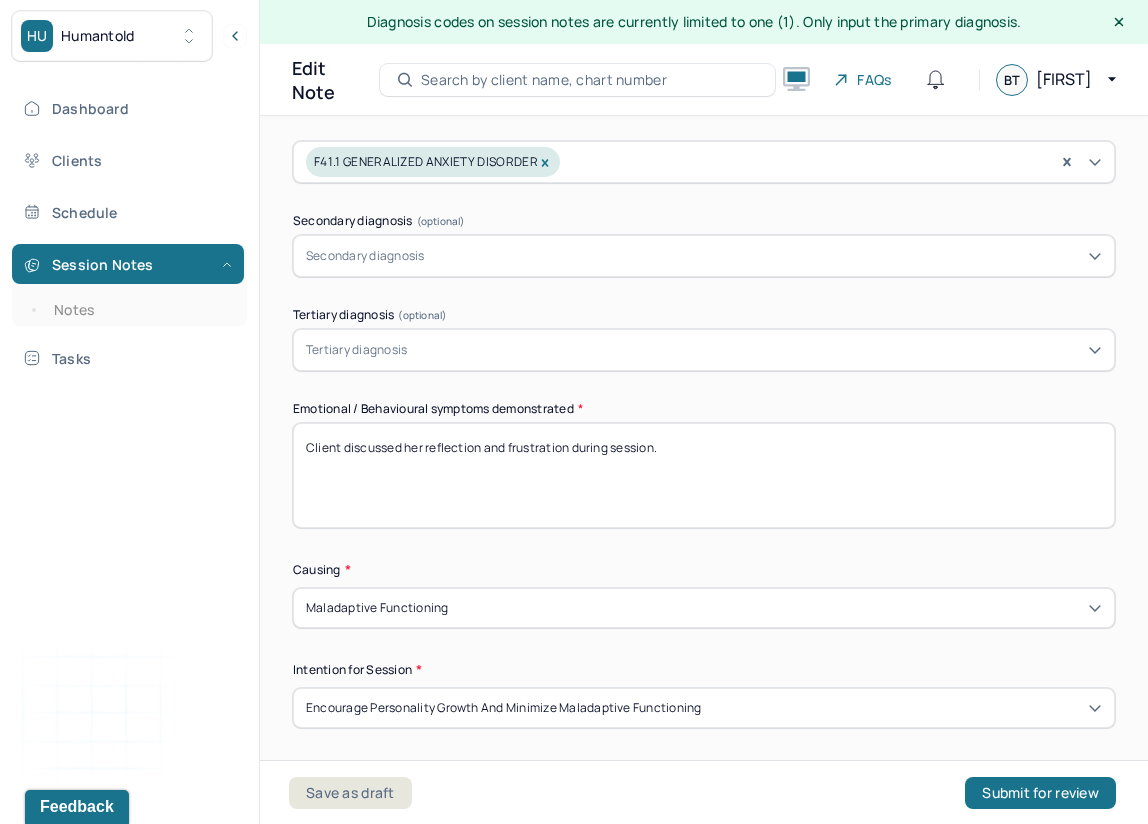 drag, startPoint x: 543, startPoint y: 451, endPoint x: 402, endPoint y: 454, distance: 141.0319 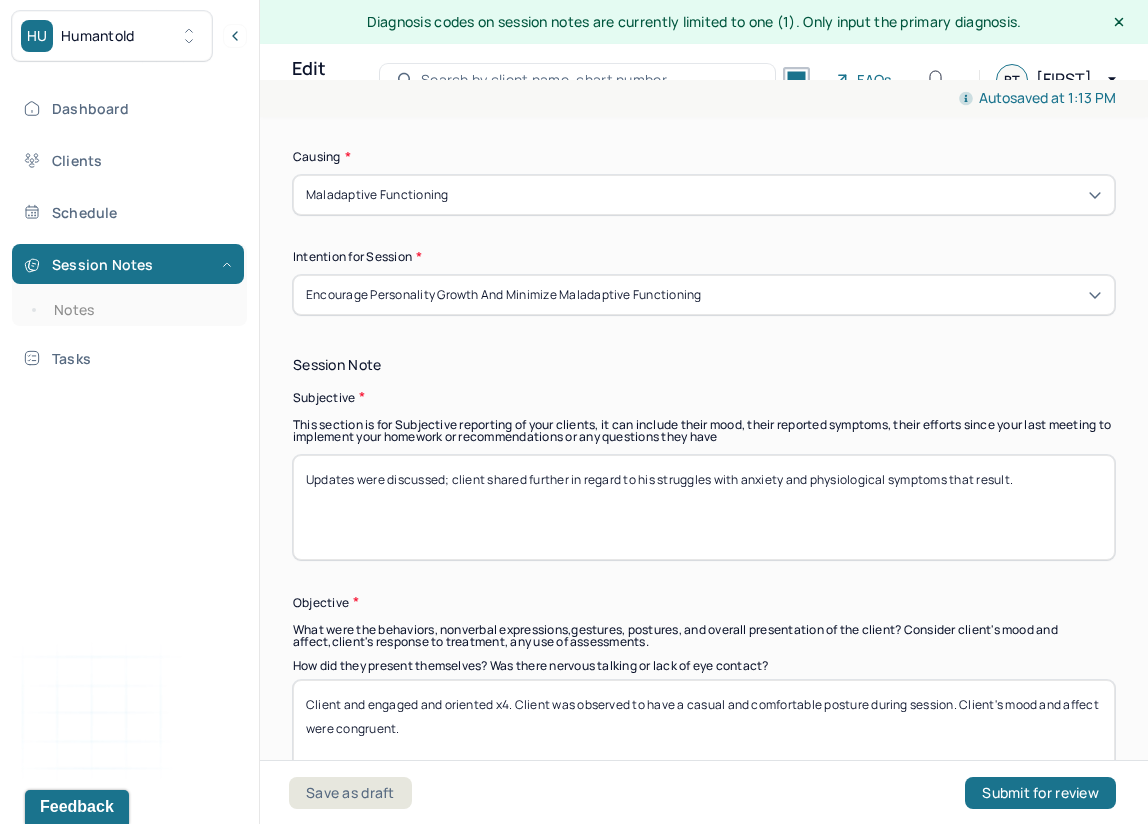 scroll, scrollTop: 992, scrollLeft: 0, axis: vertical 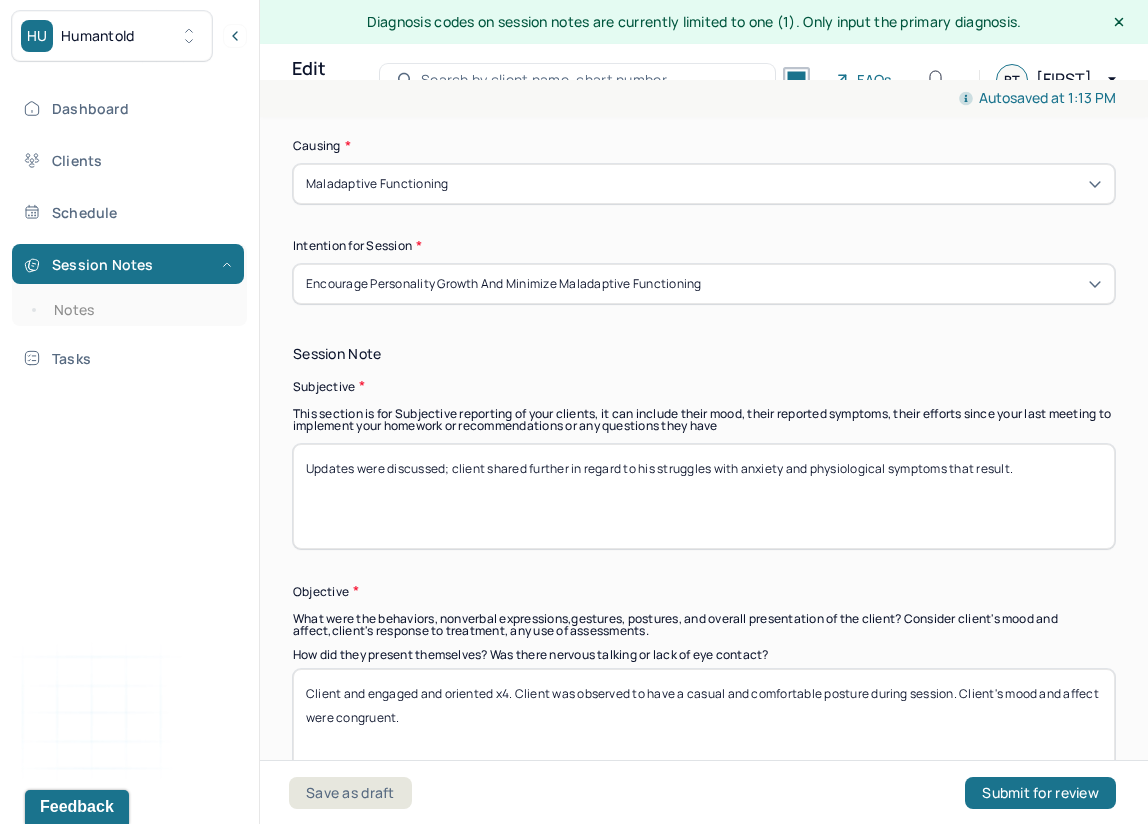 type on "Client displayed optimism and engagement during session." 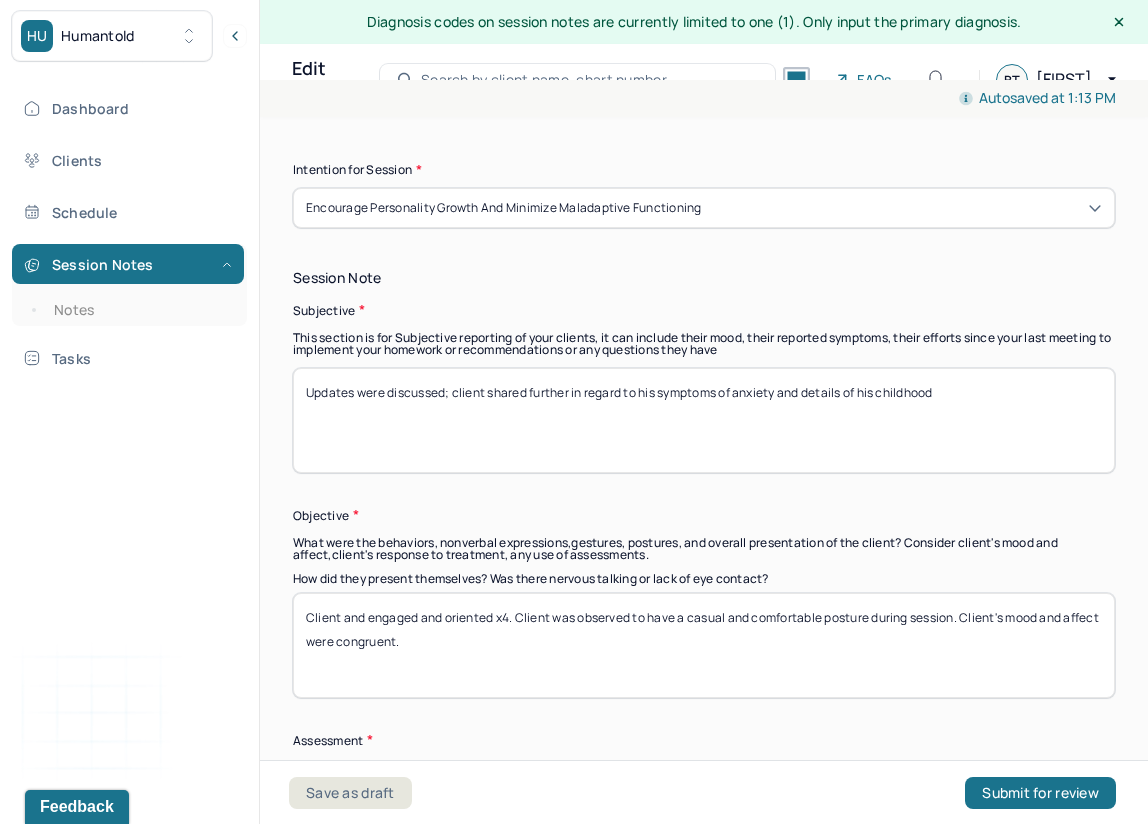 scroll, scrollTop: 1067, scrollLeft: 0, axis: vertical 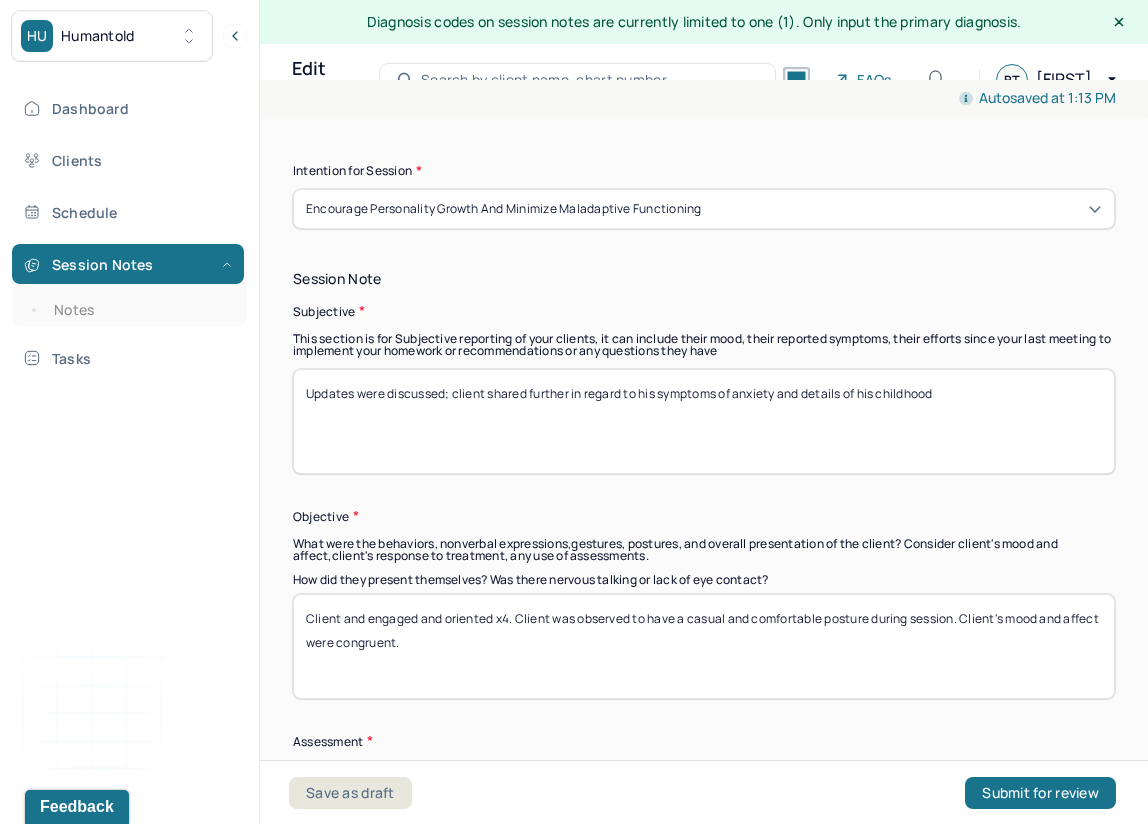 type on "Updates were discussed; client shared further in regard to his symptoms of anxiety and details of his childhood" 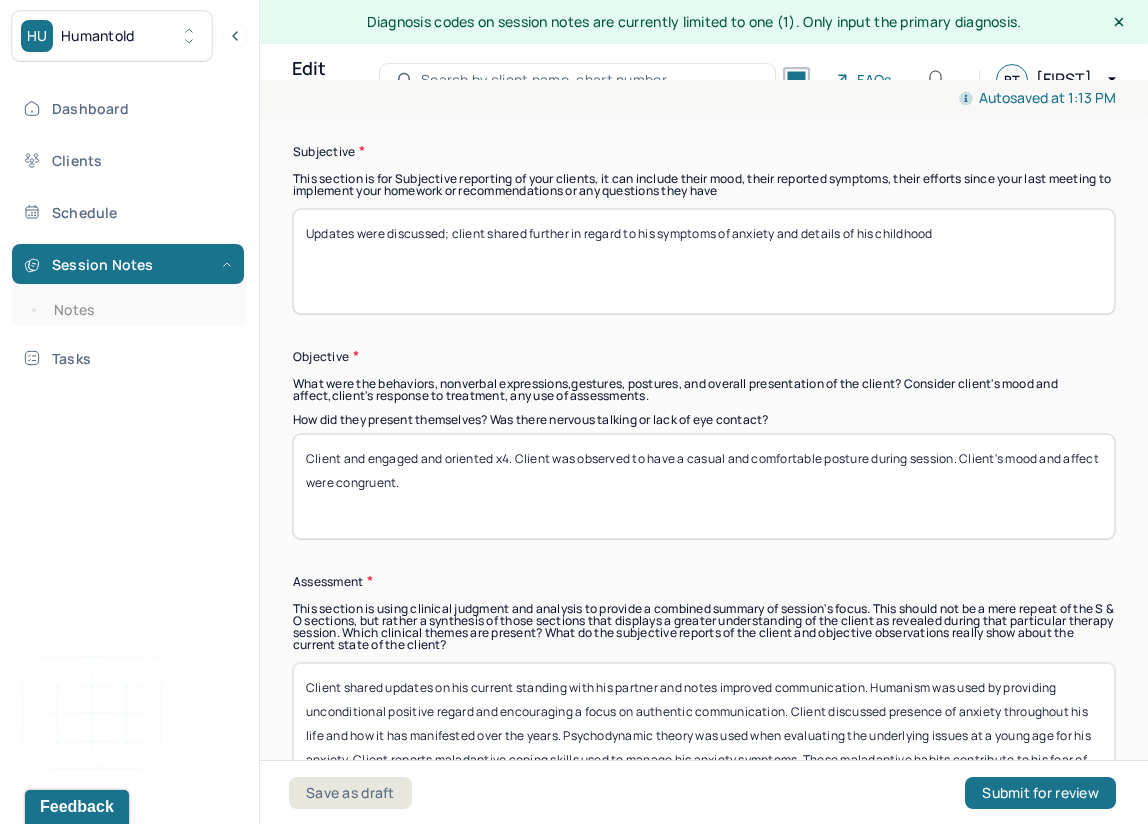 scroll, scrollTop: 1228, scrollLeft: 0, axis: vertical 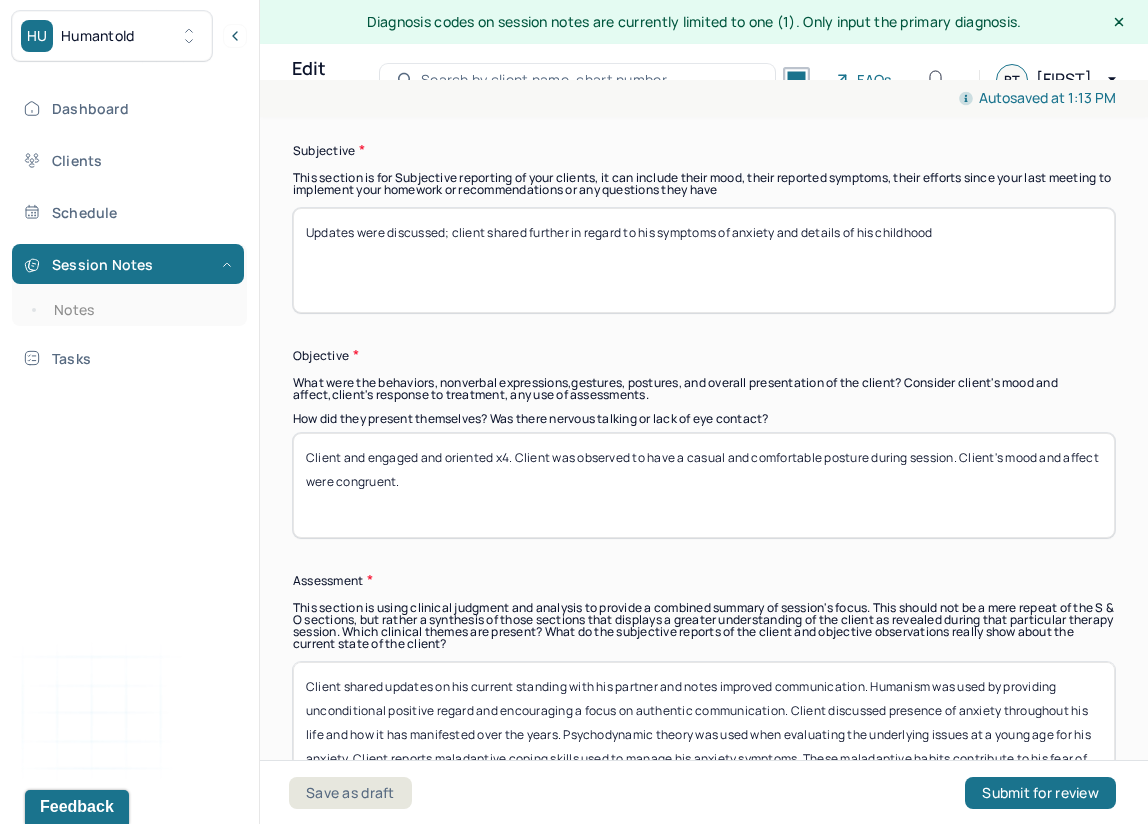 drag, startPoint x: 460, startPoint y: 483, endPoint x: 678, endPoint y: 455, distance: 219.79082 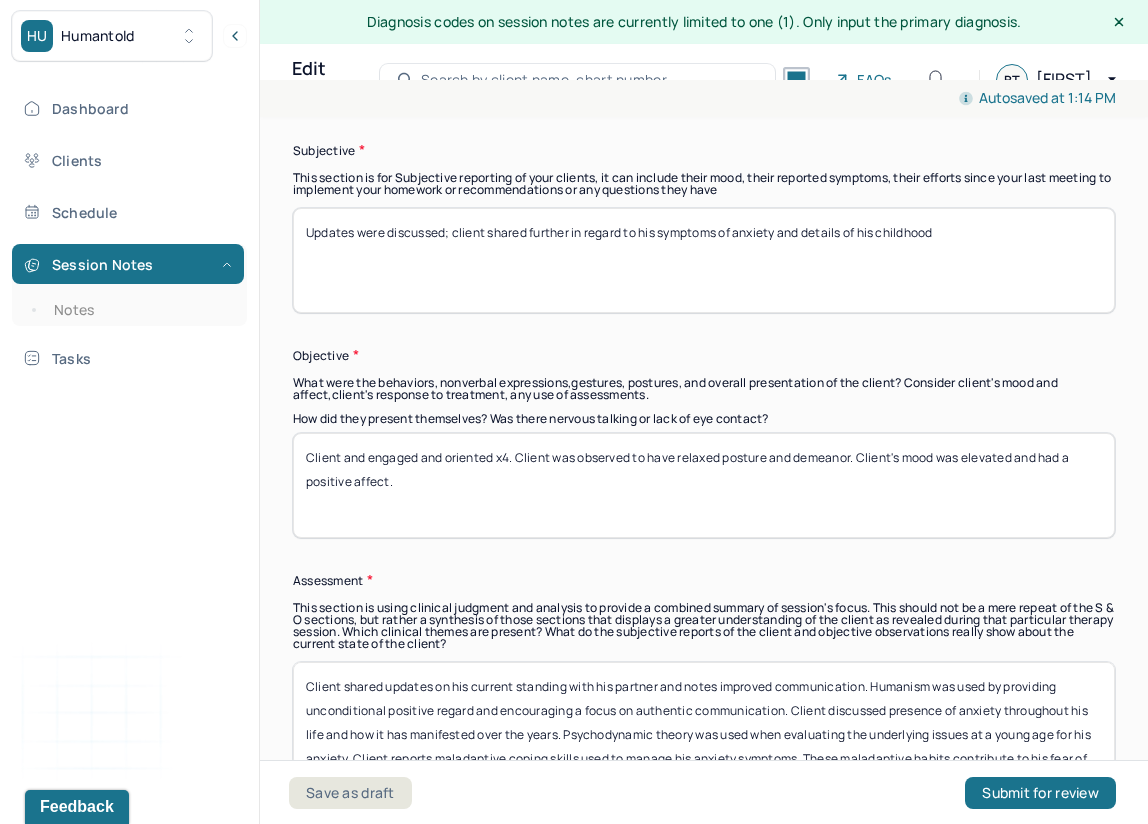 type on "Client and engaged and oriented x4. Client was observed to have relaxed posture and demeanor. Client's mood was elevated and had a positive affect." 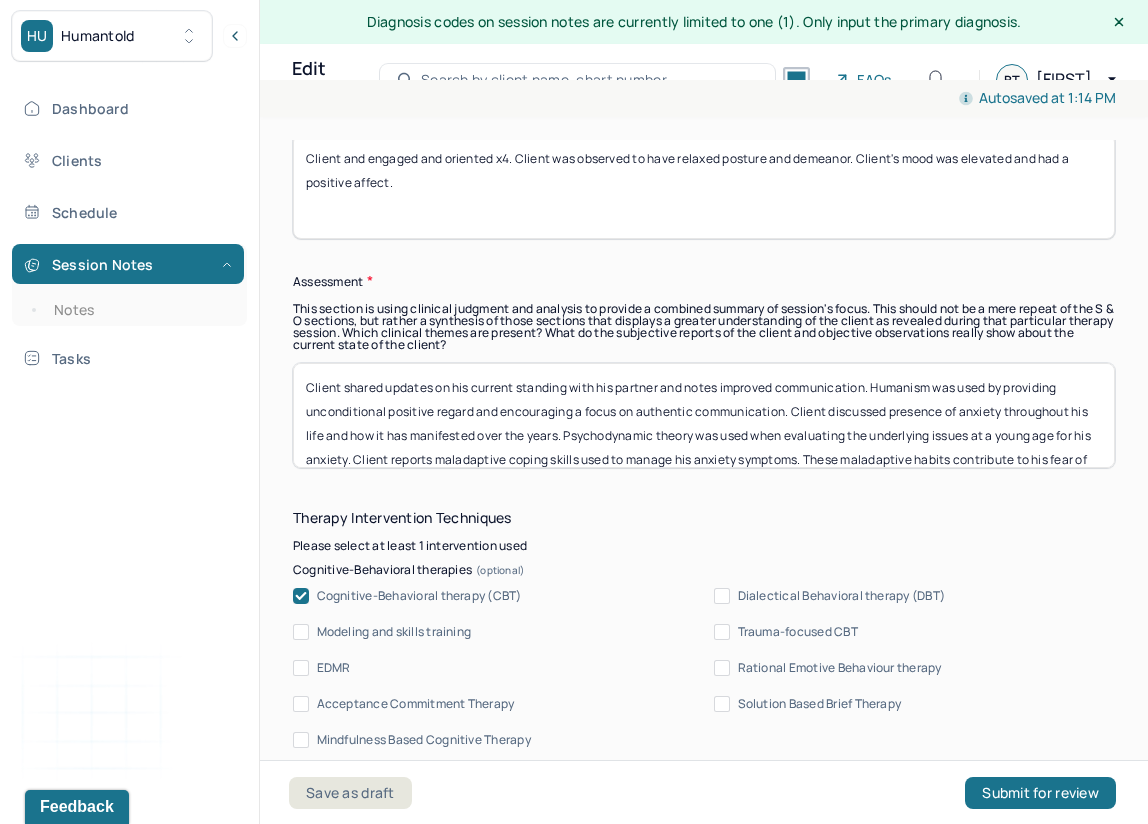 scroll, scrollTop: 1551, scrollLeft: 0, axis: vertical 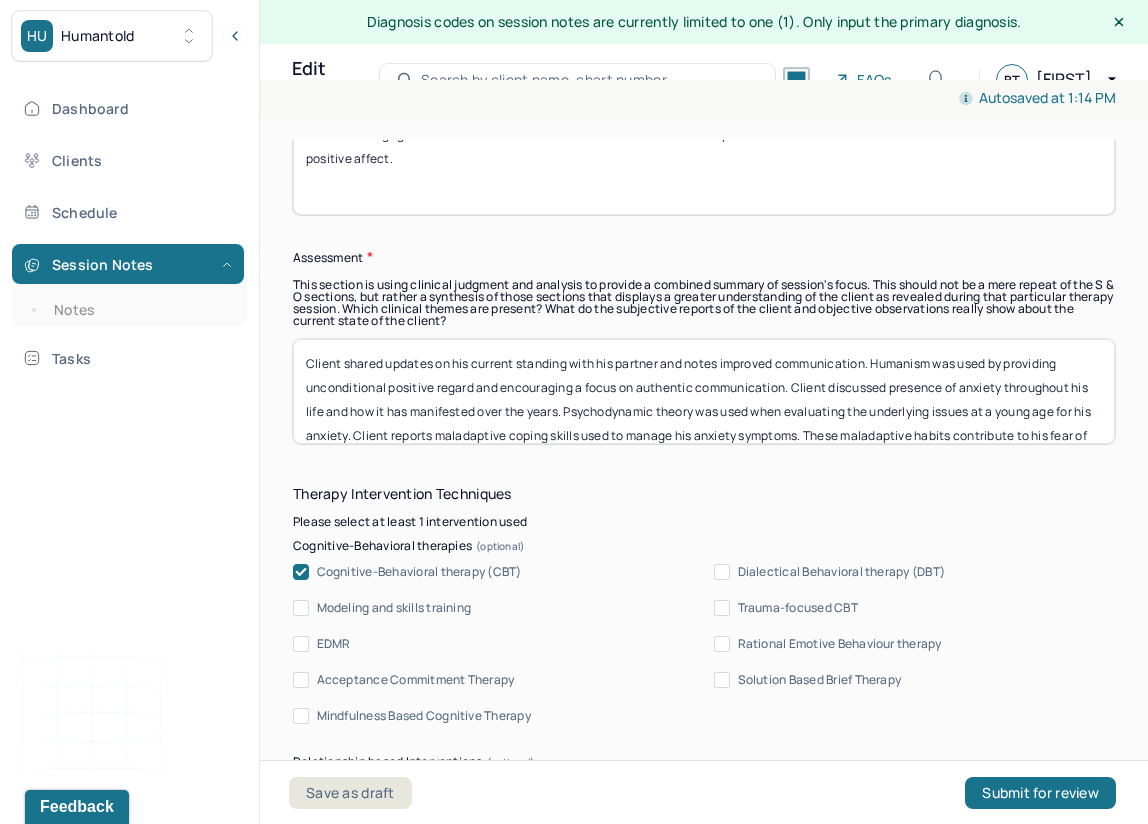 drag, startPoint x: 439, startPoint y: 416, endPoint x: 279, endPoint y: 315, distance: 189.21152 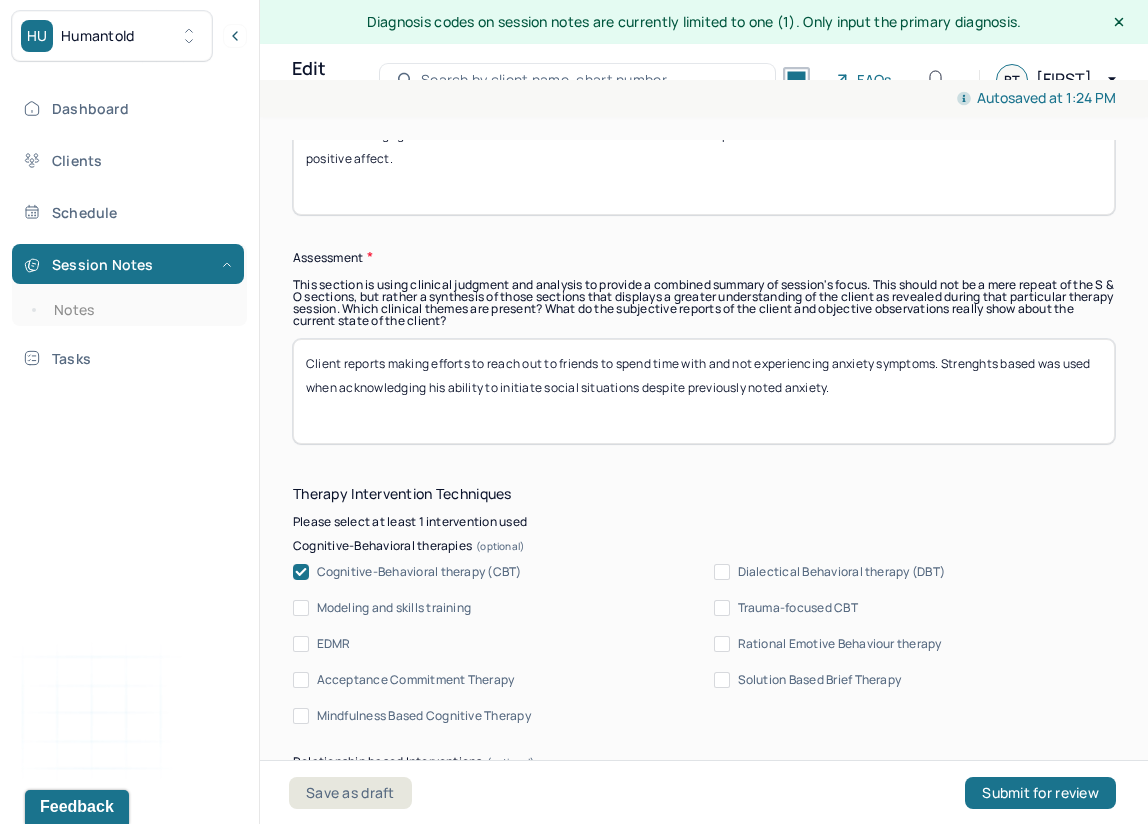 click on "Client reports making efforts to reach out to friends to spend time with and not experiencing anxiety symptoms. Strengths based was used when acknowledging his ability to initiate social situations despite previously noted anxiety indicating his capacity for growth." at bounding box center (704, 391) 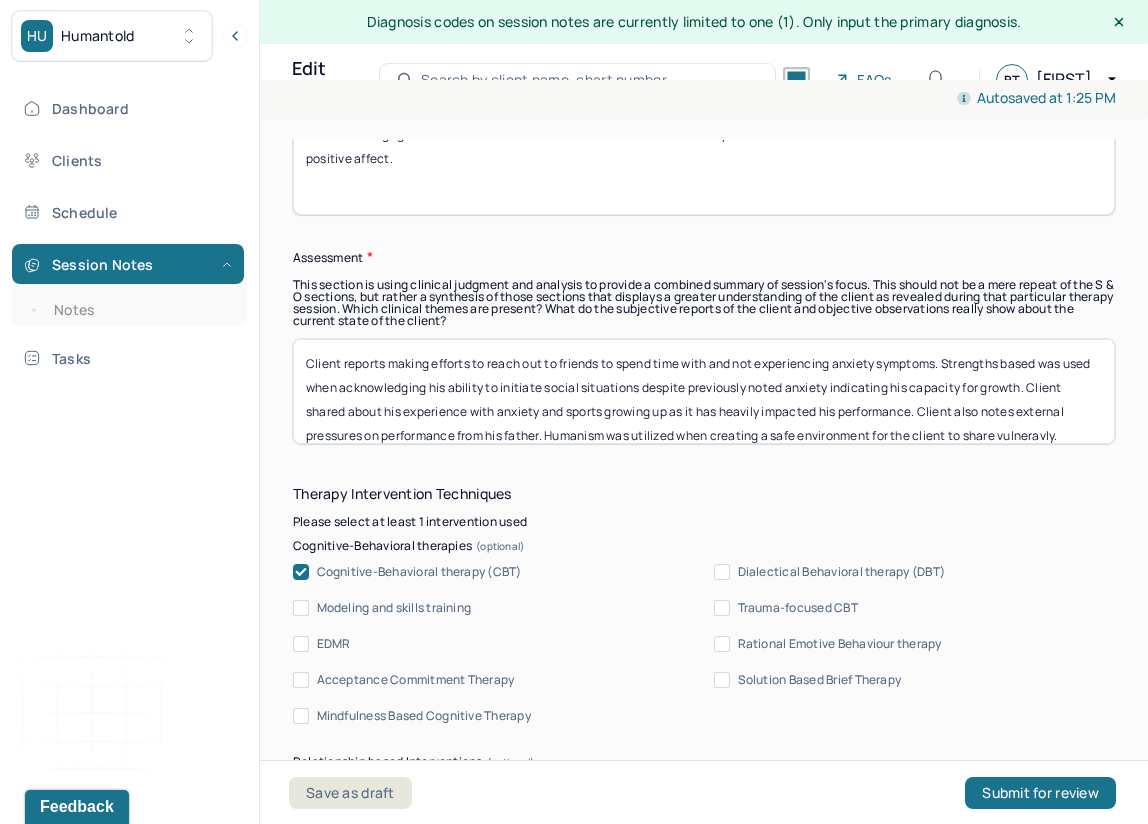 click on "Client reports making efforts to reach out to friends to spend time with and not experiencing anxiety symptoms. Strengths based was used when acknowledging his ability to initiate social situations despite previously noted anxiety indicating his capacity for growth. Client shared about his experience with anxiety and sports growing up as it has heavily impacted his performance. Client also notes external pressures on performance from his father. CBT" at bounding box center (704, 391) 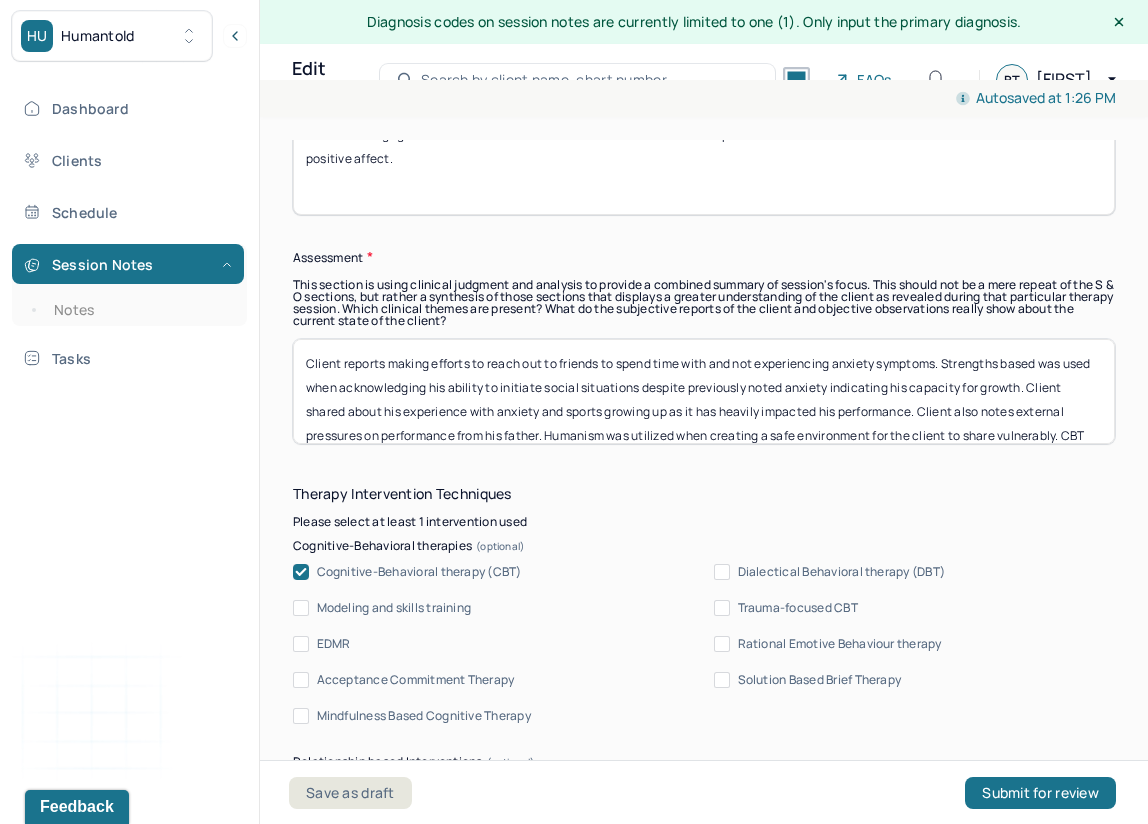 click on "Client reports making efforts to reach out to friends to spend time with and not experiencing anxiety symptoms. Strengths based was used when acknowledging his ability to initiate social situations despite previously noted anxiety indicating his capacity for growth. Client shared about his experience with anxiety and sports growing up as it has heavily impacted his performance. Client also notes external pressures on performance from his father. Humanism was utilized when creating a safe environment for the client to share vulneravbly." at bounding box center [704, 391] 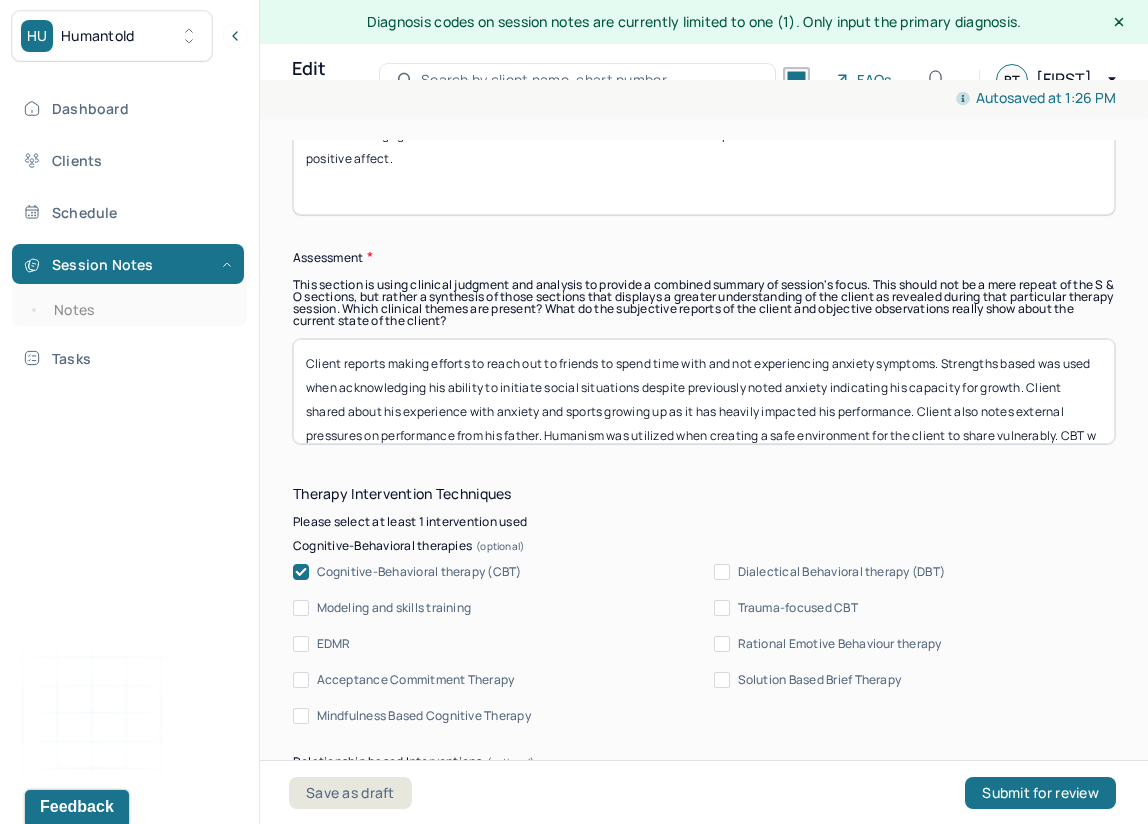 scroll, scrollTop: 24, scrollLeft: 0, axis: vertical 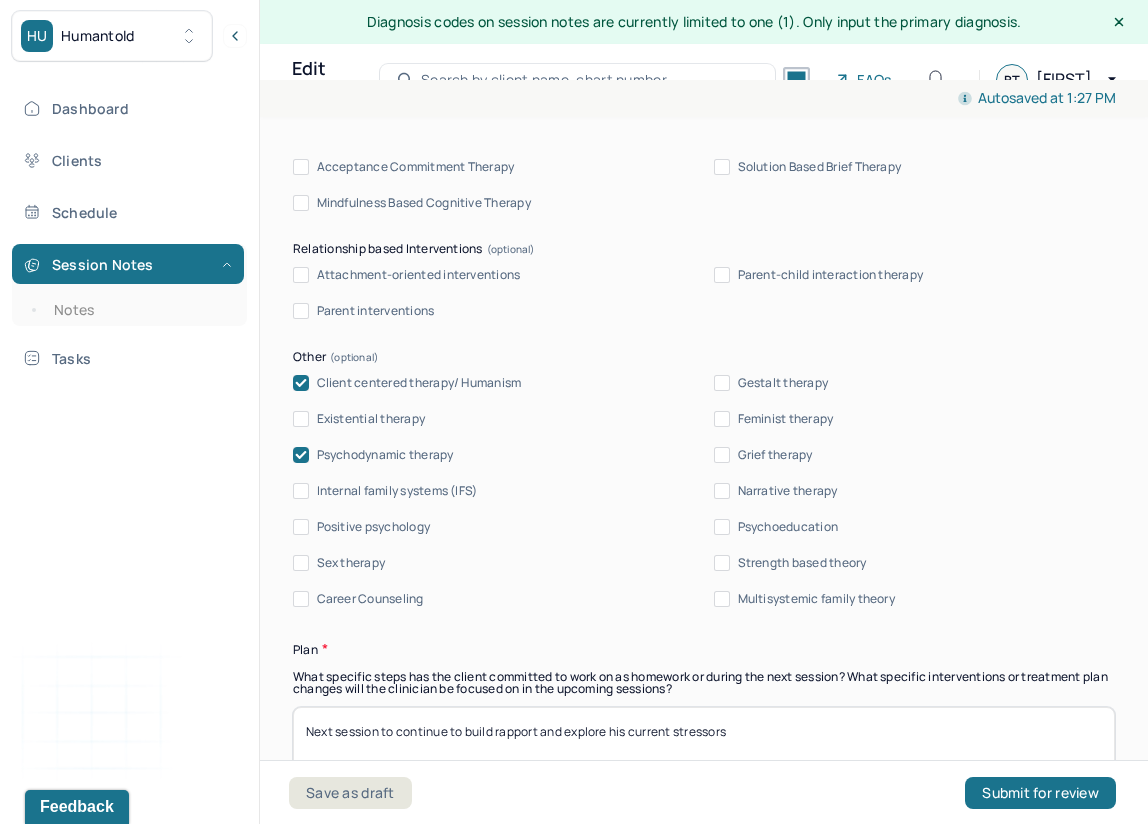 type on "Client reports making efforts to reach out to friends to spend time with and not experiencing anxiety symptoms. Strengths based was used when acknowledging his ability to initiate social situations despite previously noted anxiety indicating his capacity for growth. Client shared about his experience with anxiety and sports growing up as it has heavily impacted his performance. Client also notes external pressures on performance from his father. Humanism was utilized when creating a safe environment for the client to share vulnerably. CBT was used when discussing core schemas or automatic thoughts created from his childhood experiences impacting his perception of self-worth." 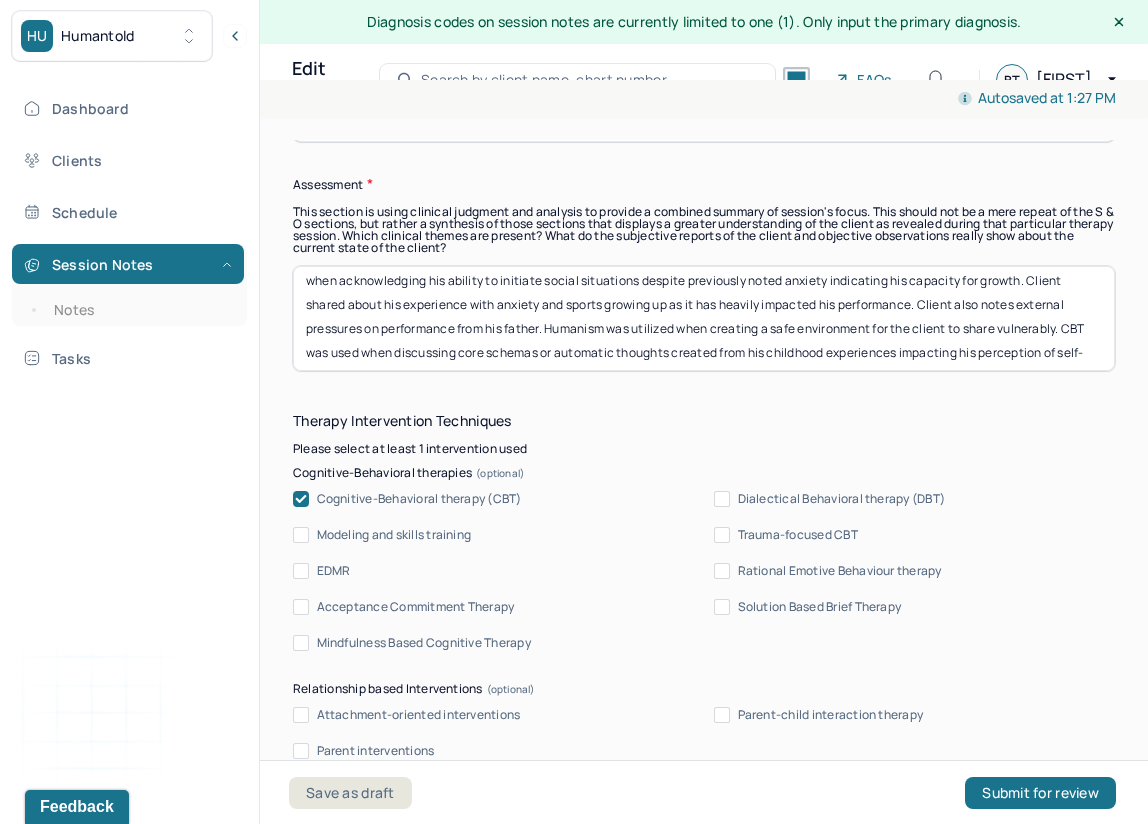scroll, scrollTop: 1631, scrollLeft: 0, axis: vertical 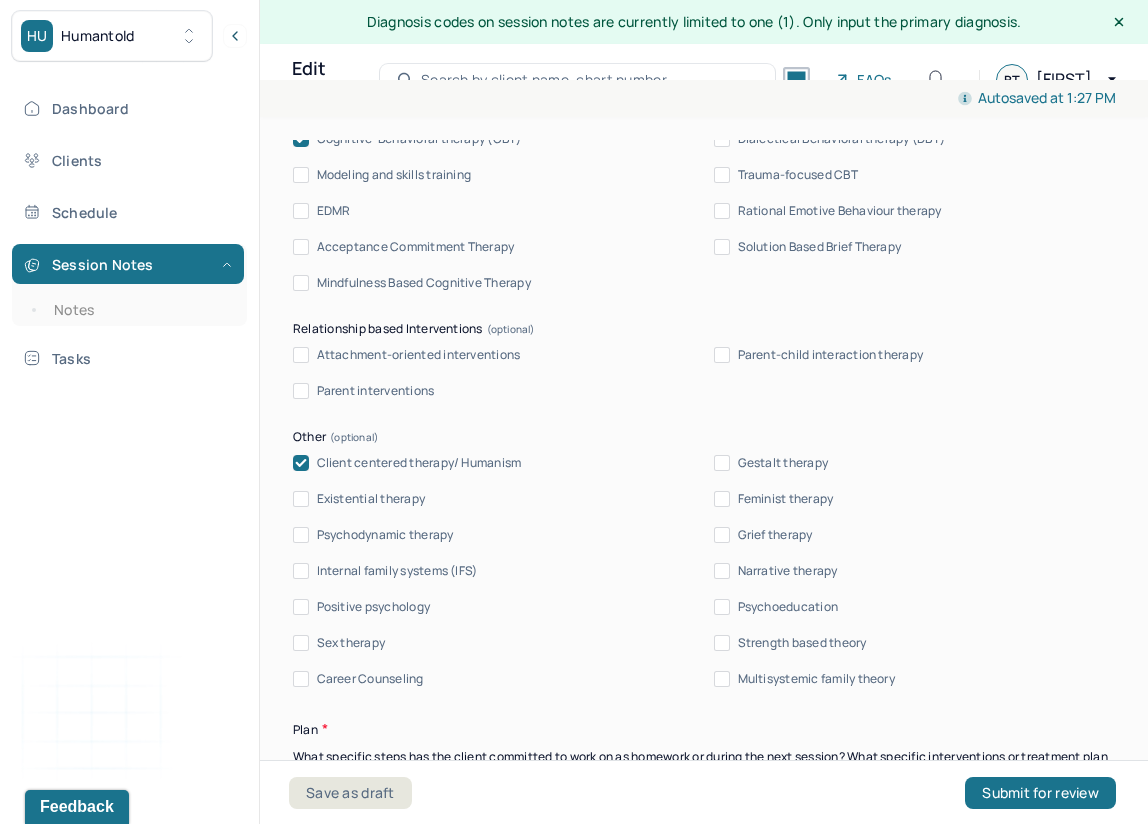 click on "Strength based theory" at bounding box center (722, 643) 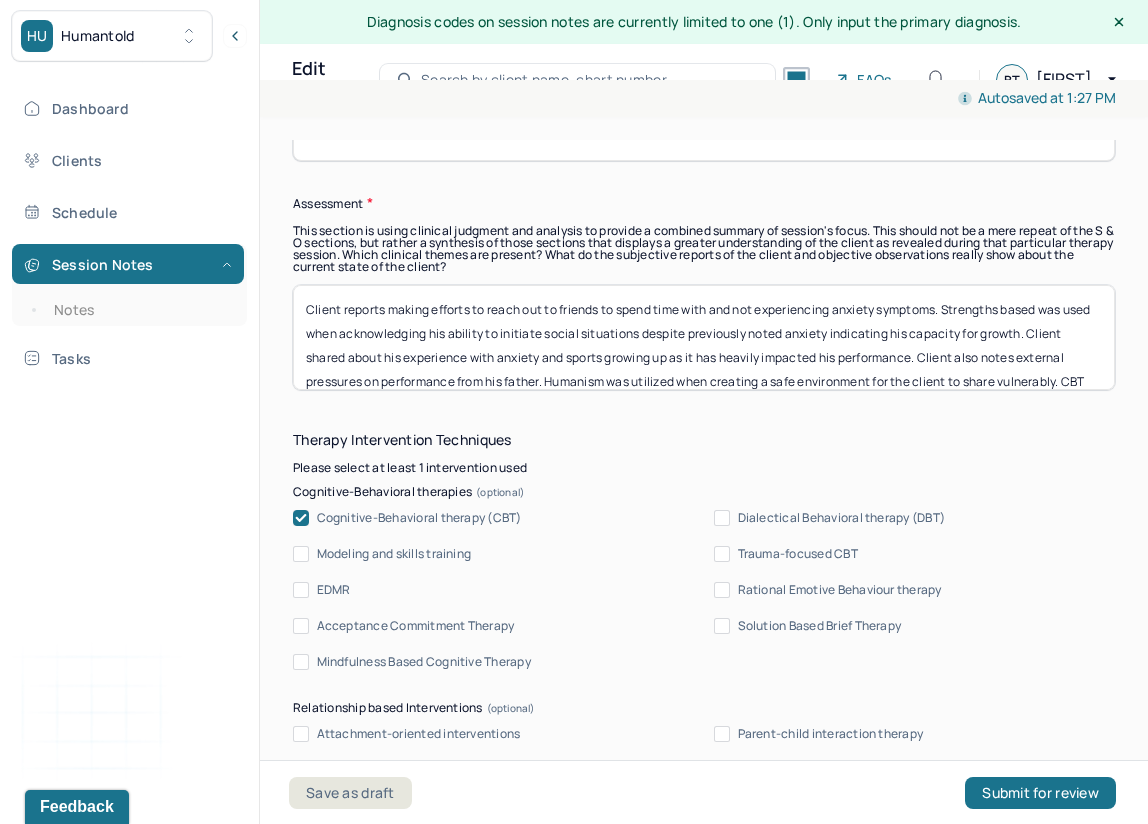 scroll, scrollTop: 1597, scrollLeft: 0, axis: vertical 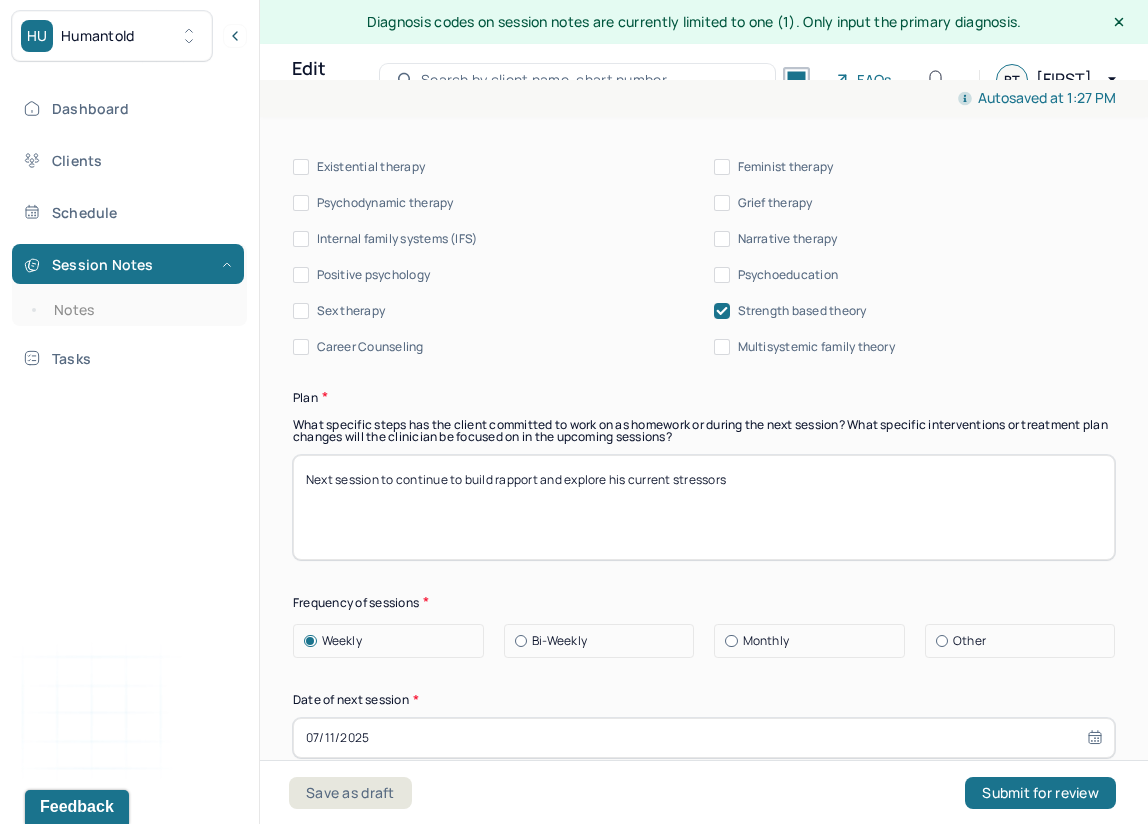 drag, startPoint x: 747, startPoint y: 477, endPoint x: 614, endPoint y: 486, distance: 133.30417 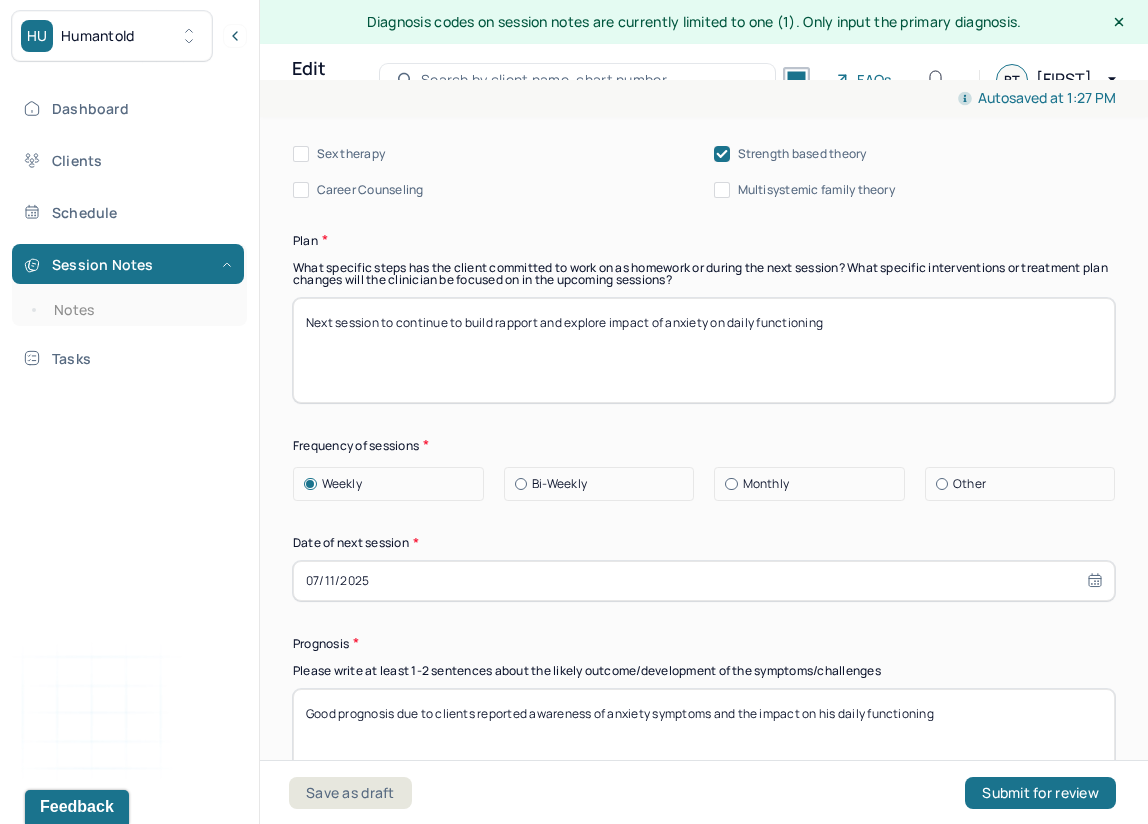 scroll, scrollTop: 2499, scrollLeft: 0, axis: vertical 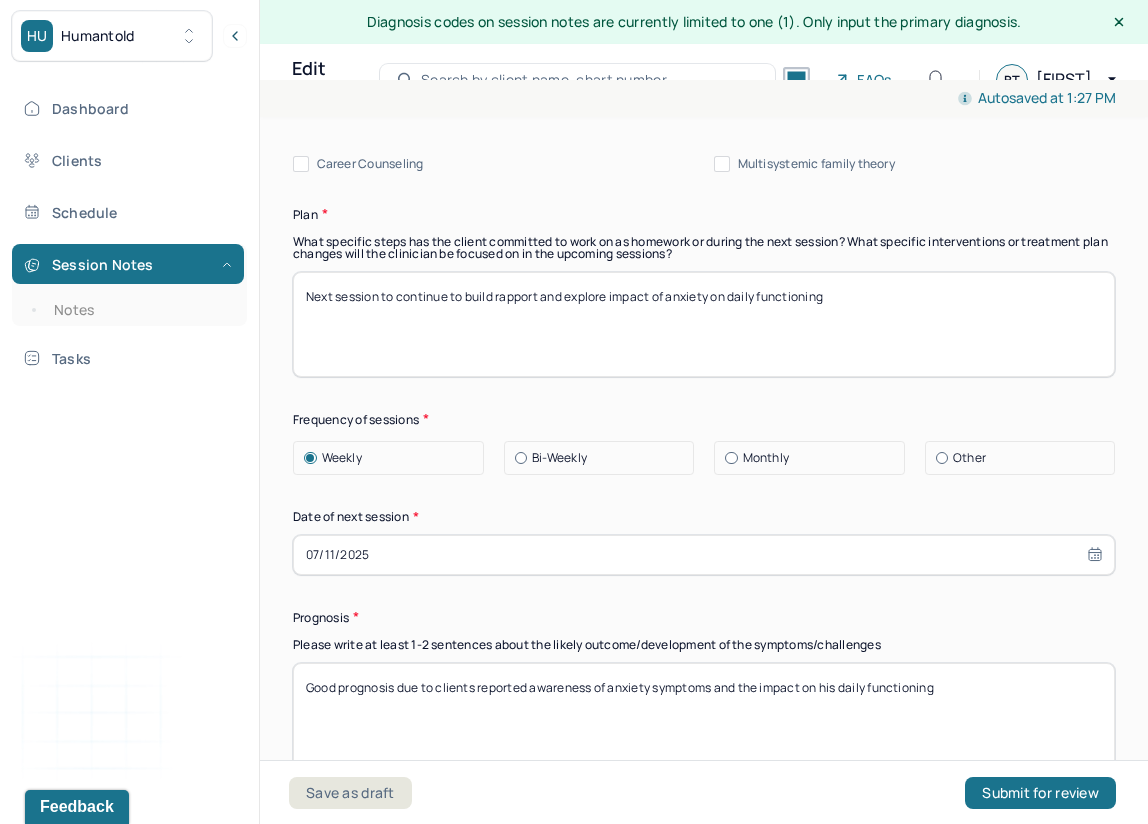 type on "Next session to continue to build rapport and explore impact of anxiety on daily functioning" 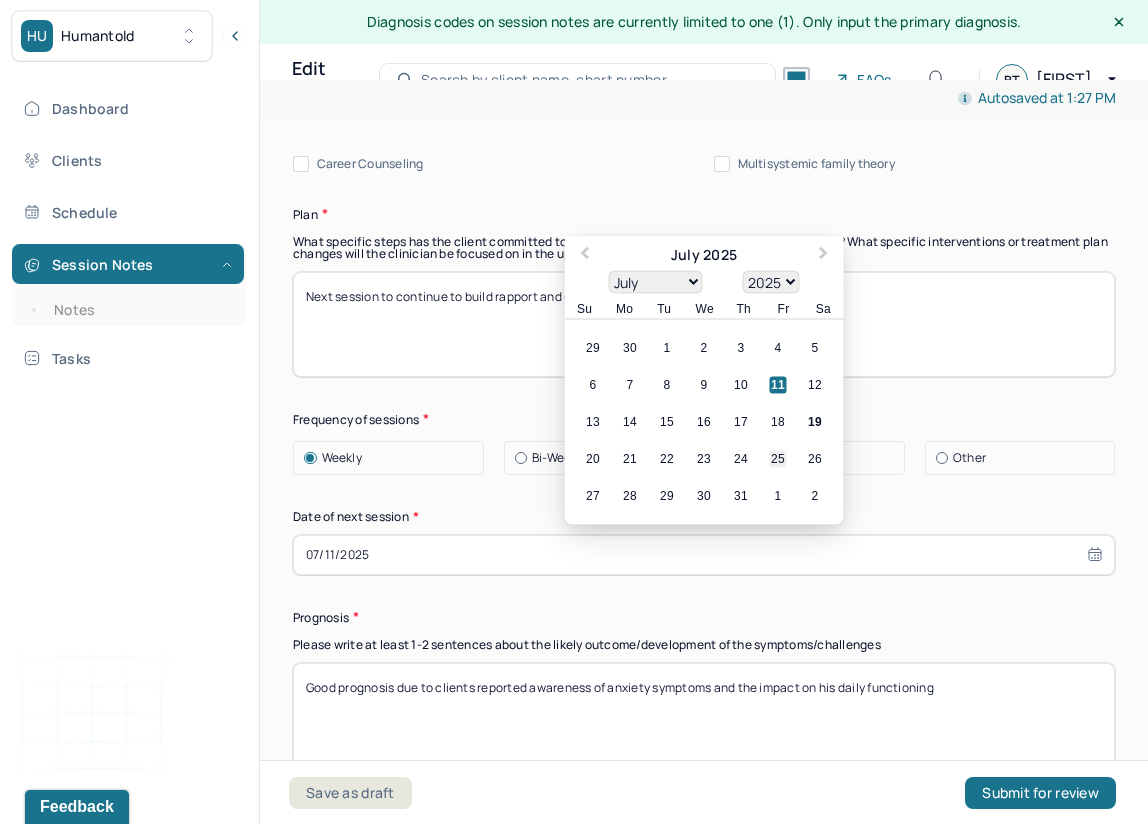 click on "25" at bounding box center [778, 458] 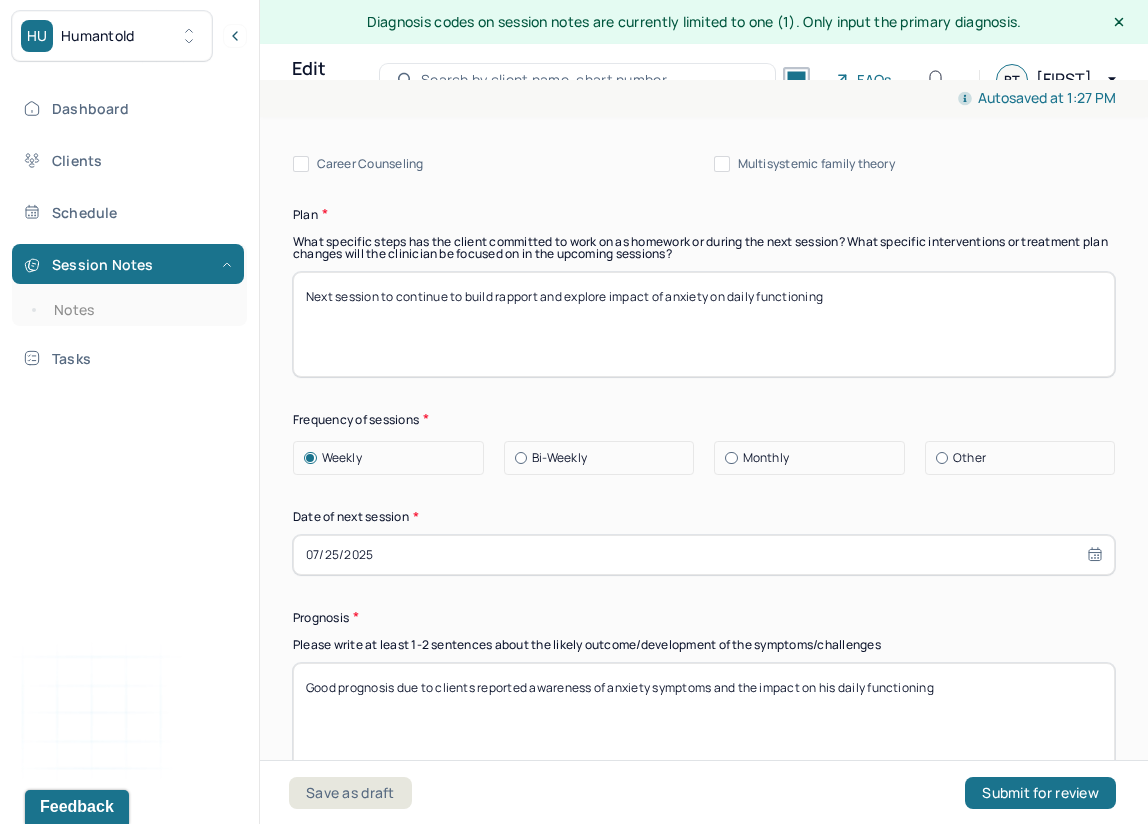 click 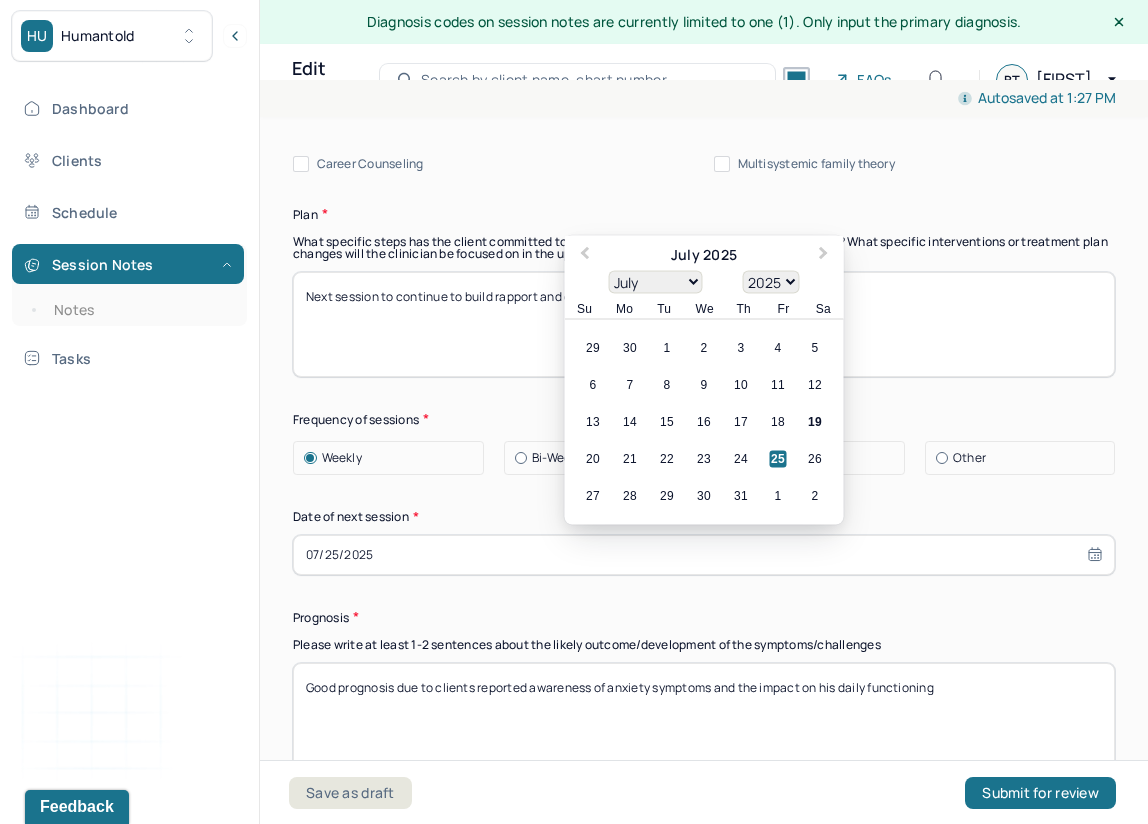 click on "07/25/2025" at bounding box center [704, 555] 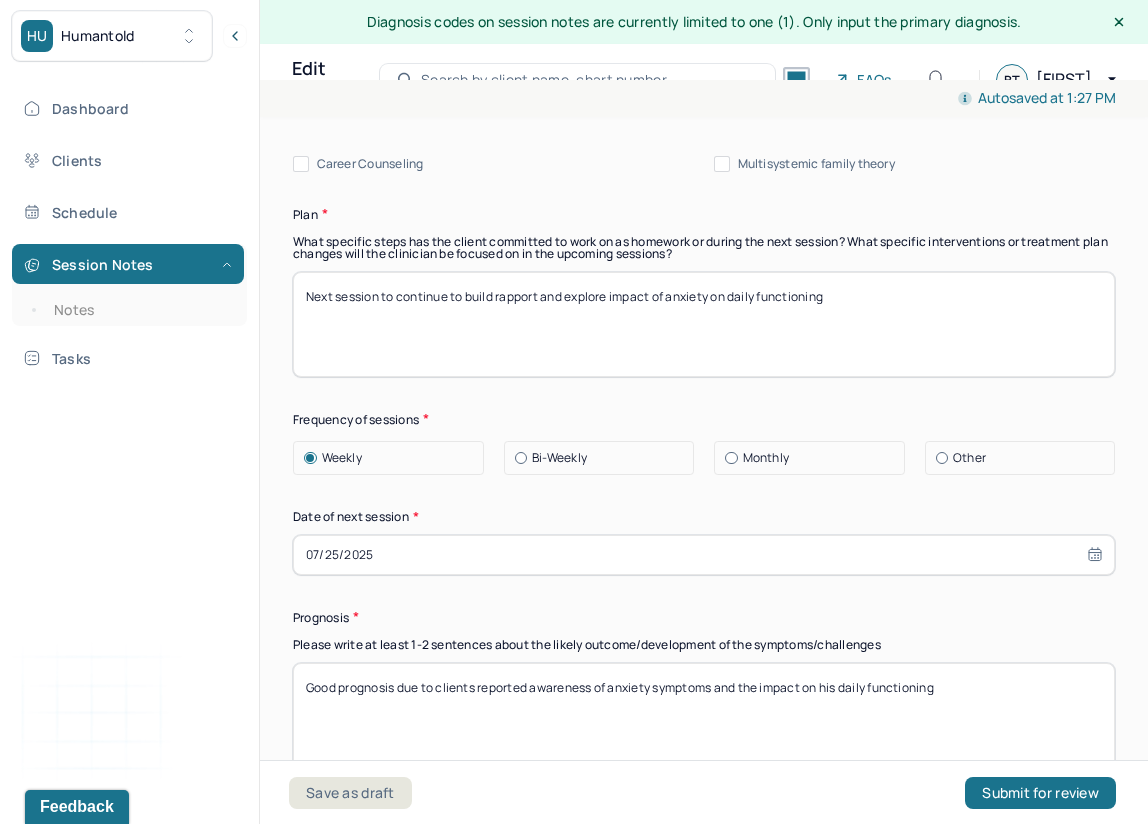 scroll, scrollTop: 2674, scrollLeft: 0, axis: vertical 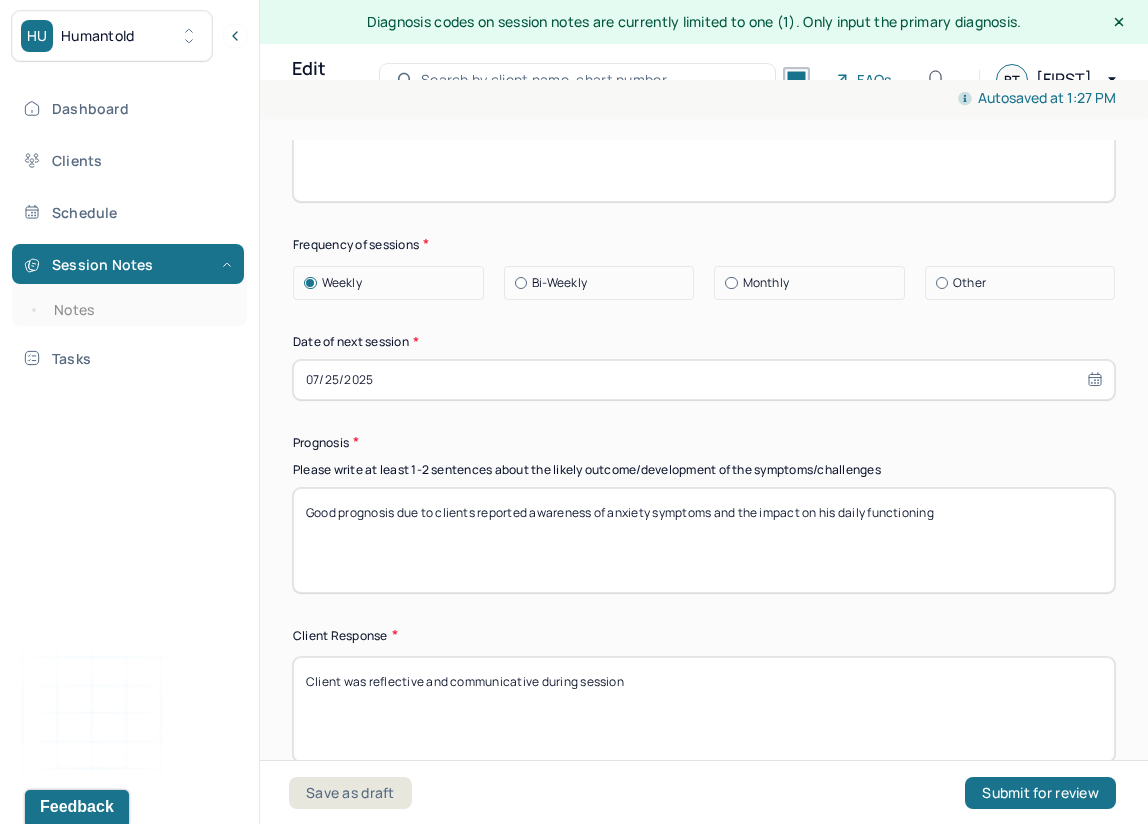 drag, startPoint x: 961, startPoint y: 504, endPoint x: 504, endPoint y: 515, distance: 457.13235 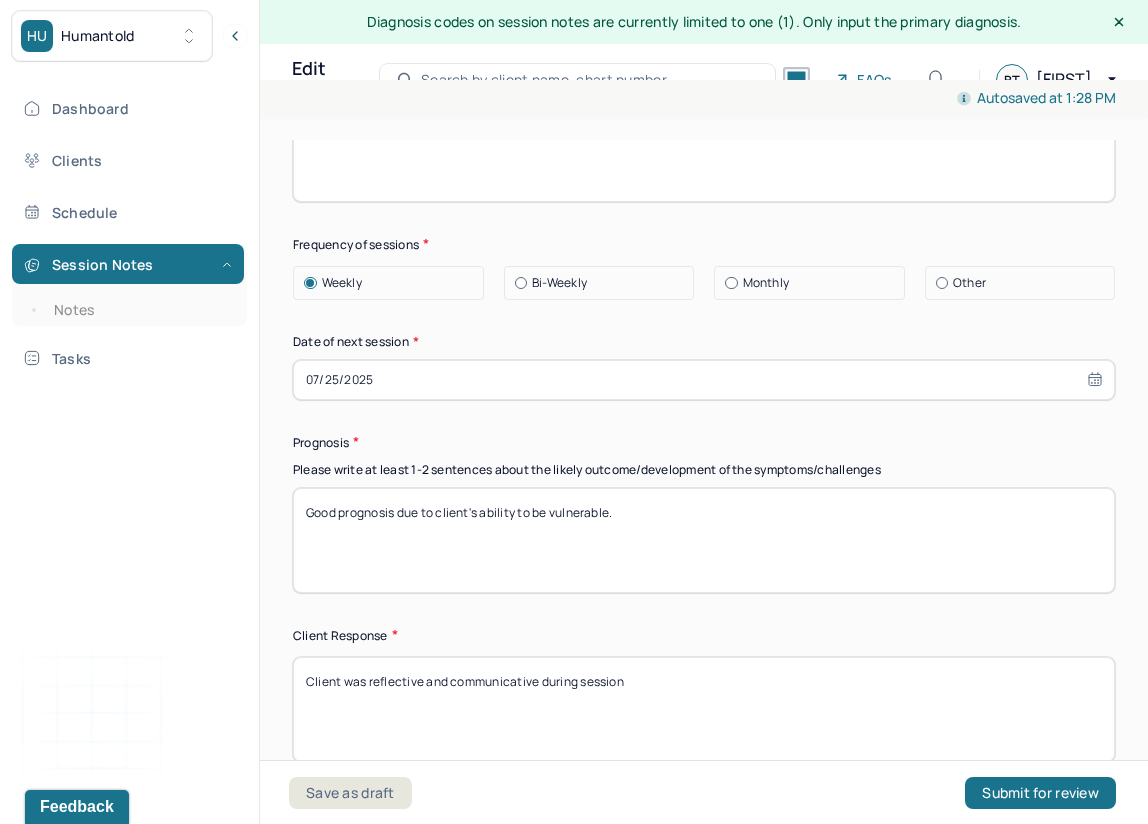 type on "Good prognosis due to client's ability to be vulnerable." 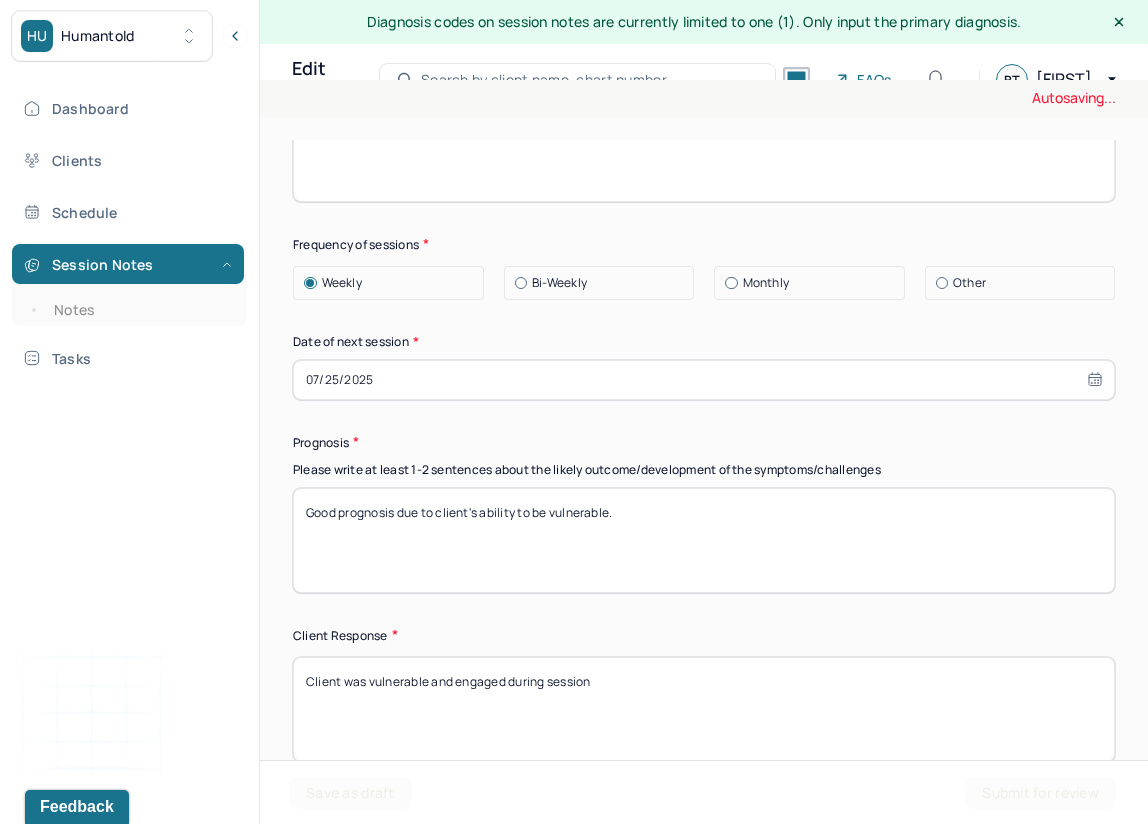 type on "Client was vulnerable and engaged during session" 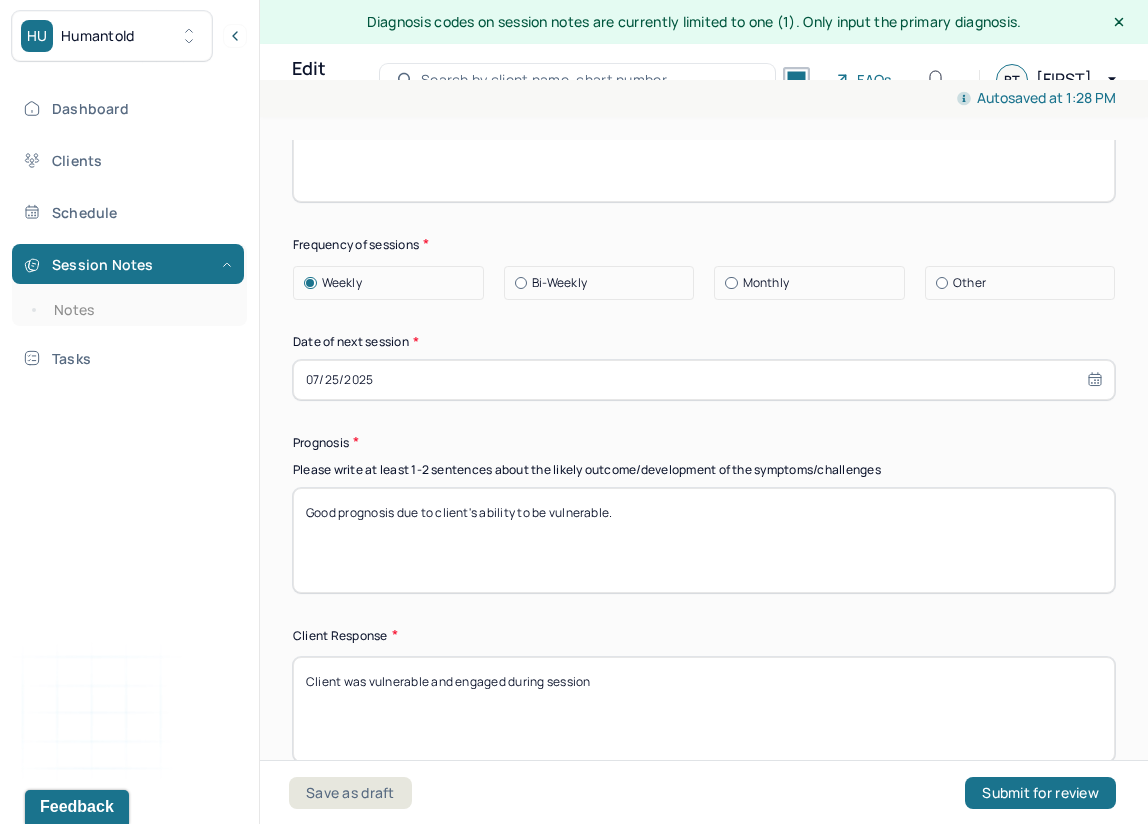 drag, startPoint x: 564, startPoint y: 510, endPoint x: 518, endPoint y: 513, distance: 46.09772 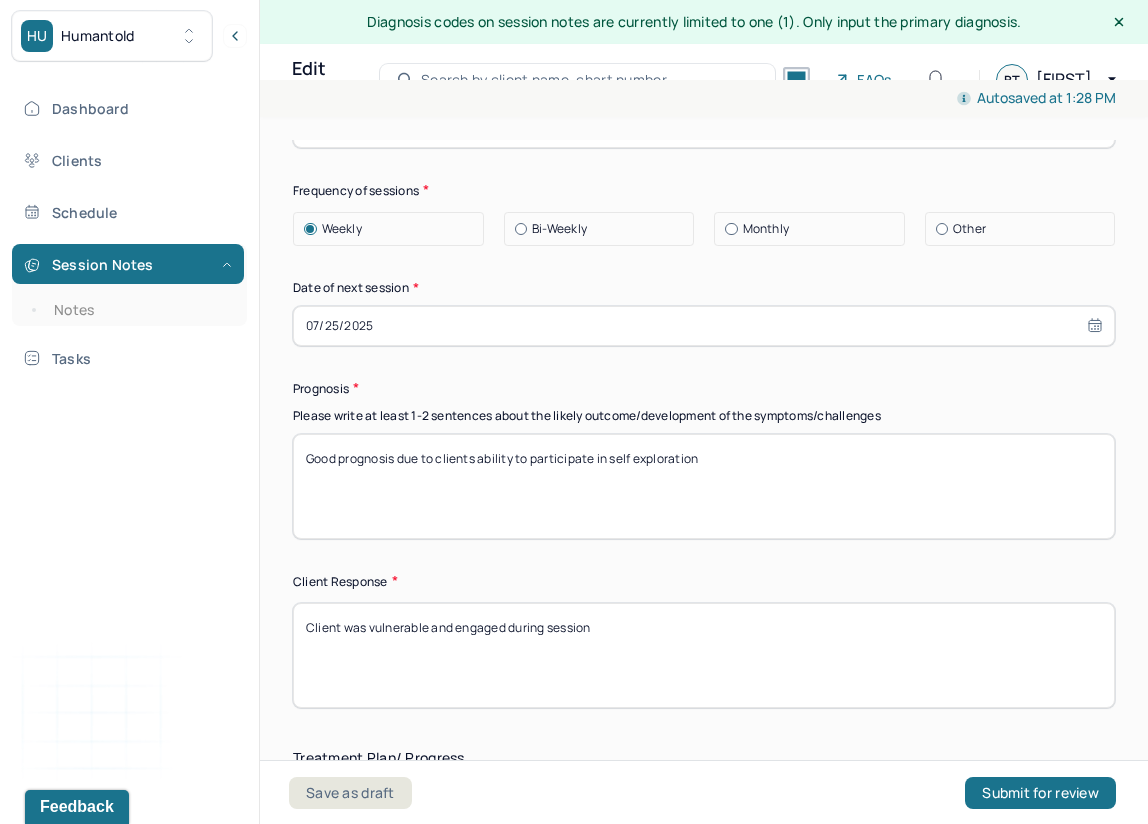 scroll, scrollTop: 2733, scrollLeft: 0, axis: vertical 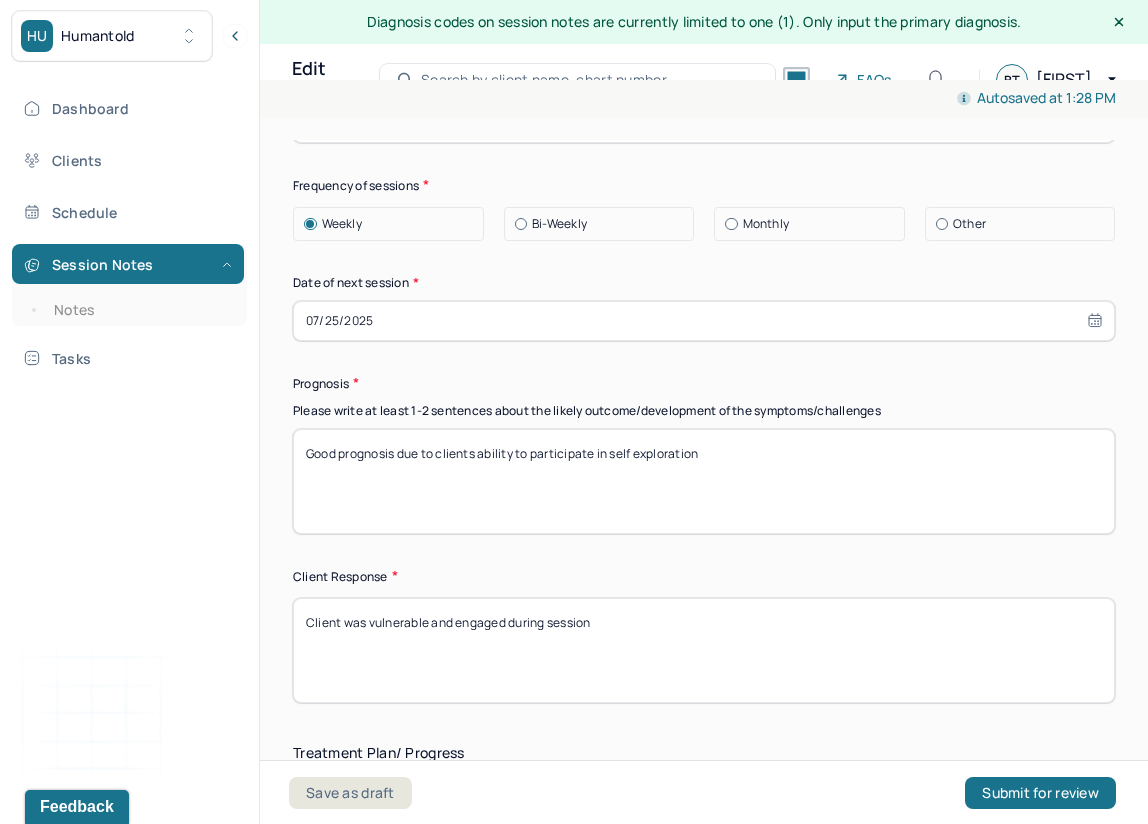 click on "Good prognosis due to clients ability to participate in self exploration" at bounding box center [704, 481] 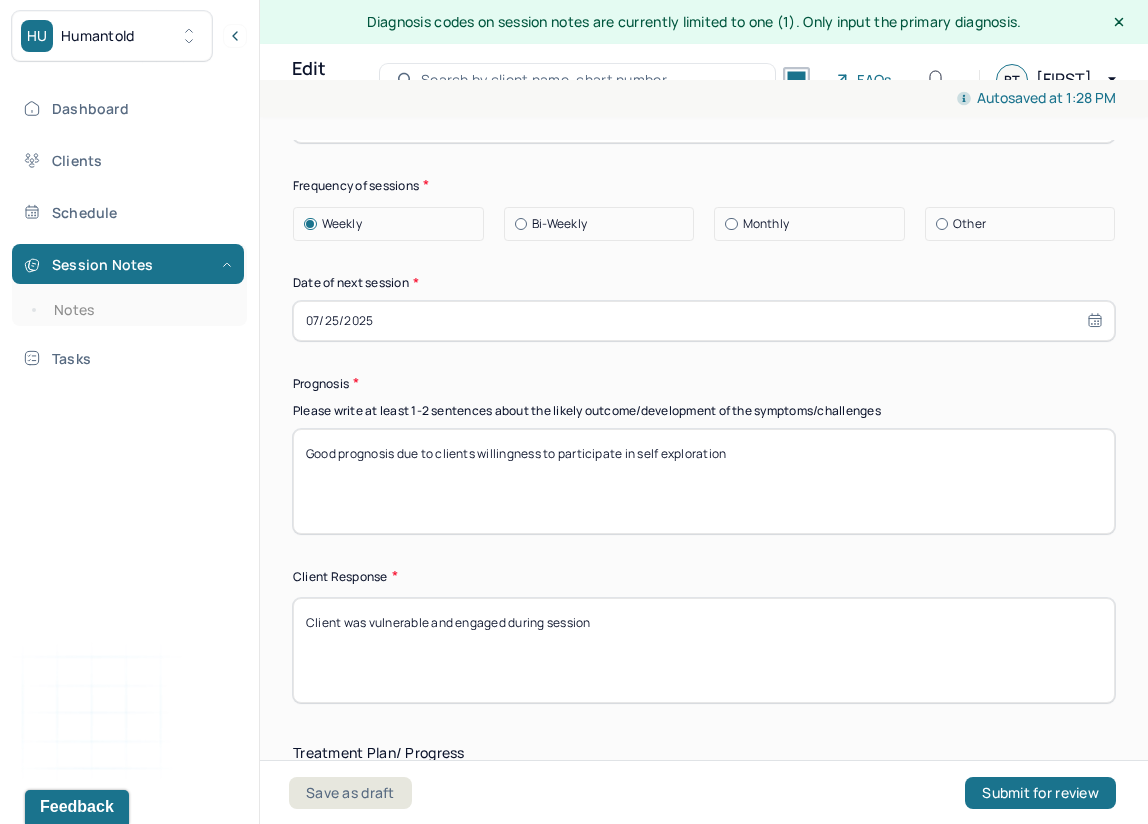 scroll, scrollTop: 3044, scrollLeft: 0, axis: vertical 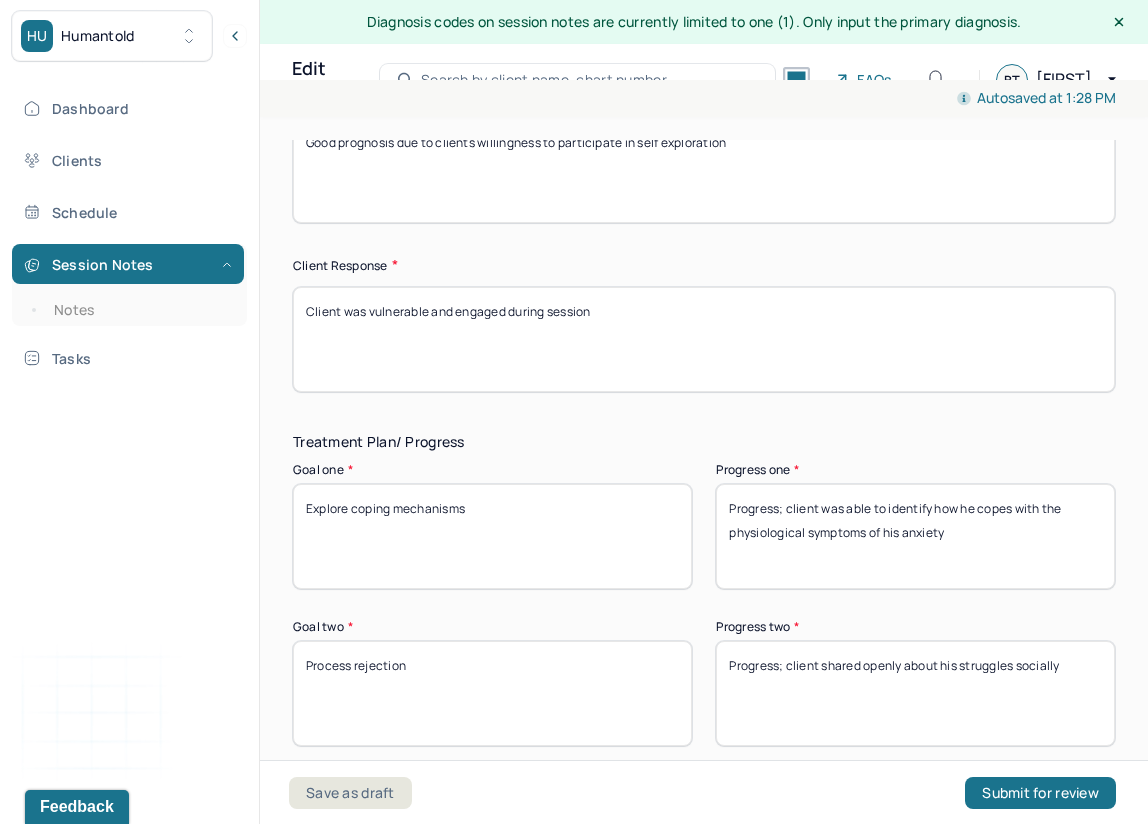 type on "Good prognosis due to clients willingness to participate in self exploration" 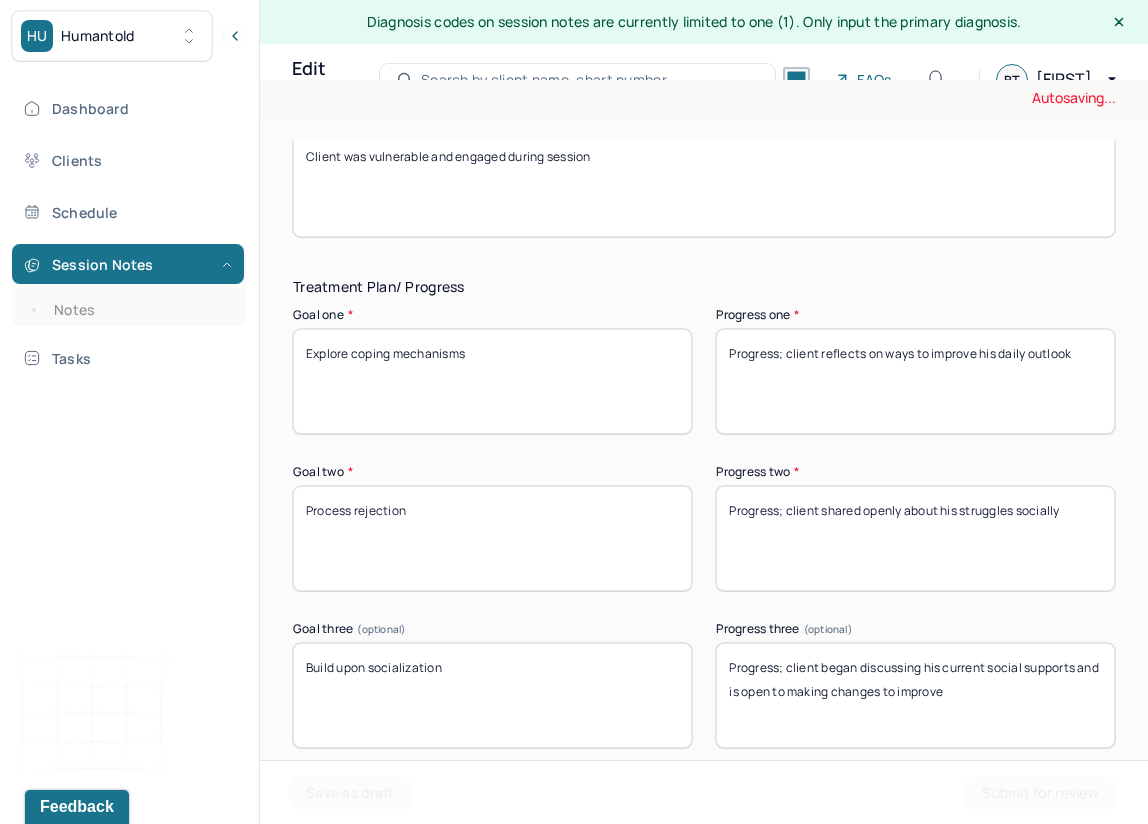 scroll, scrollTop: 3217, scrollLeft: 0, axis: vertical 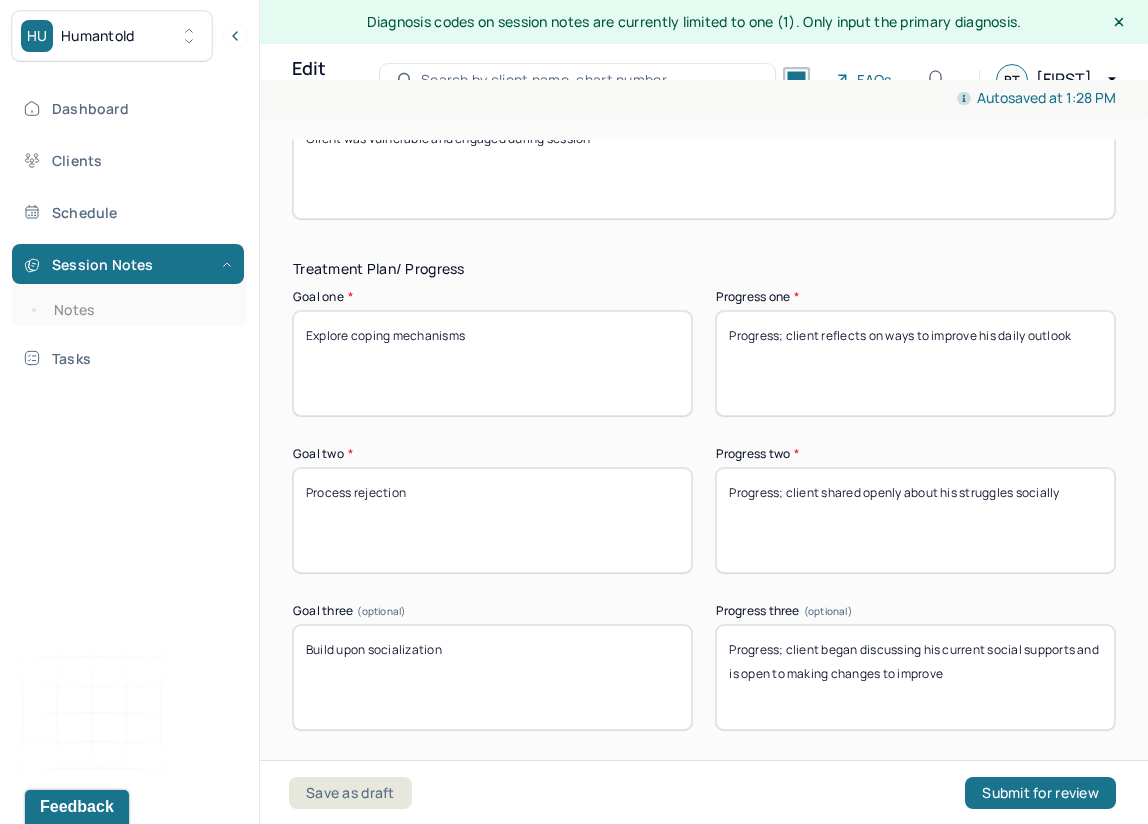 type on "Progress; client reflects on ways to improve his daily outlook" 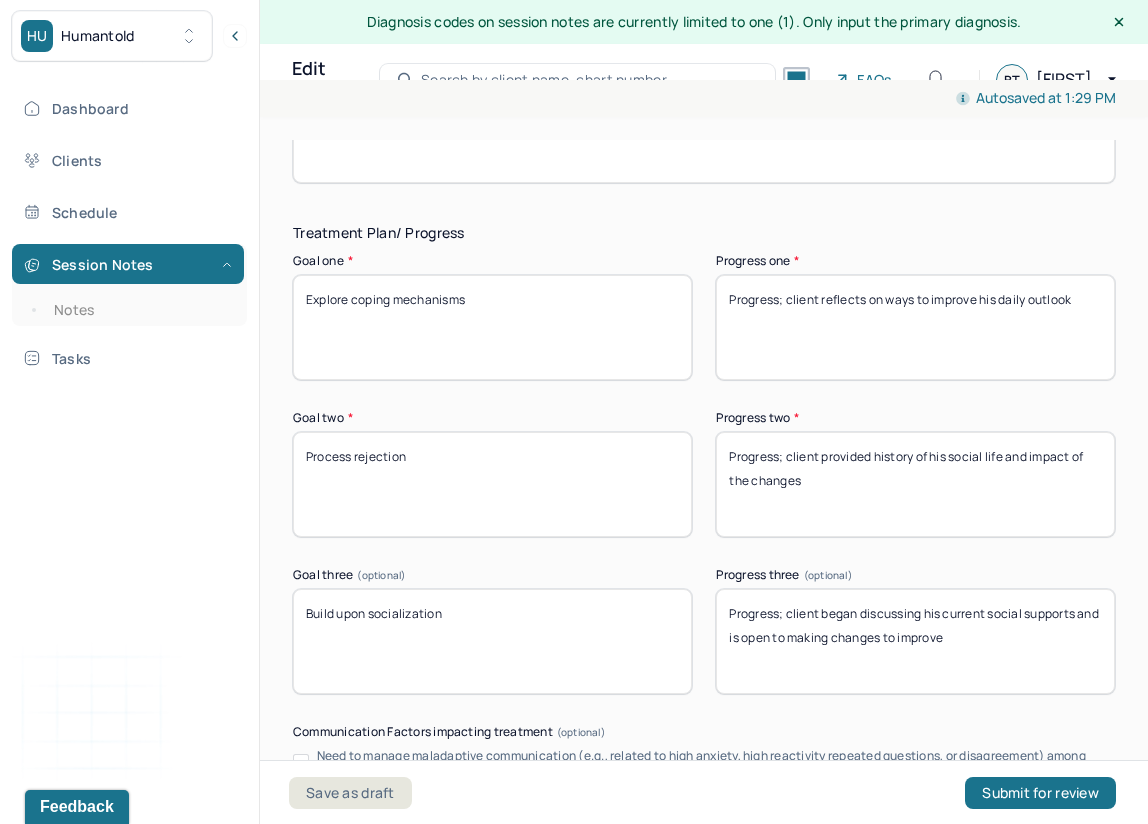 scroll, scrollTop: 3257, scrollLeft: 0, axis: vertical 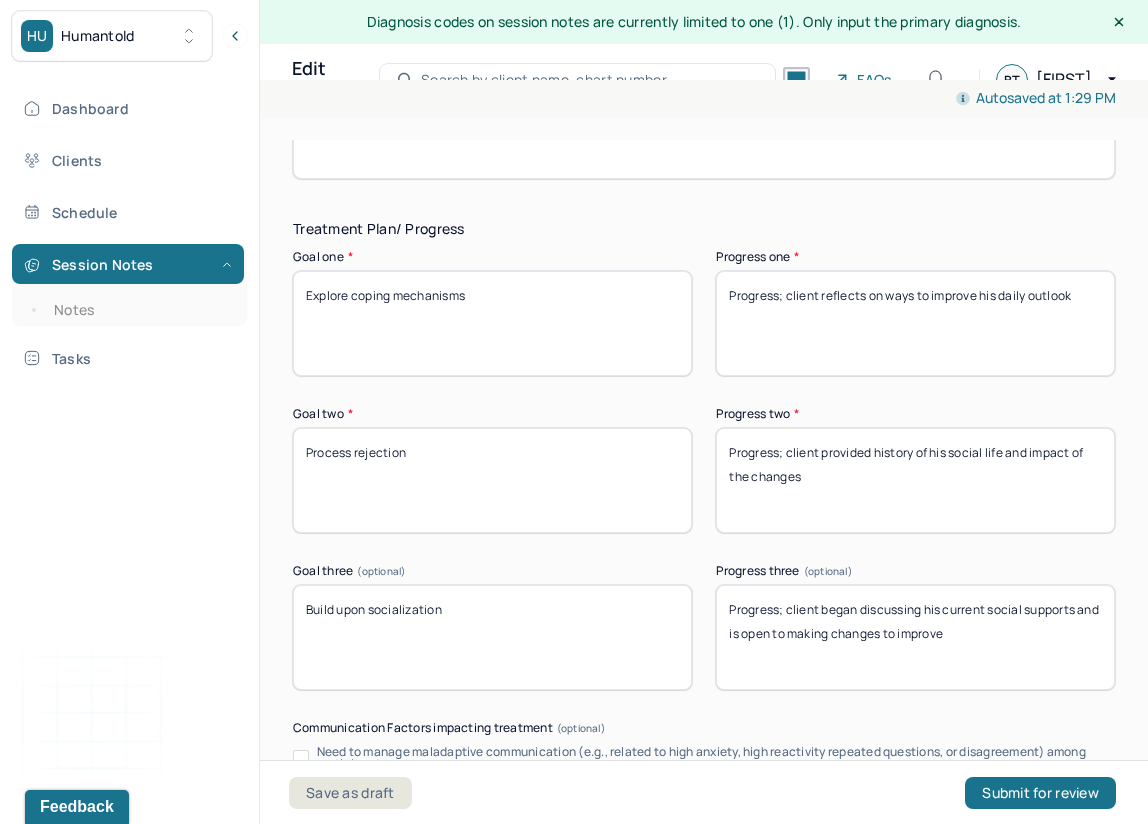 type on "Progress; client provided history of his social life and impact of the changes" 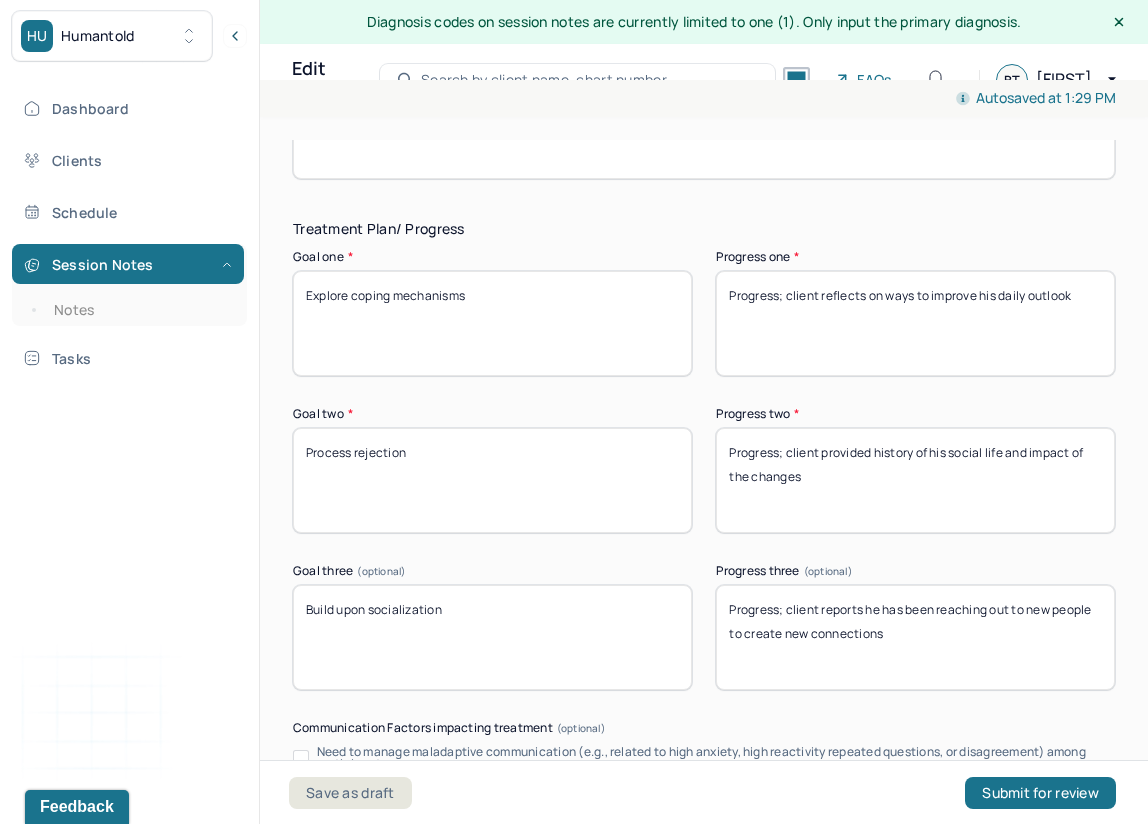 click on "Progress; client reports he has been reaching out to new people to create new connections" at bounding box center [915, 637] 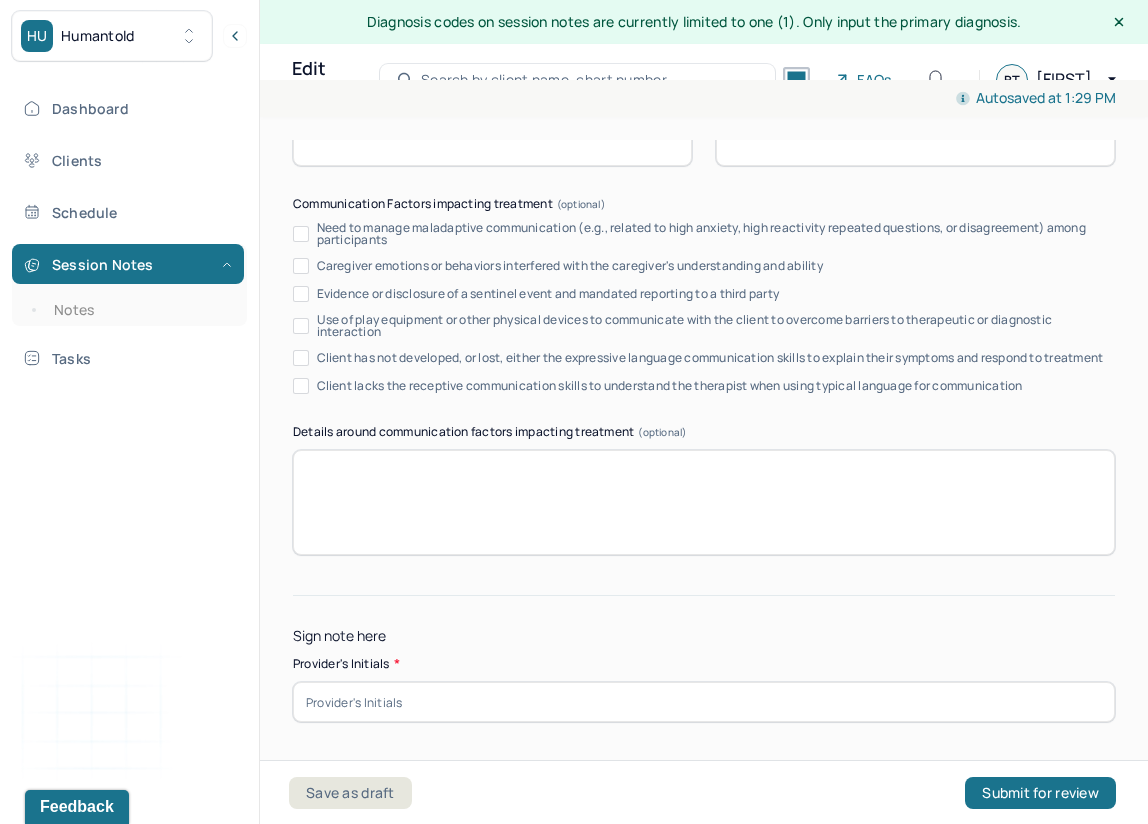 scroll, scrollTop: 3822, scrollLeft: 0, axis: vertical 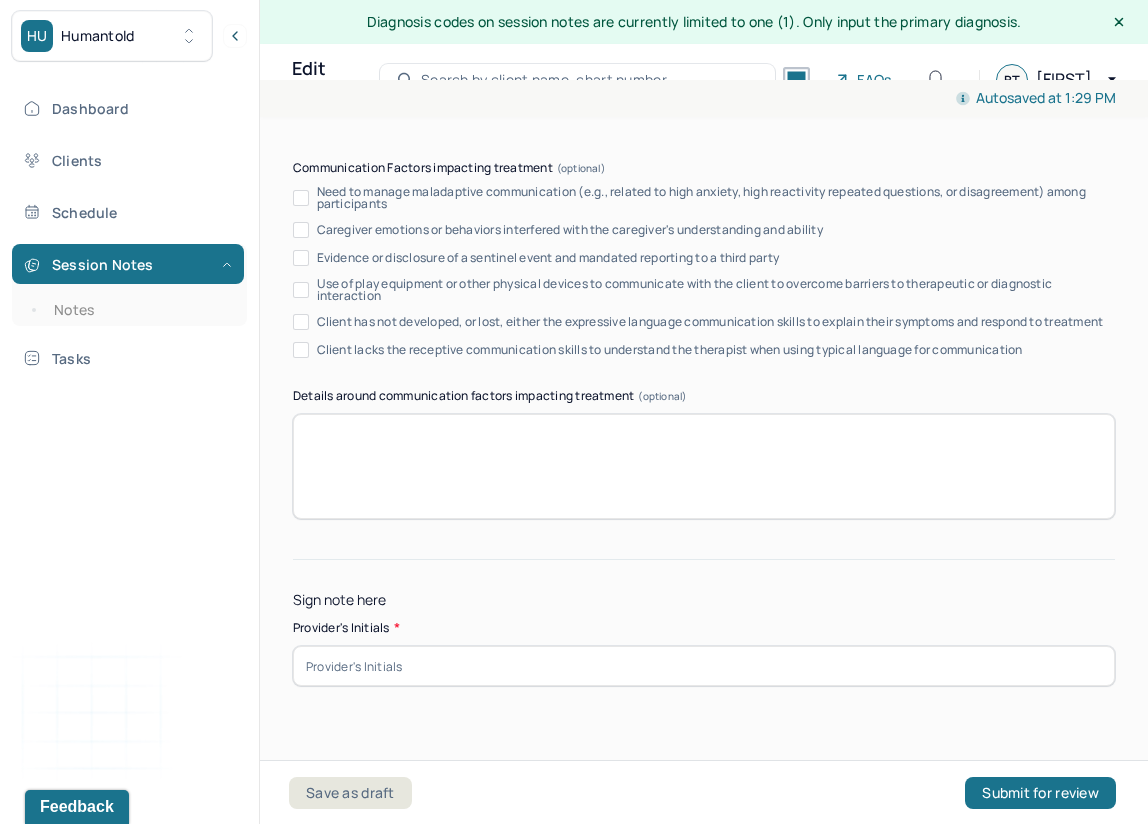 type on "Progress; client reports he has been reaching out to people to create new connections" 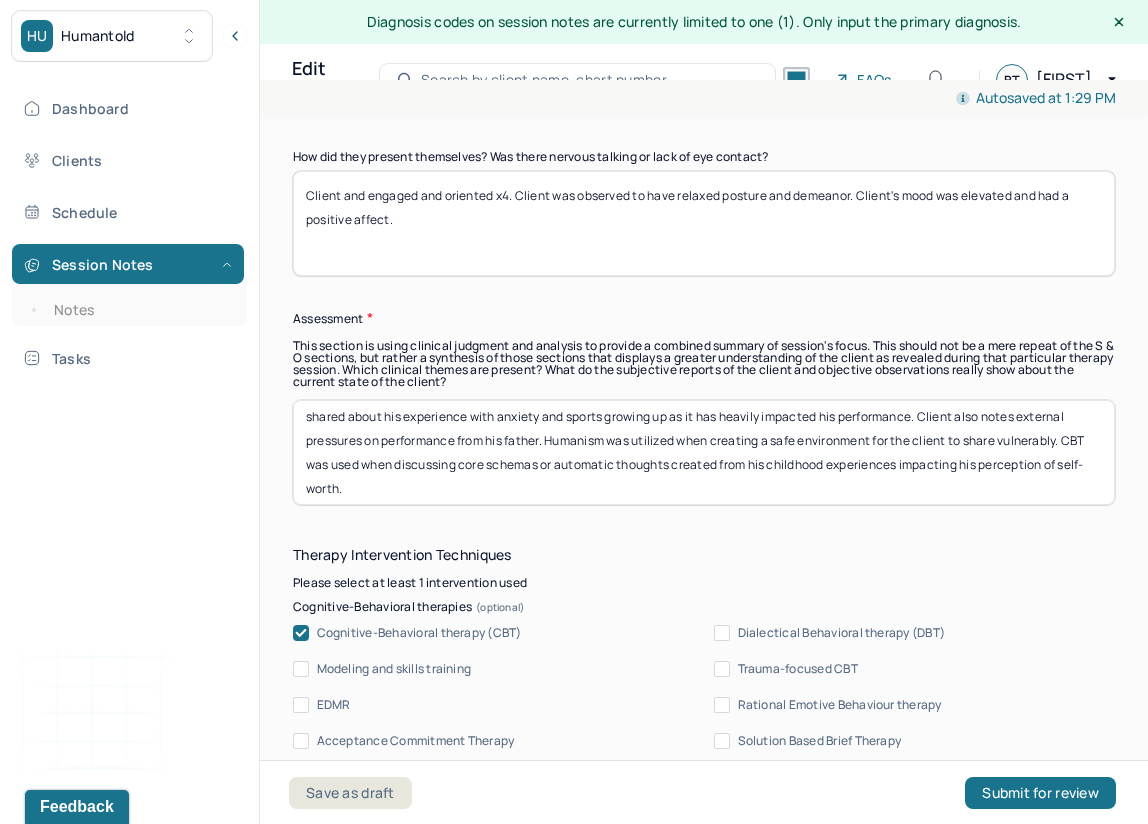 scroll, scrollTop: 1491, scrollLeft: 0, axis: vertical 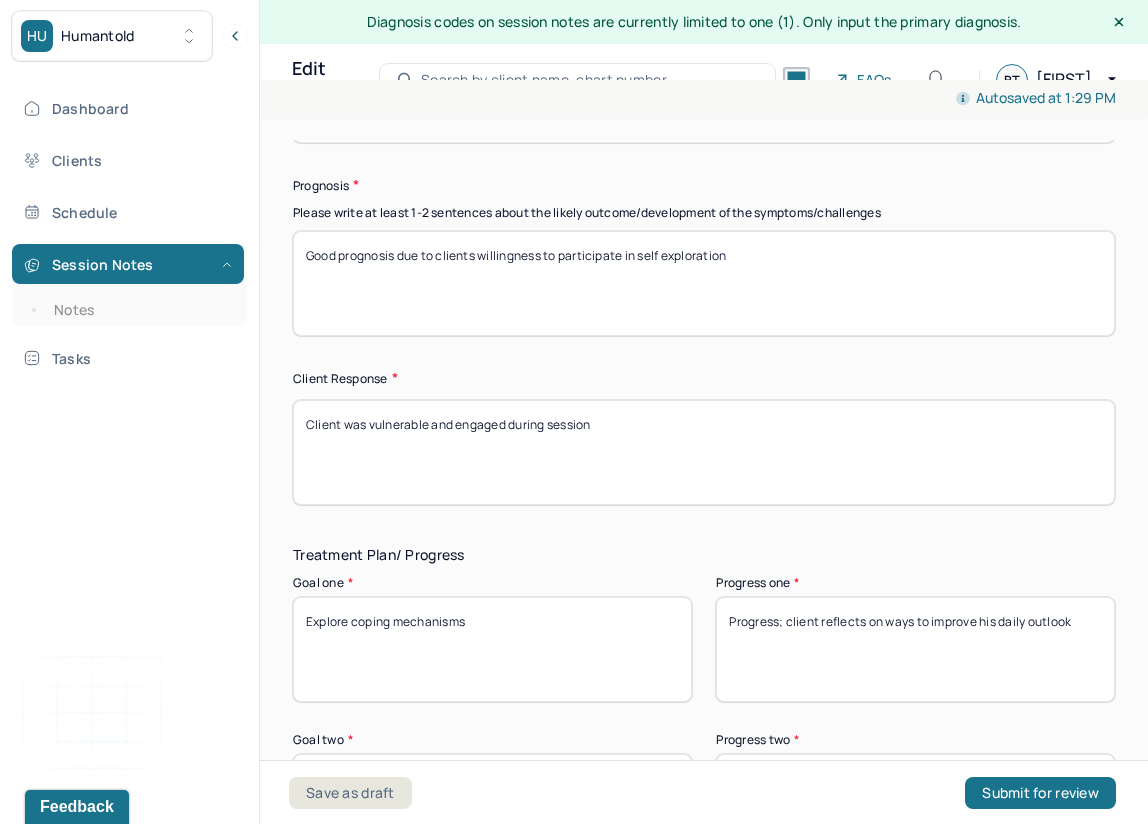 type on "bt1" 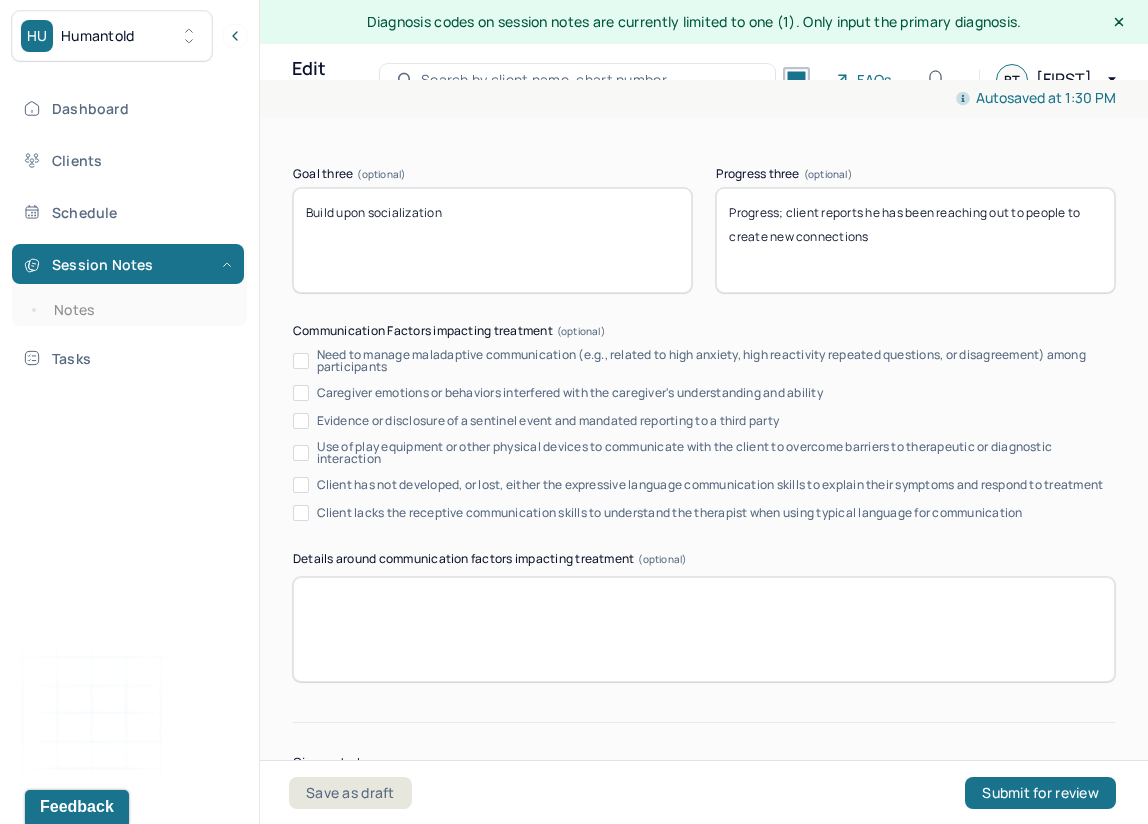 scroll, scrollTop: 3822, scrollLeft: 0, axis: vertical 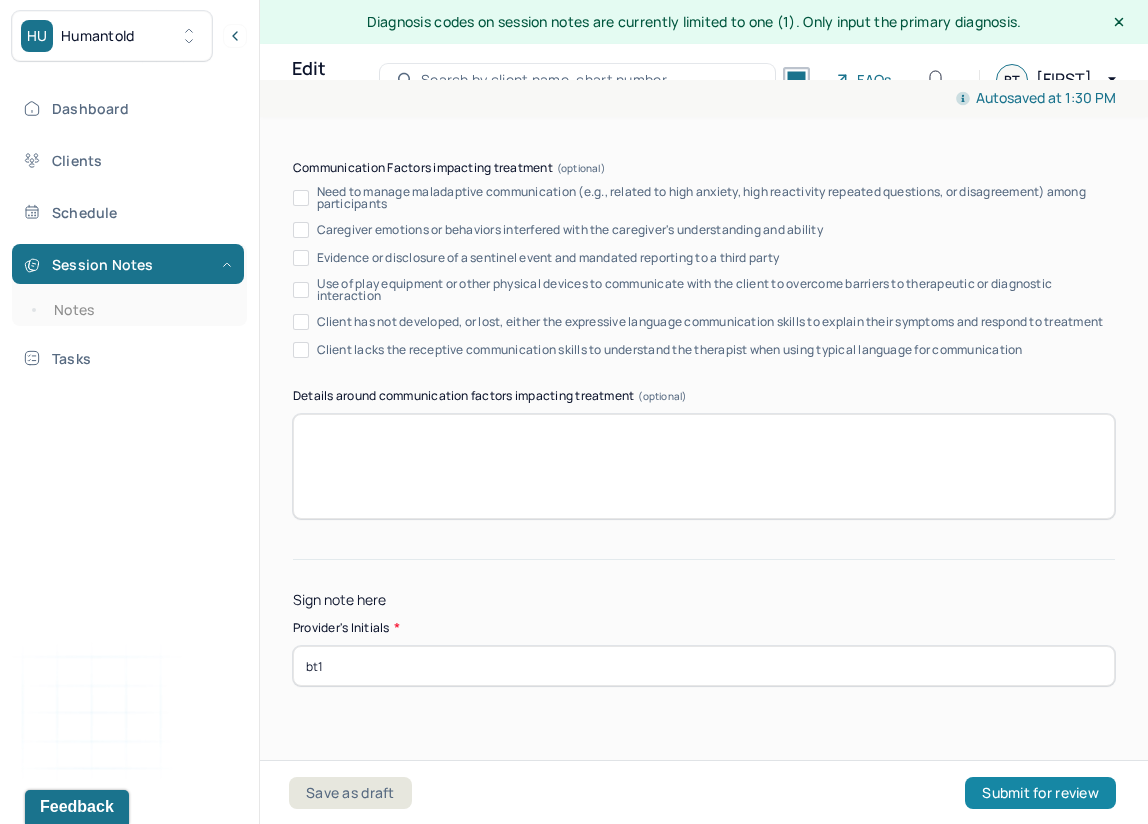 type on "Client was vulnerable and motivated during session" 